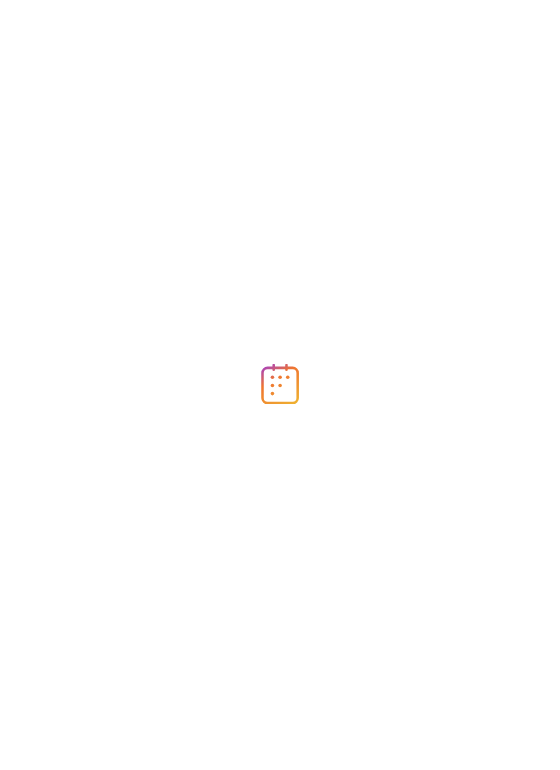 scroll, scrollTop: 0, scrollLeft: 0, axis: both 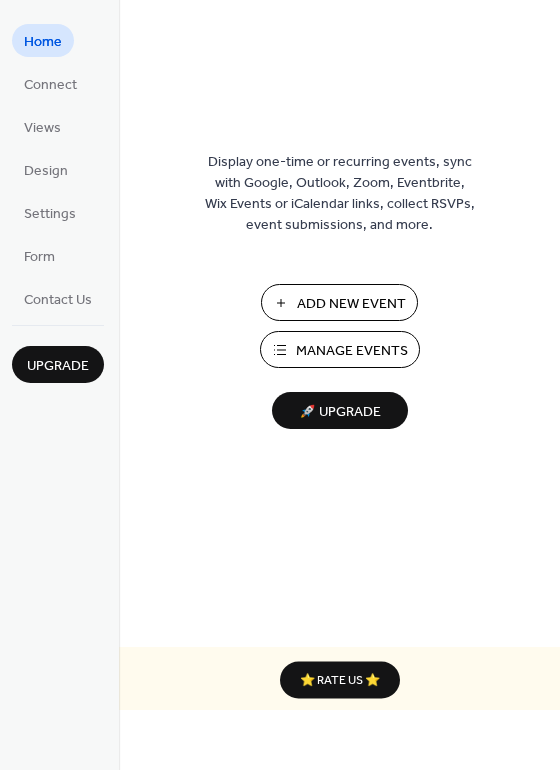 click on "Add New Event" at bounding box center (351, 304) 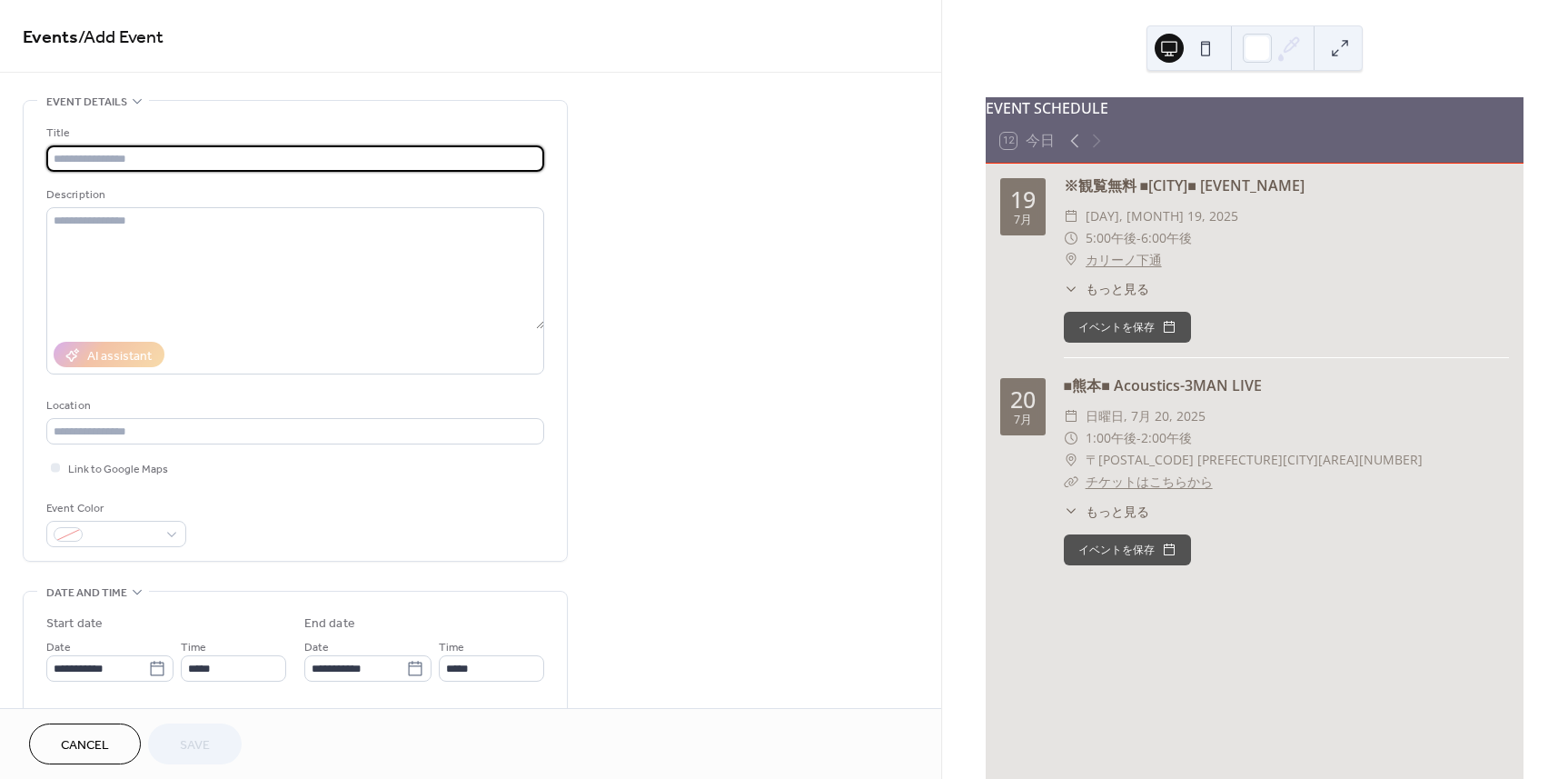 scroll, scrollTop: 0, scrollLeft: 0, axis: both 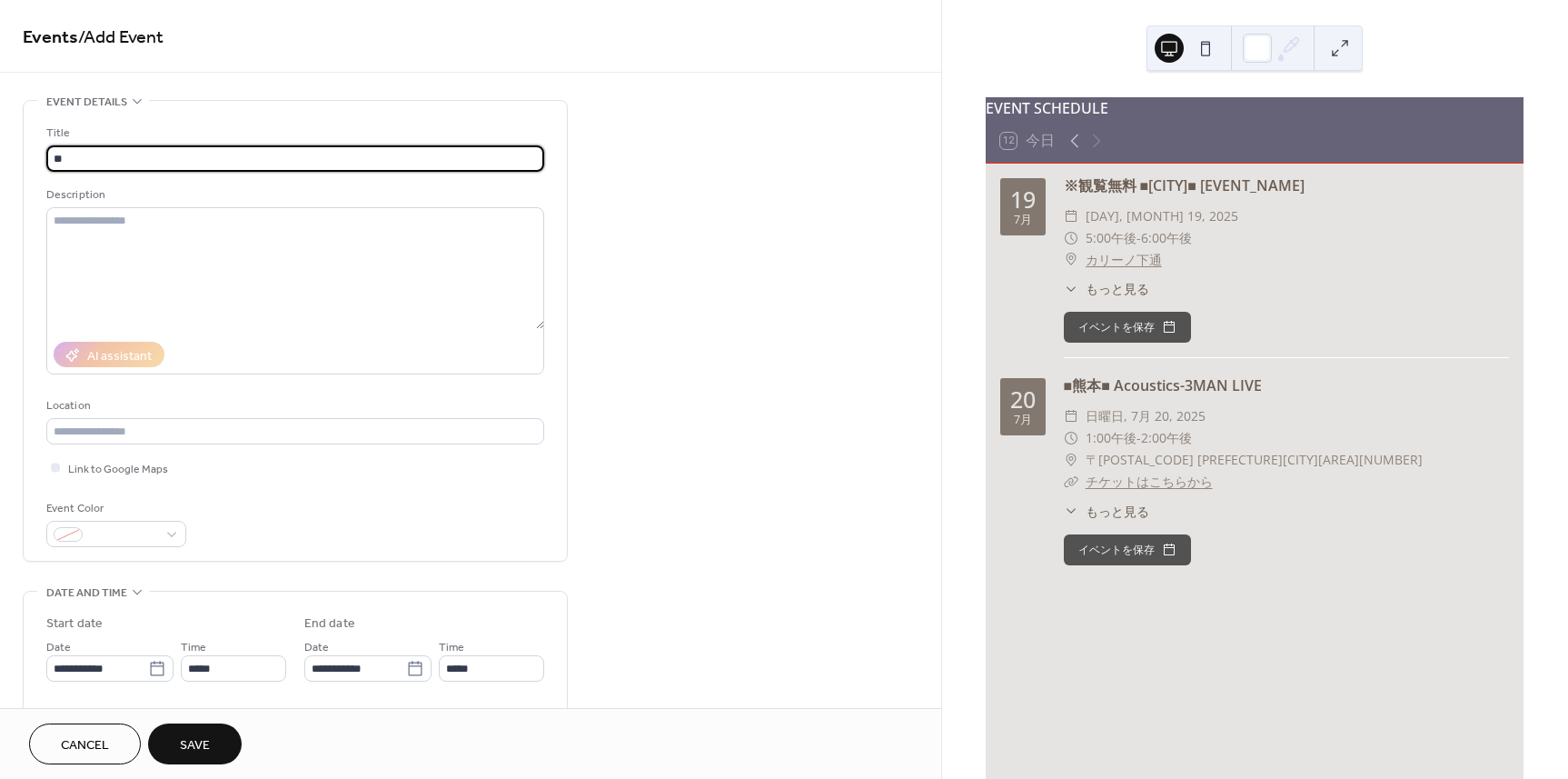 type on "*" 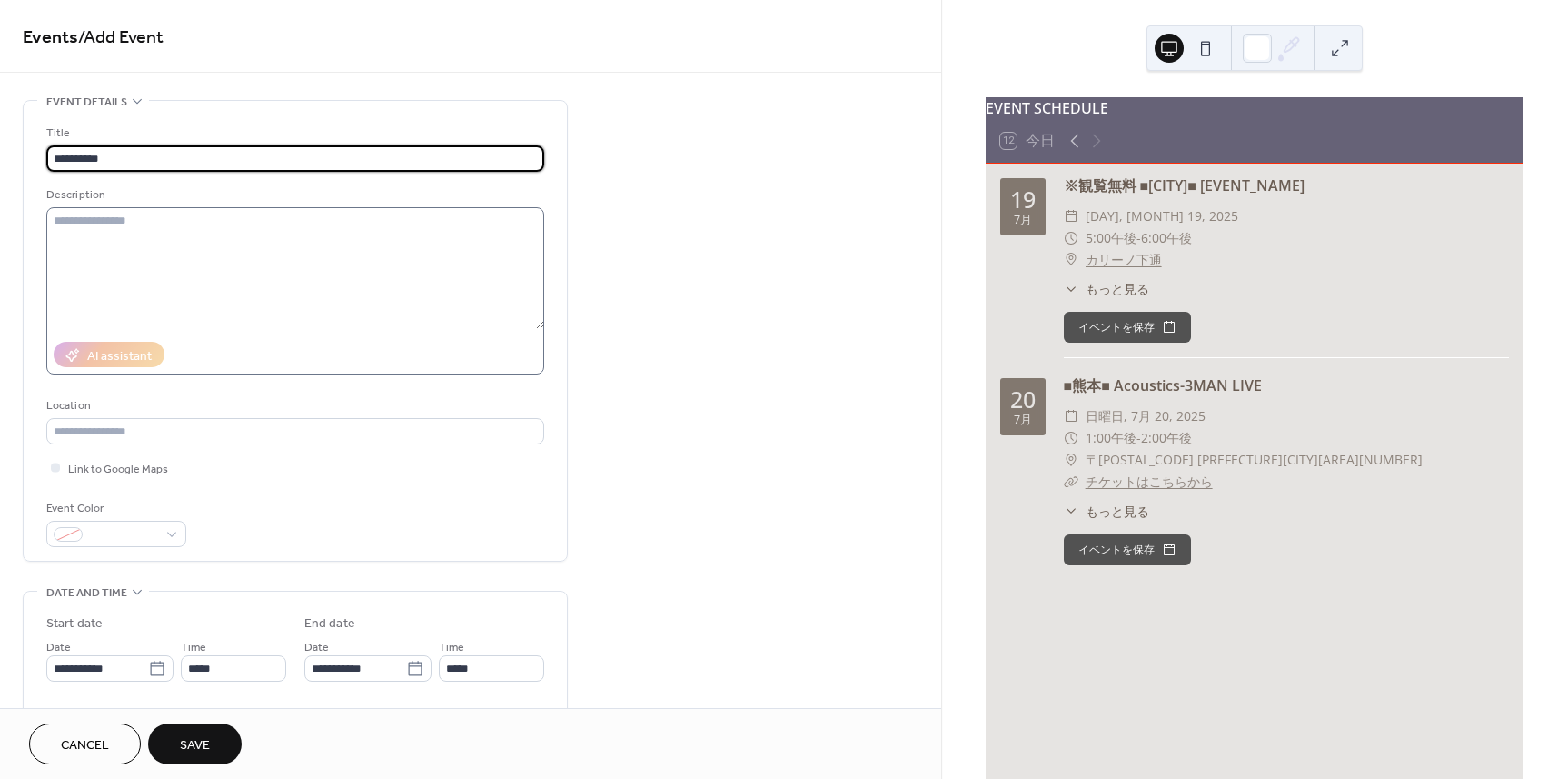 type on "**********" 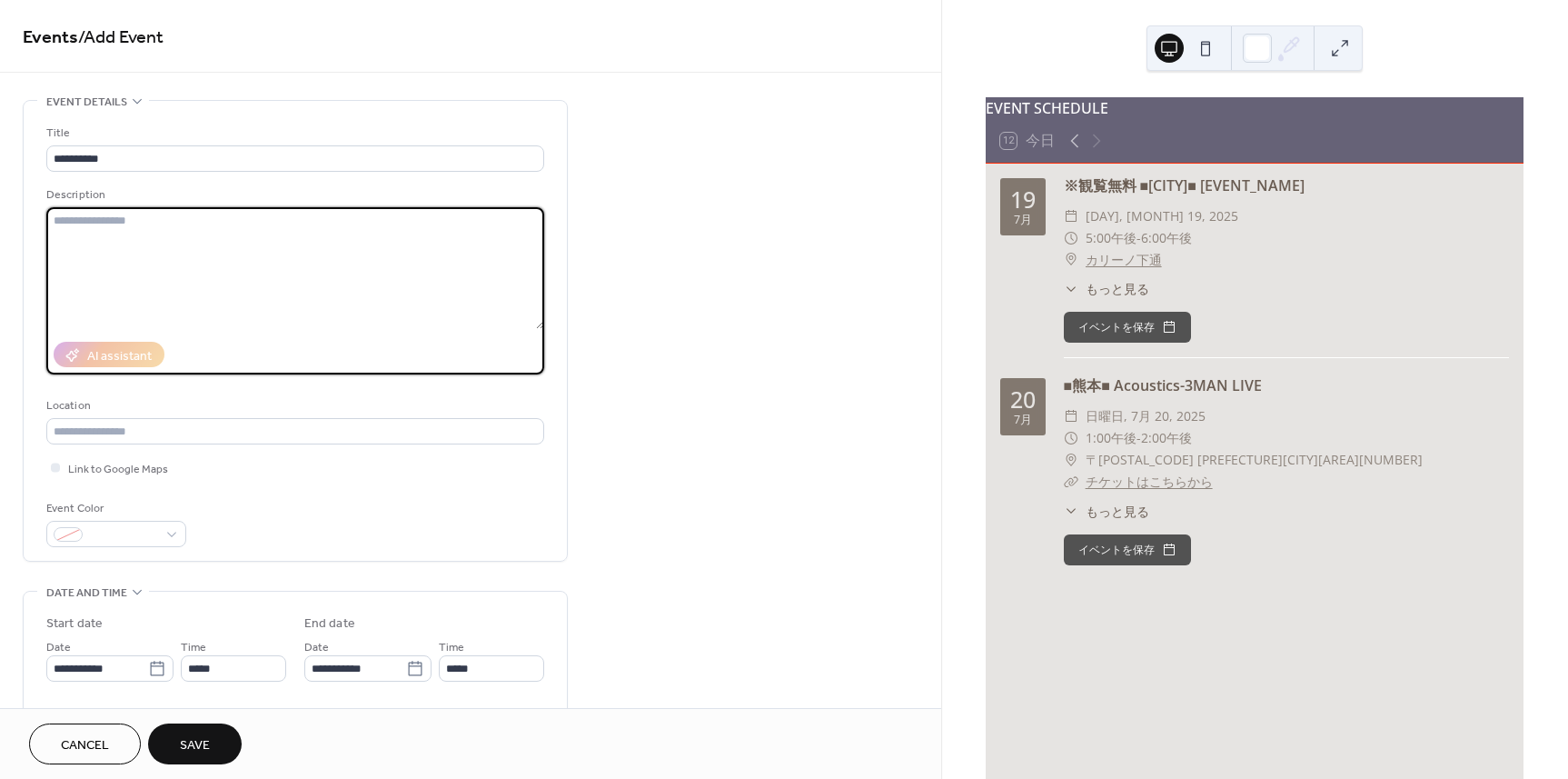 click at bounding box center [295, 268] 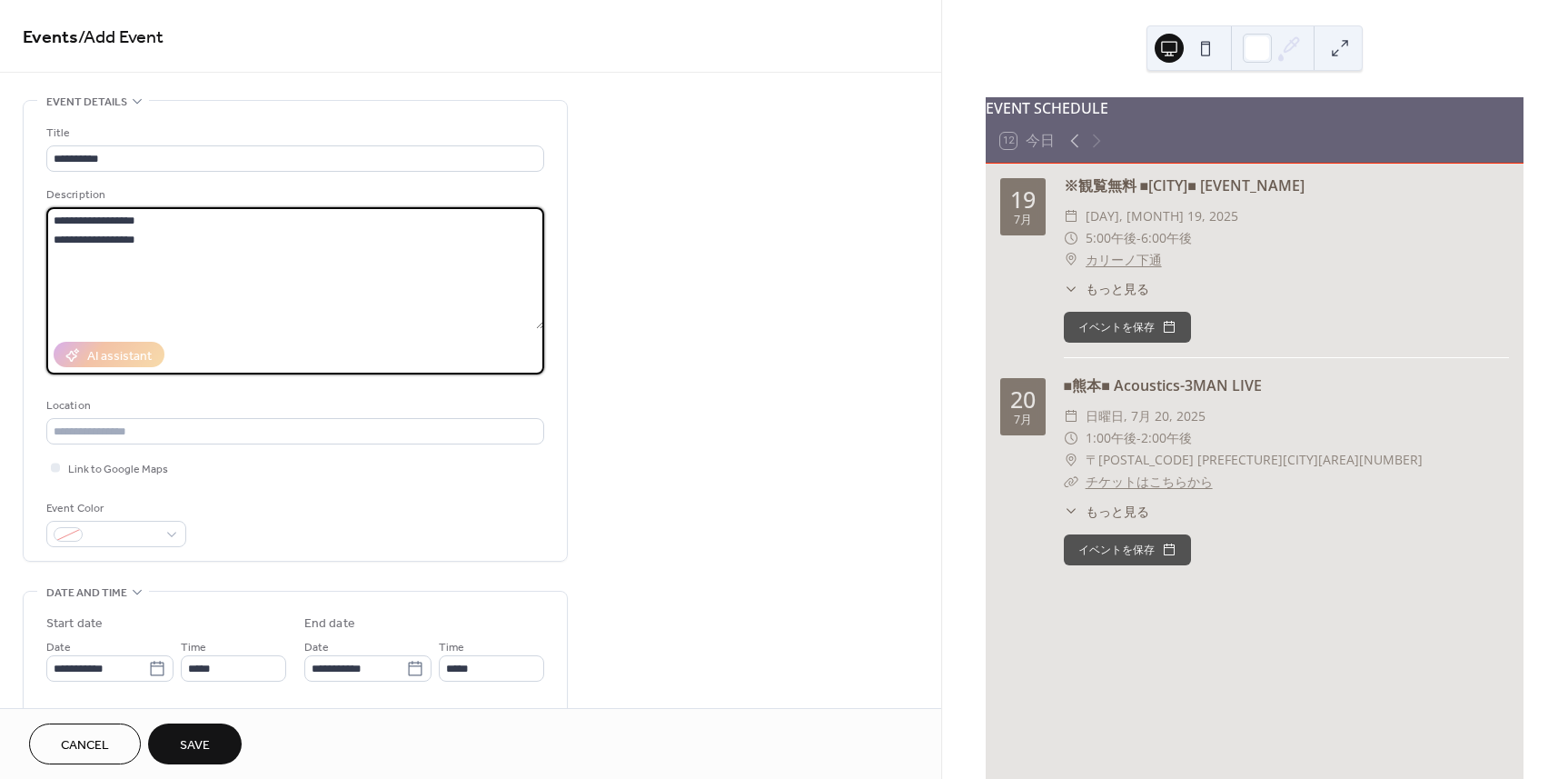 click on "**********" at bounding box center [295, 268] 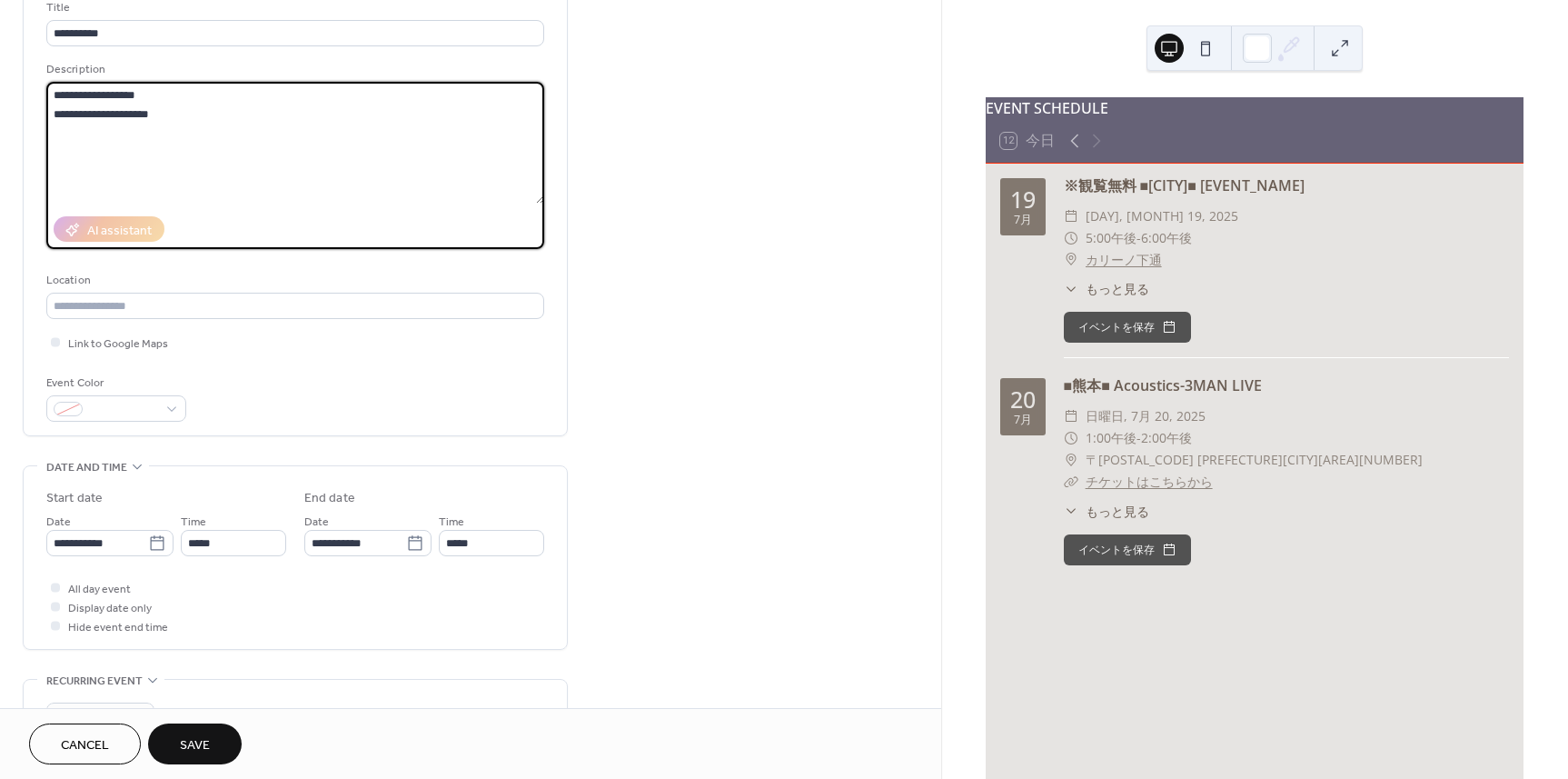scroll, scrollTop: 182, scrollLeft: 0, axis: vertical 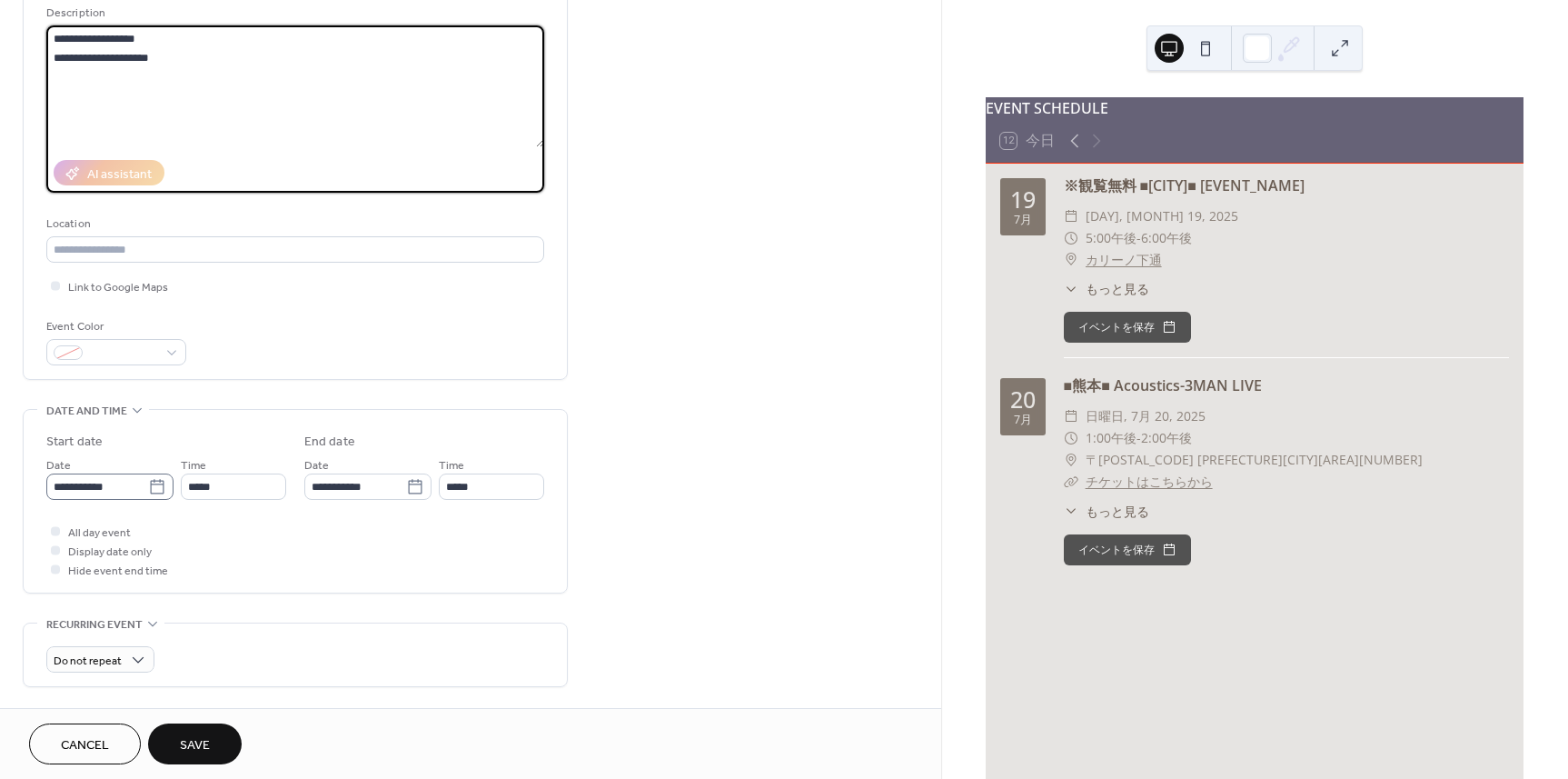 type on "**********" 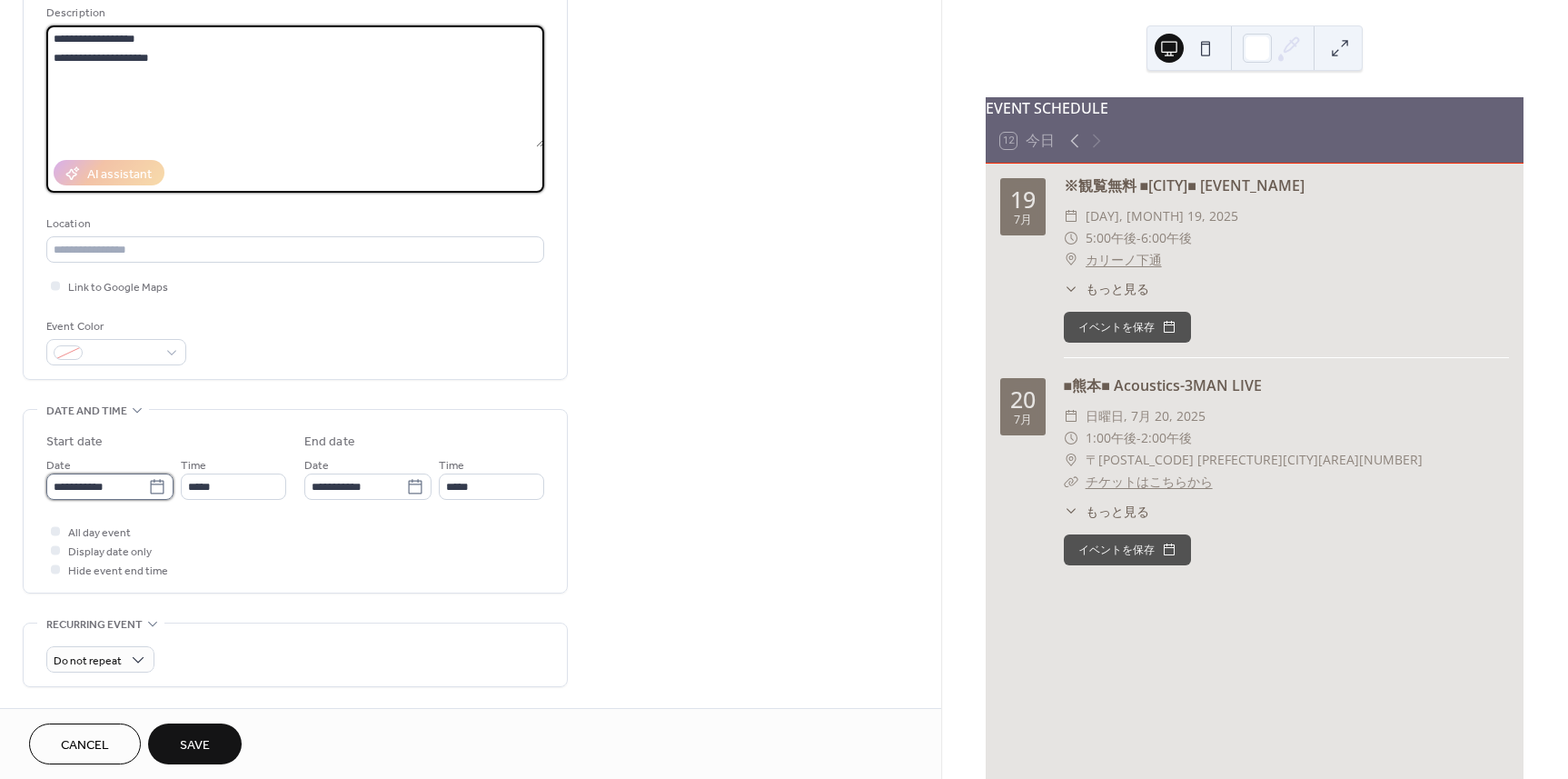click on "**********" at bounding box center (97, 486) 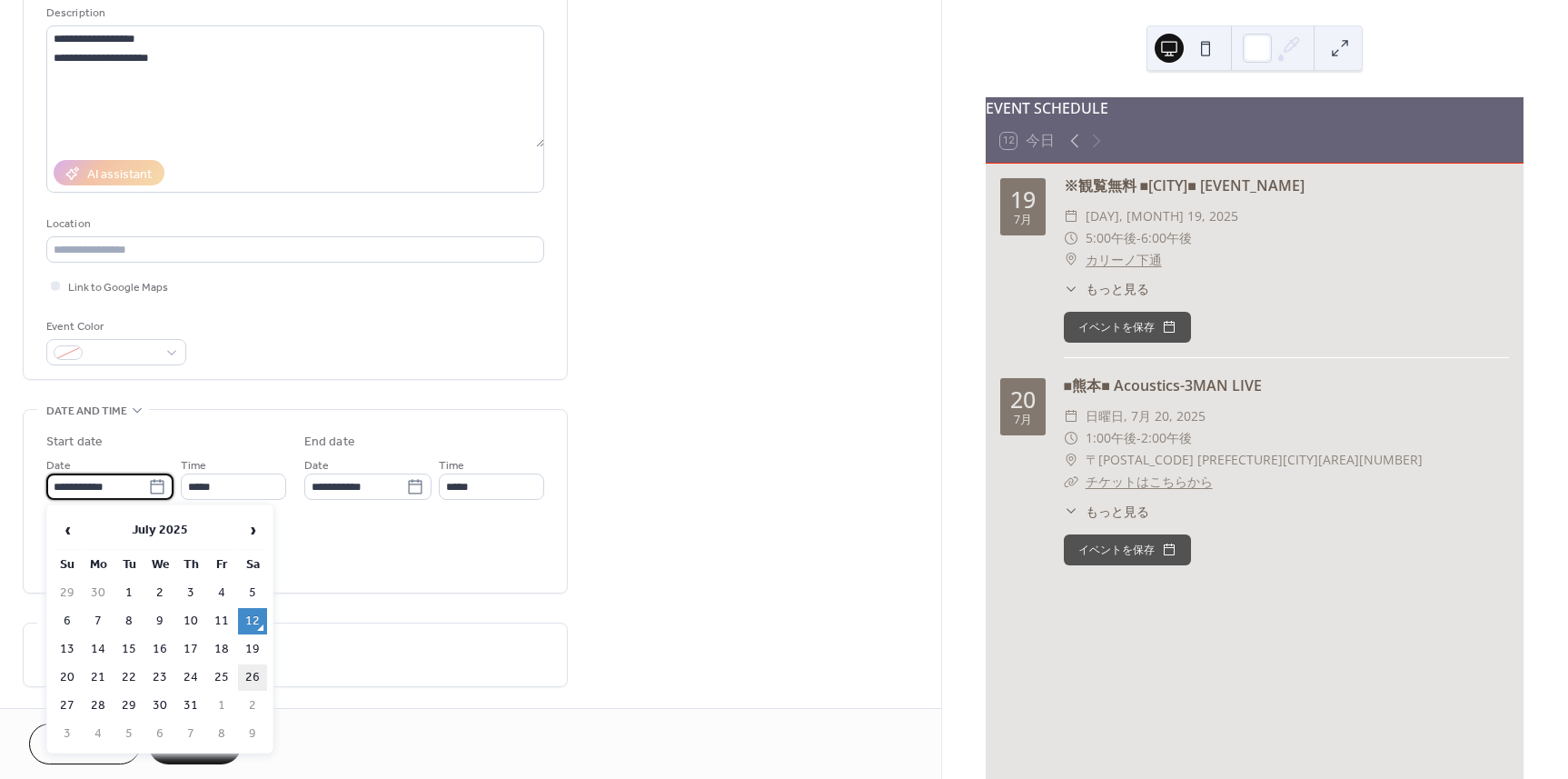 click on "26" at bounding box center (253, 677) 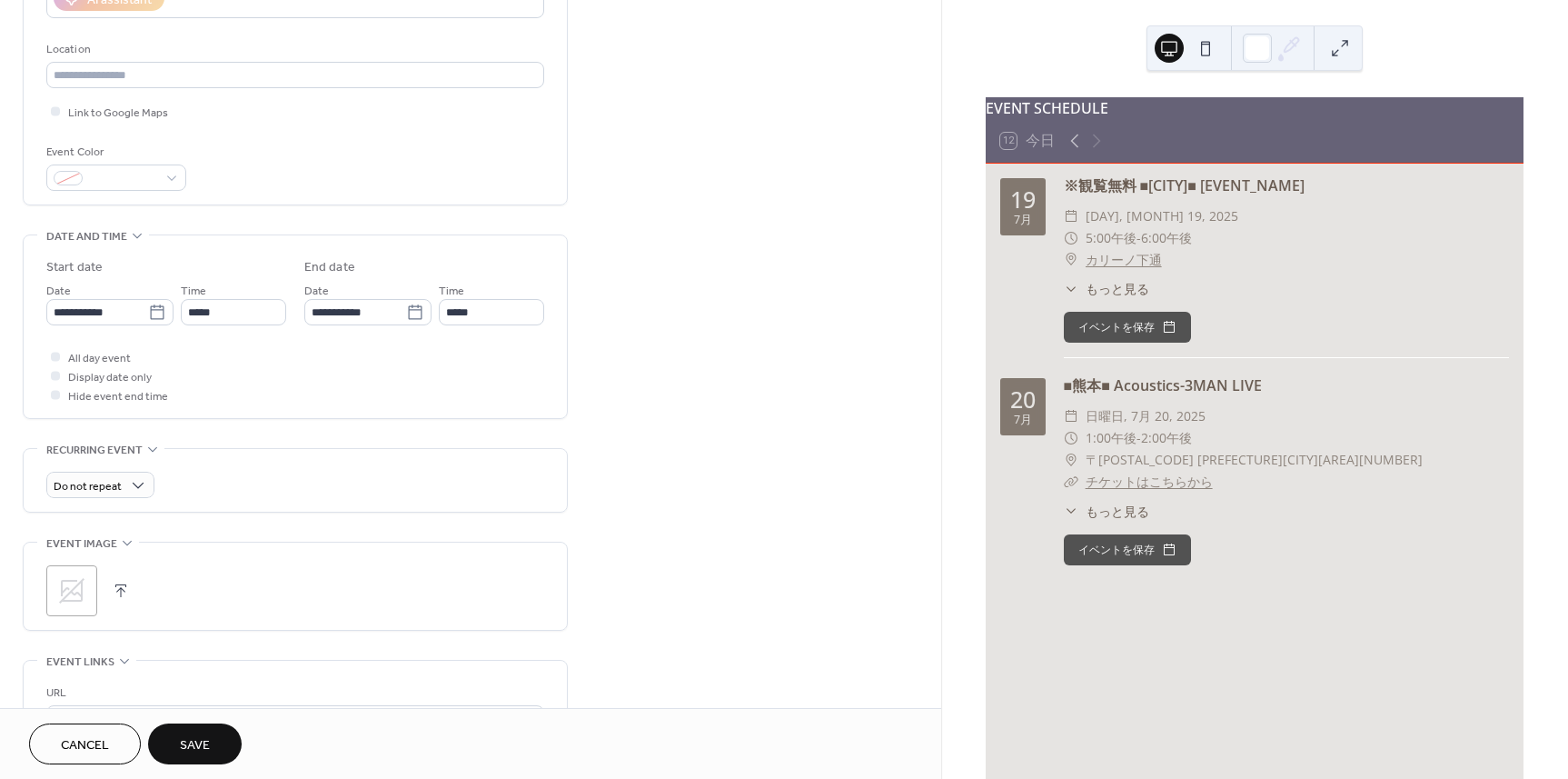 scroll, scrollTop: 273, scrollLeft: 0, axis: vertical 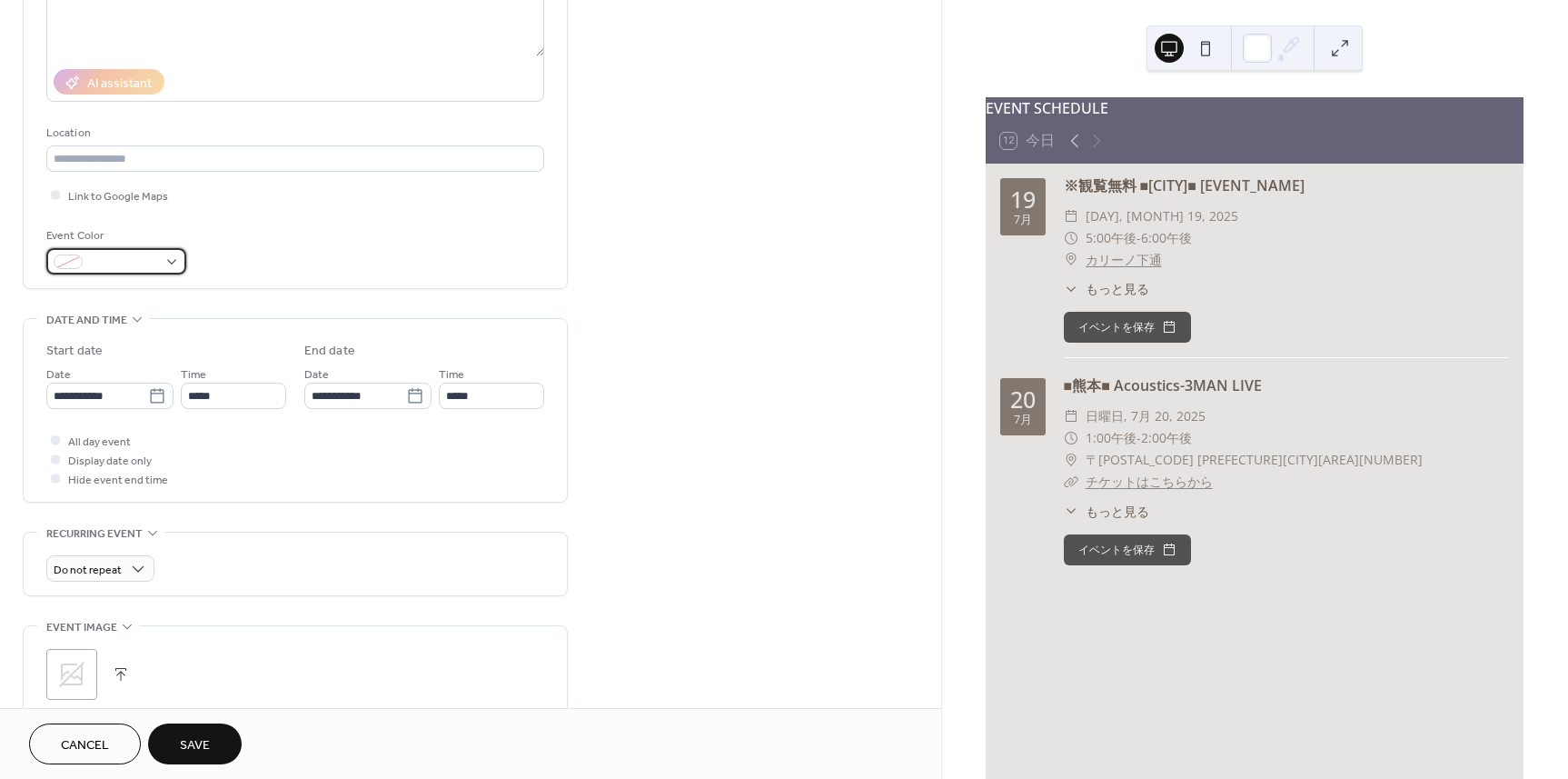 click at bounding box center [116, 261] 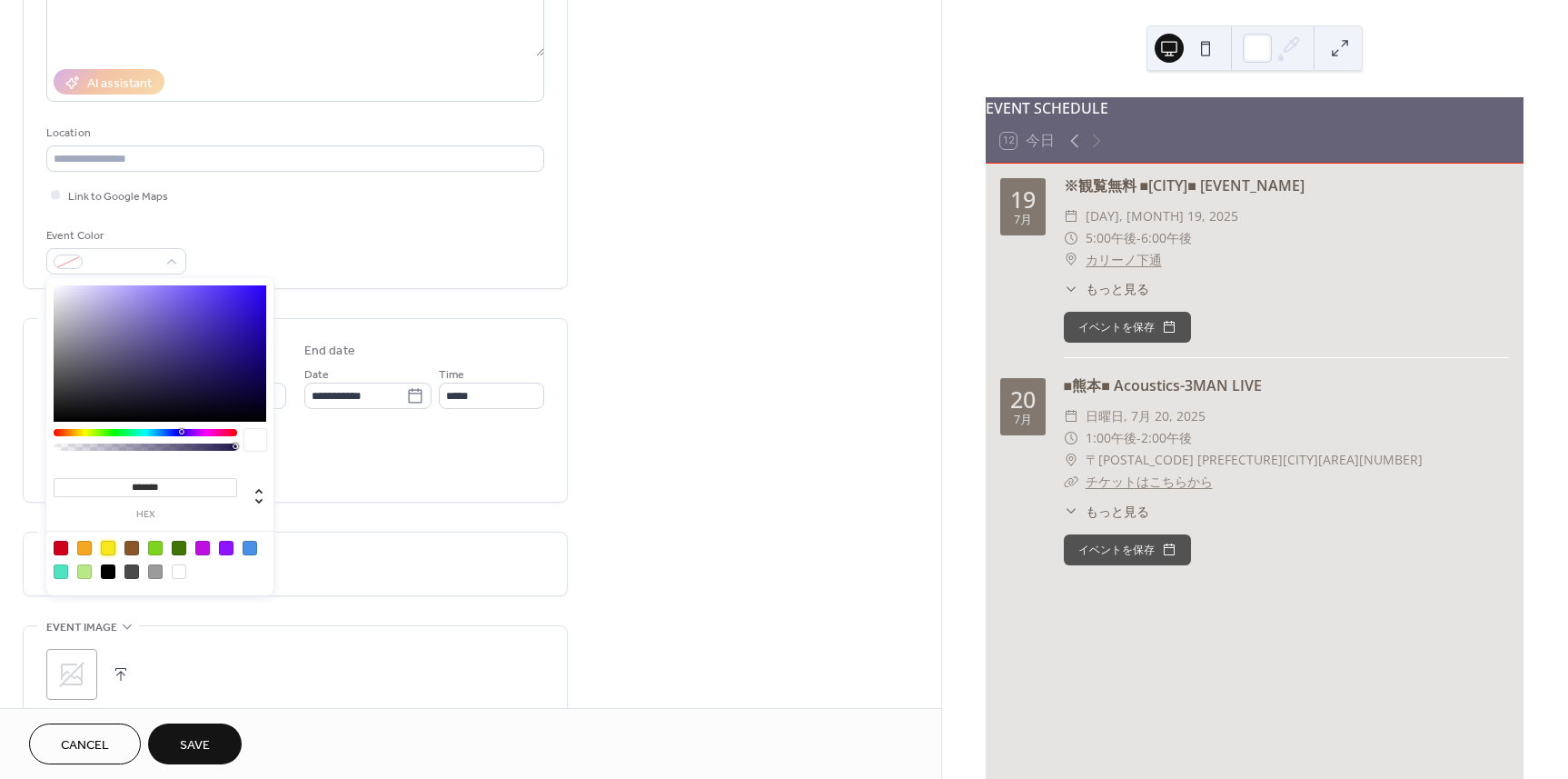 click at bounding box center [108, 548] 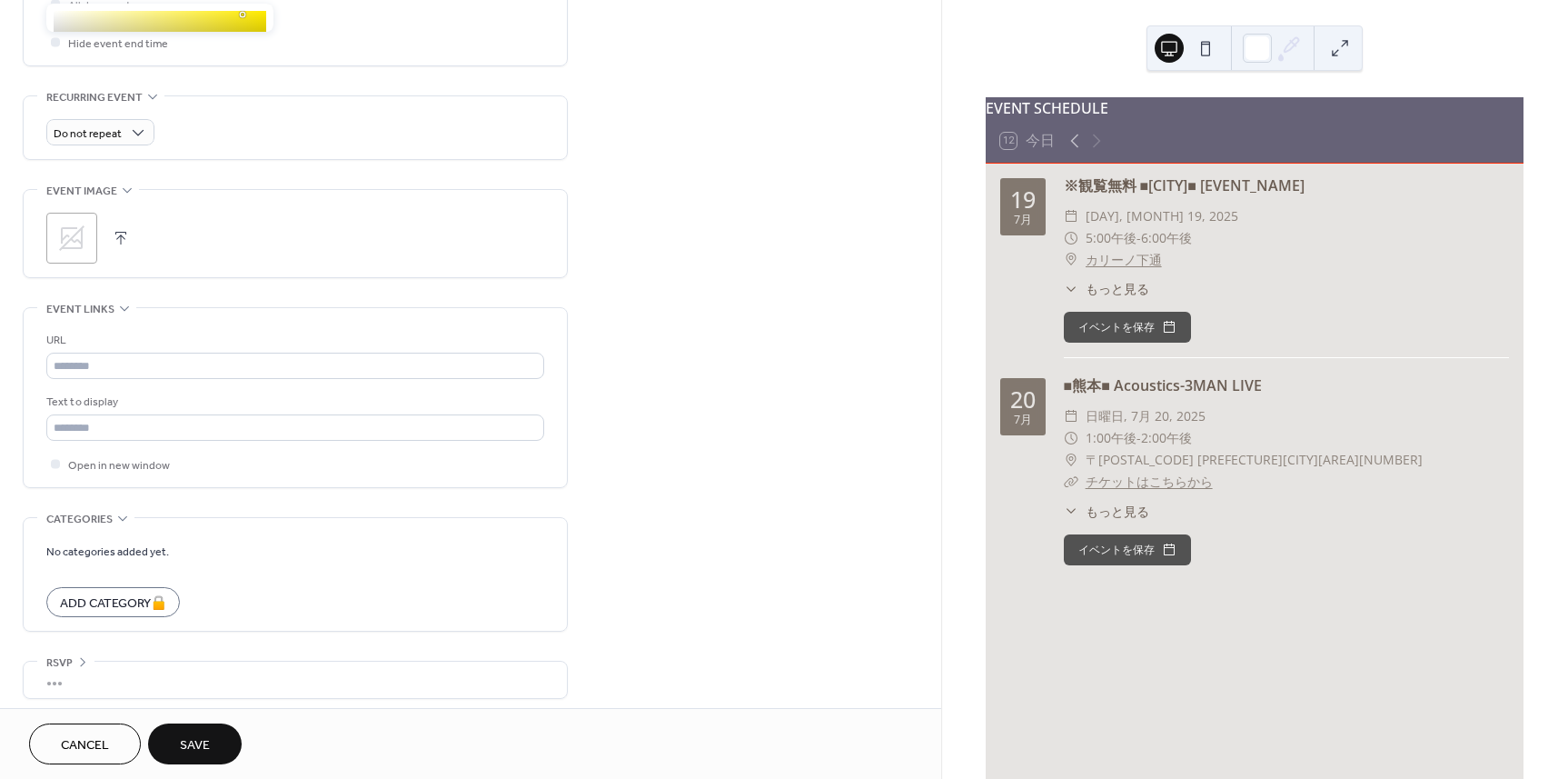 scroll, scrollTop: 718, scrollLeft: 0, axis: vertical 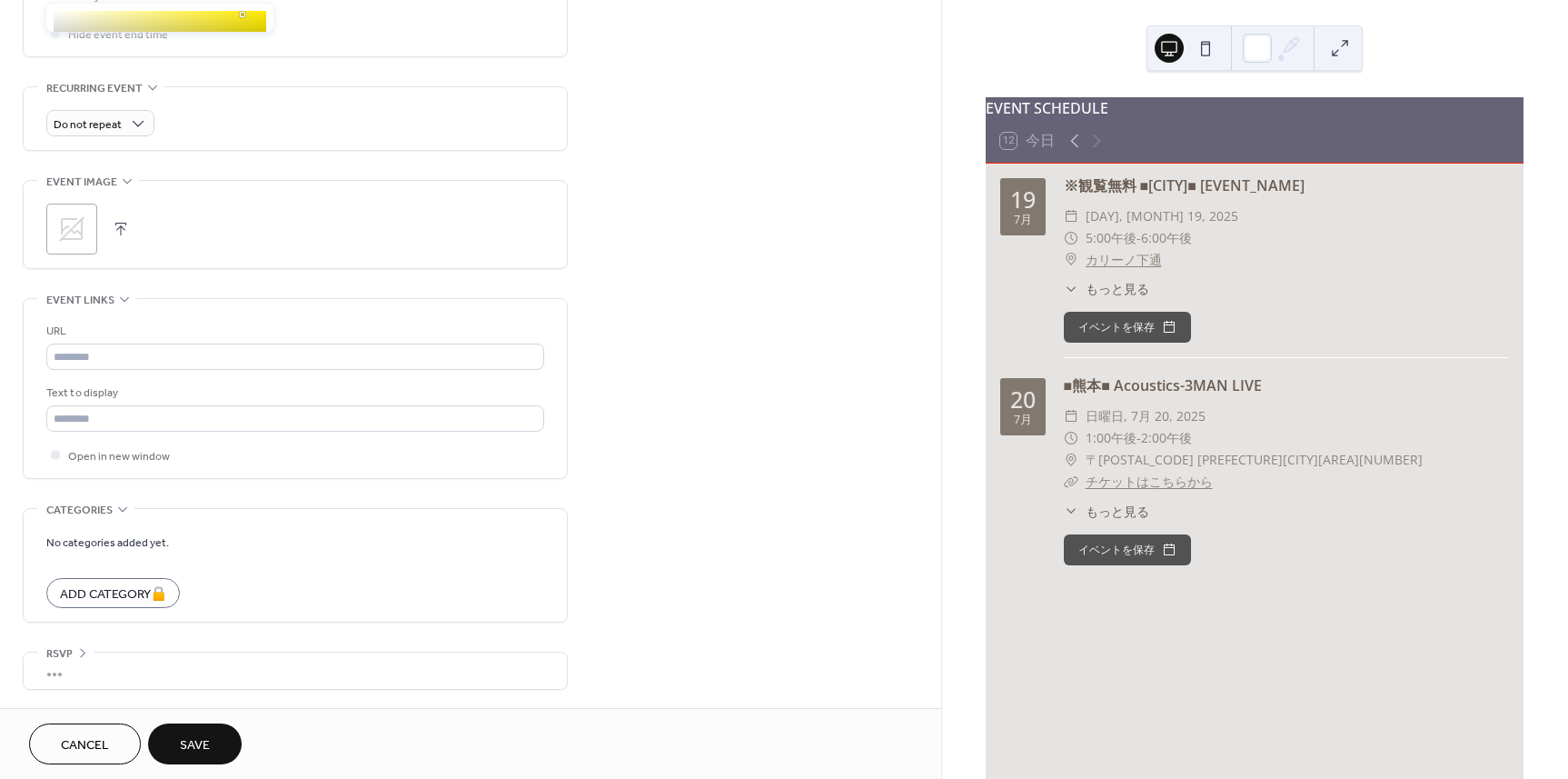 click on "Save" at bounding box center (194, 744) 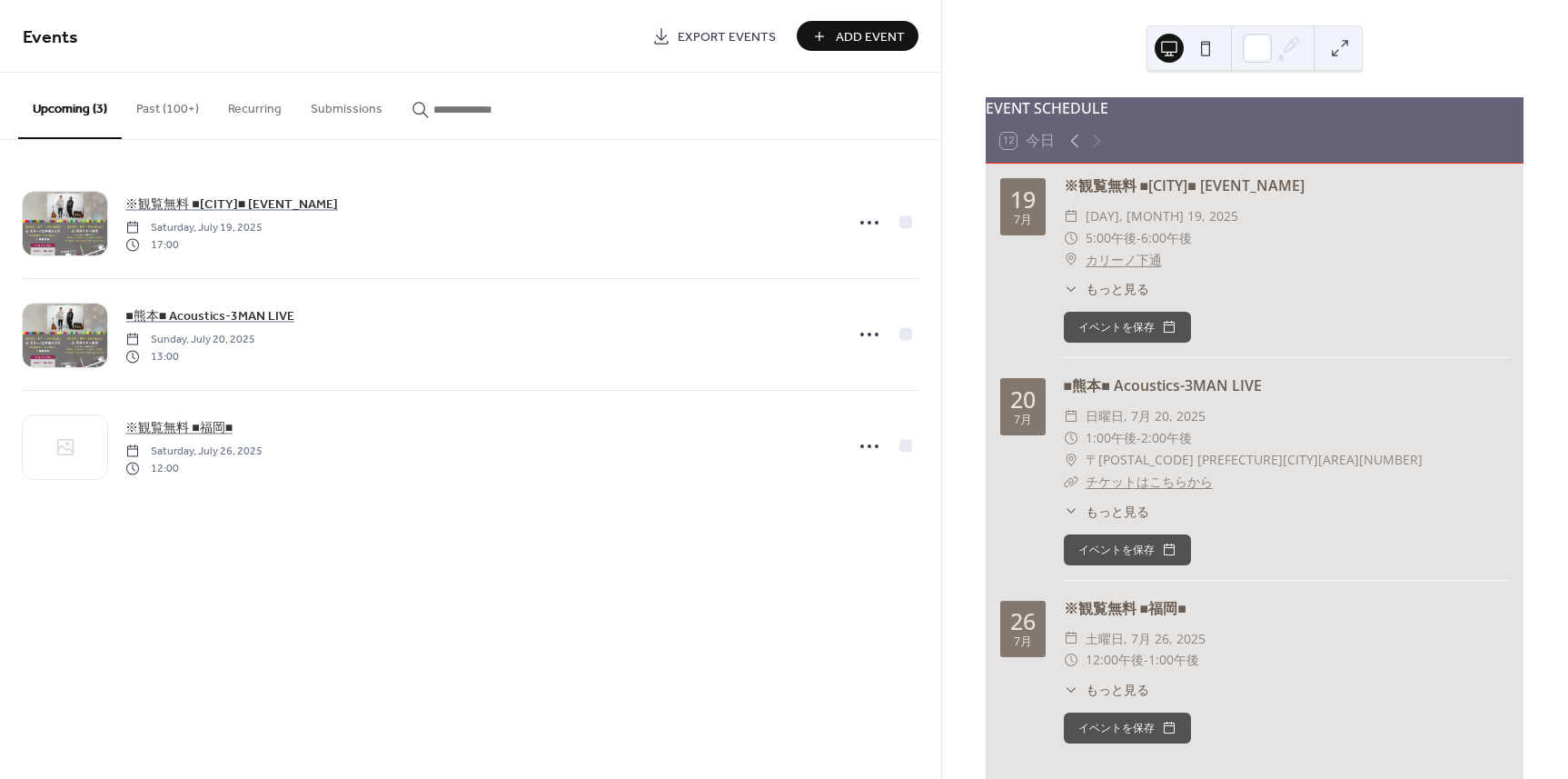 click on "Add Event" at bounding box center (870, 37) 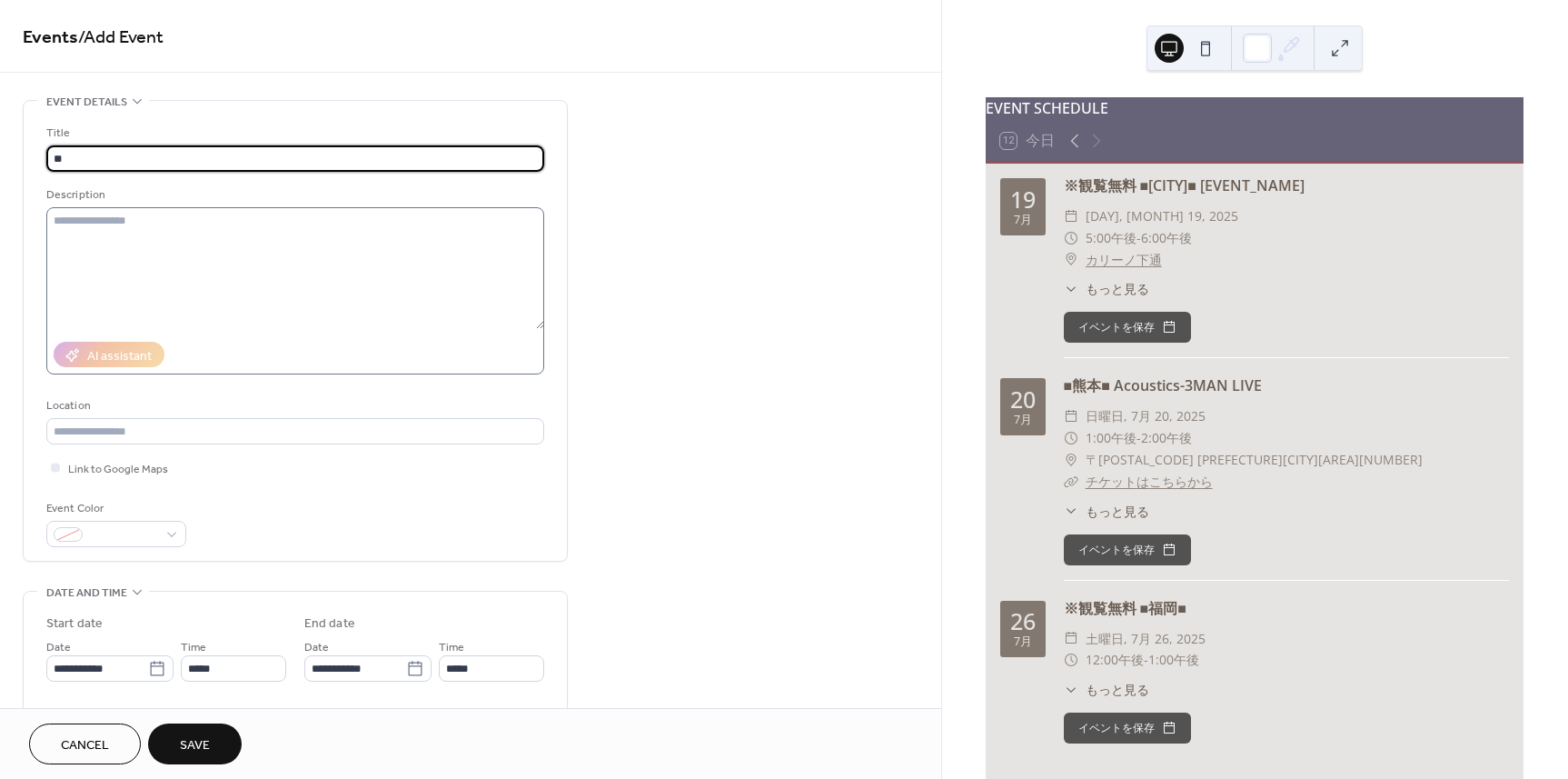 type on "*" 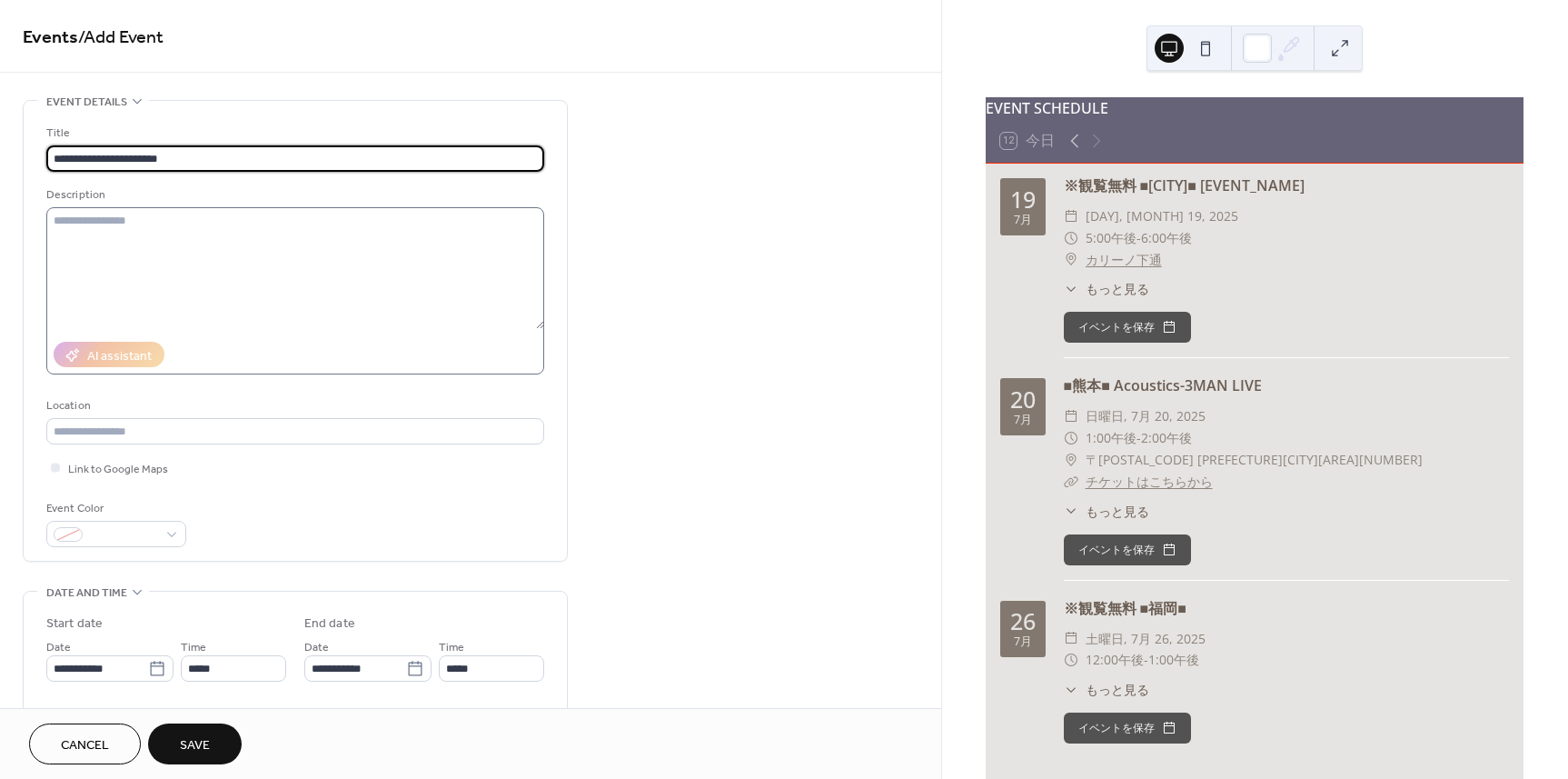 type on "**********" 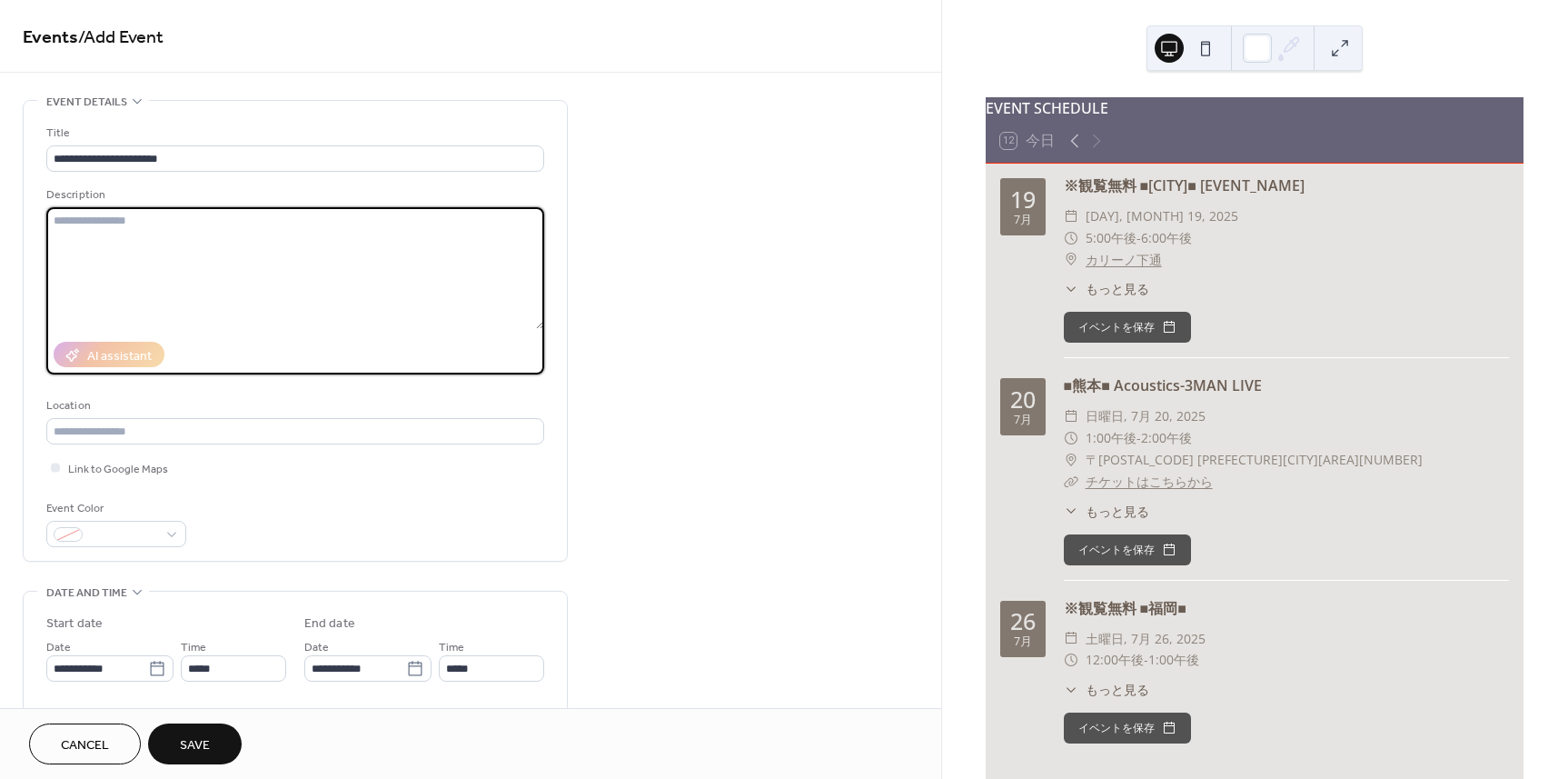click at bounding box center [295, 268] 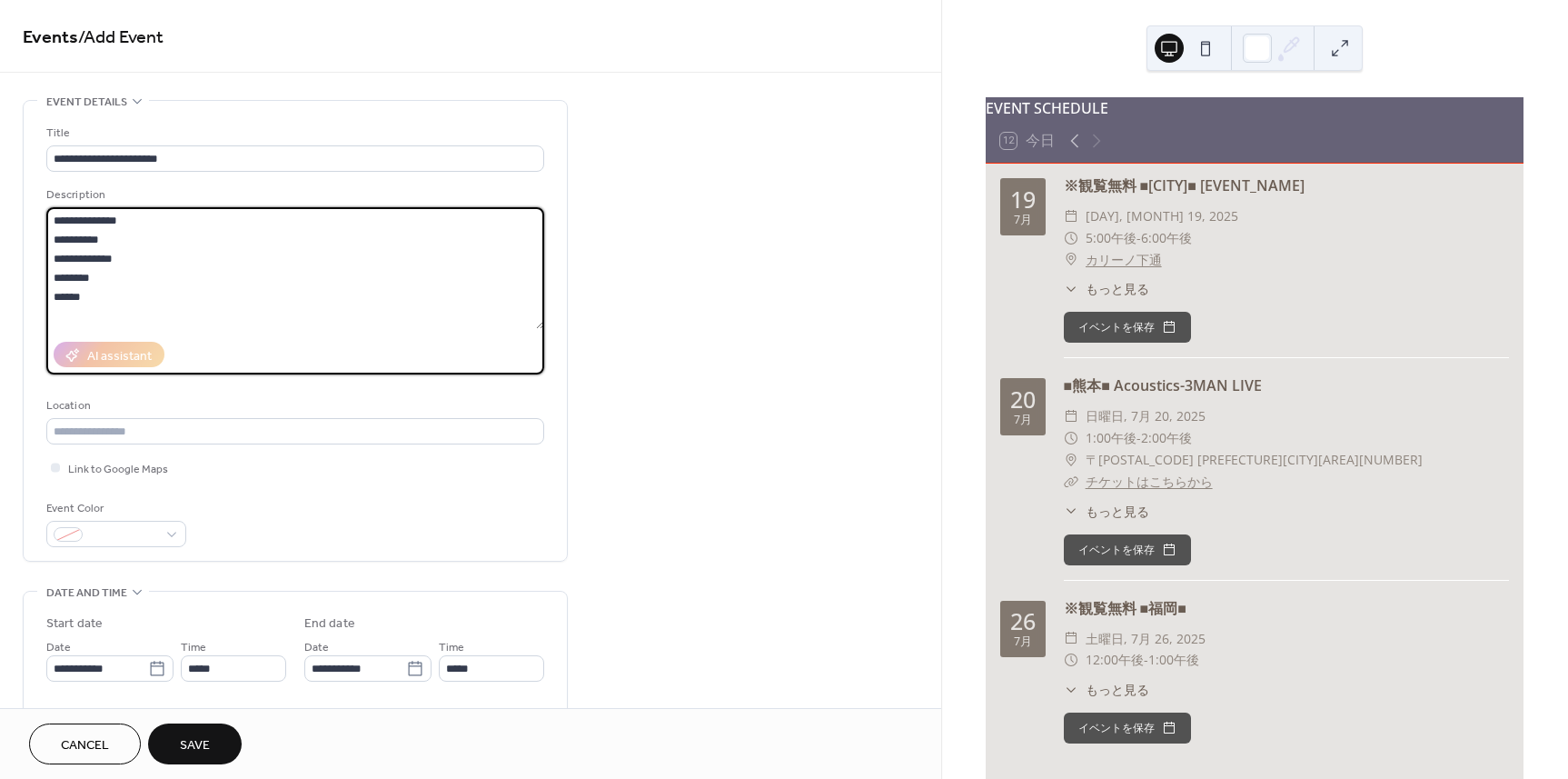 type on "**********" 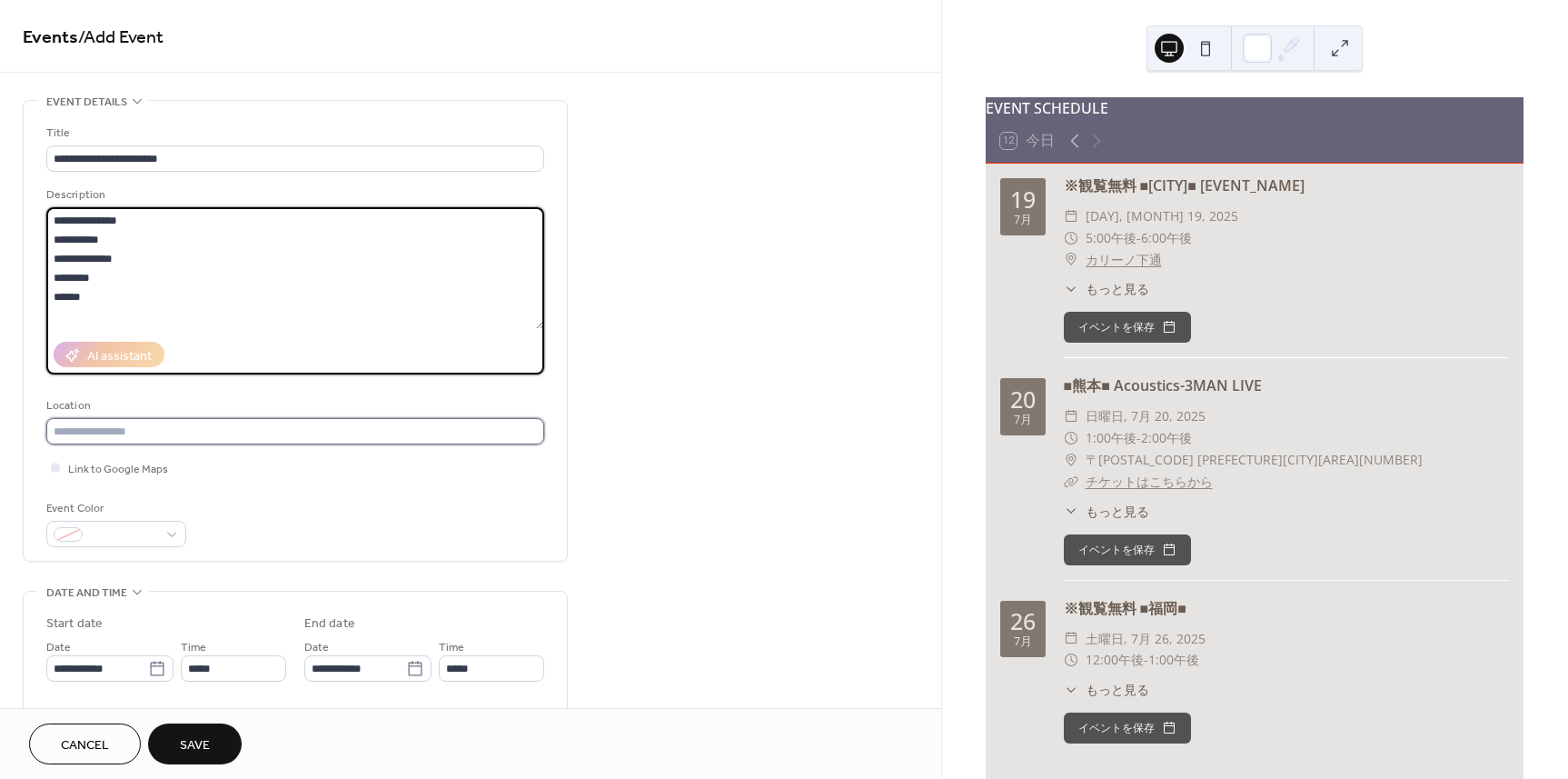 click at bounding box center [295, 431] 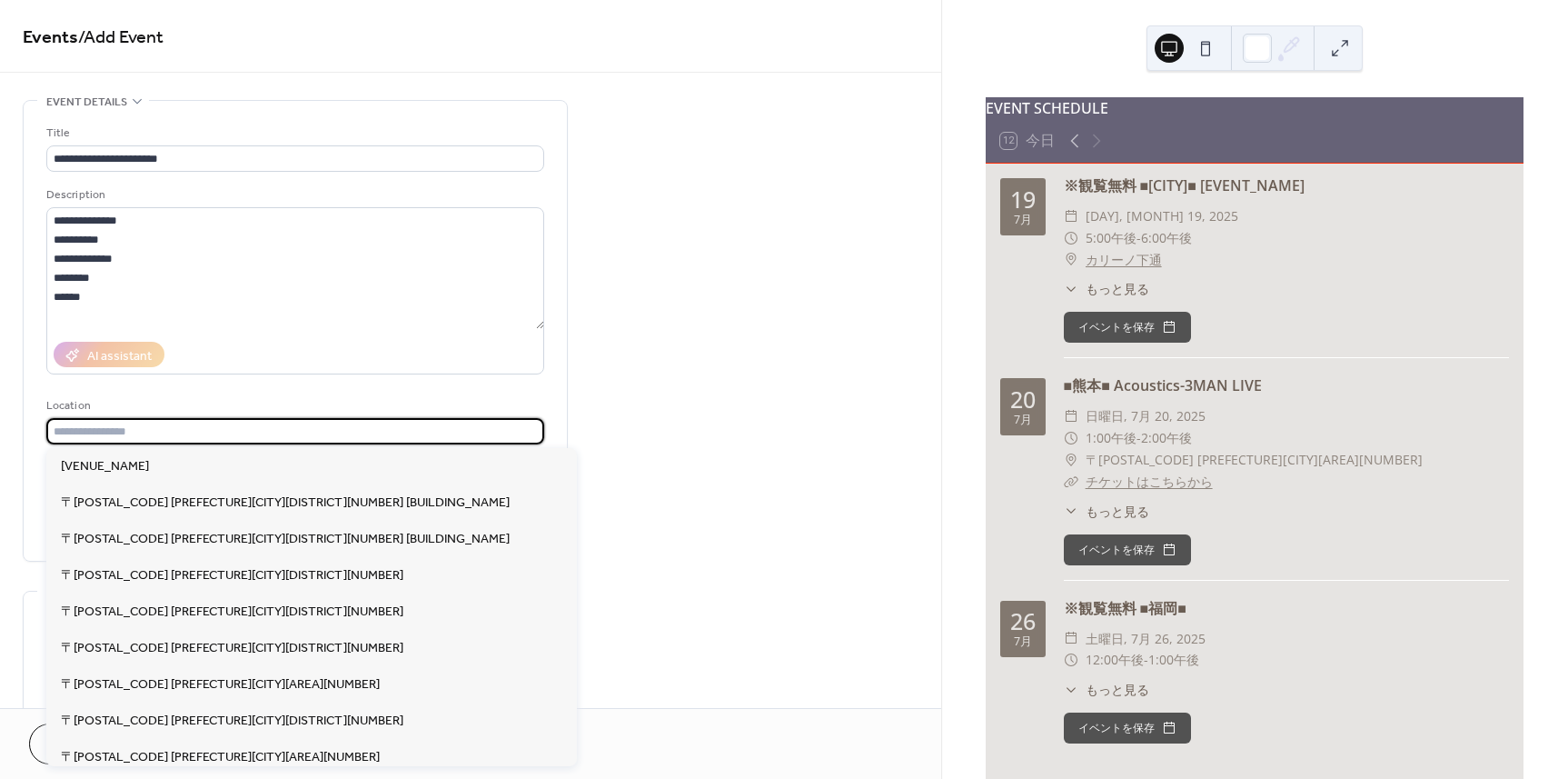 paste on "**********" 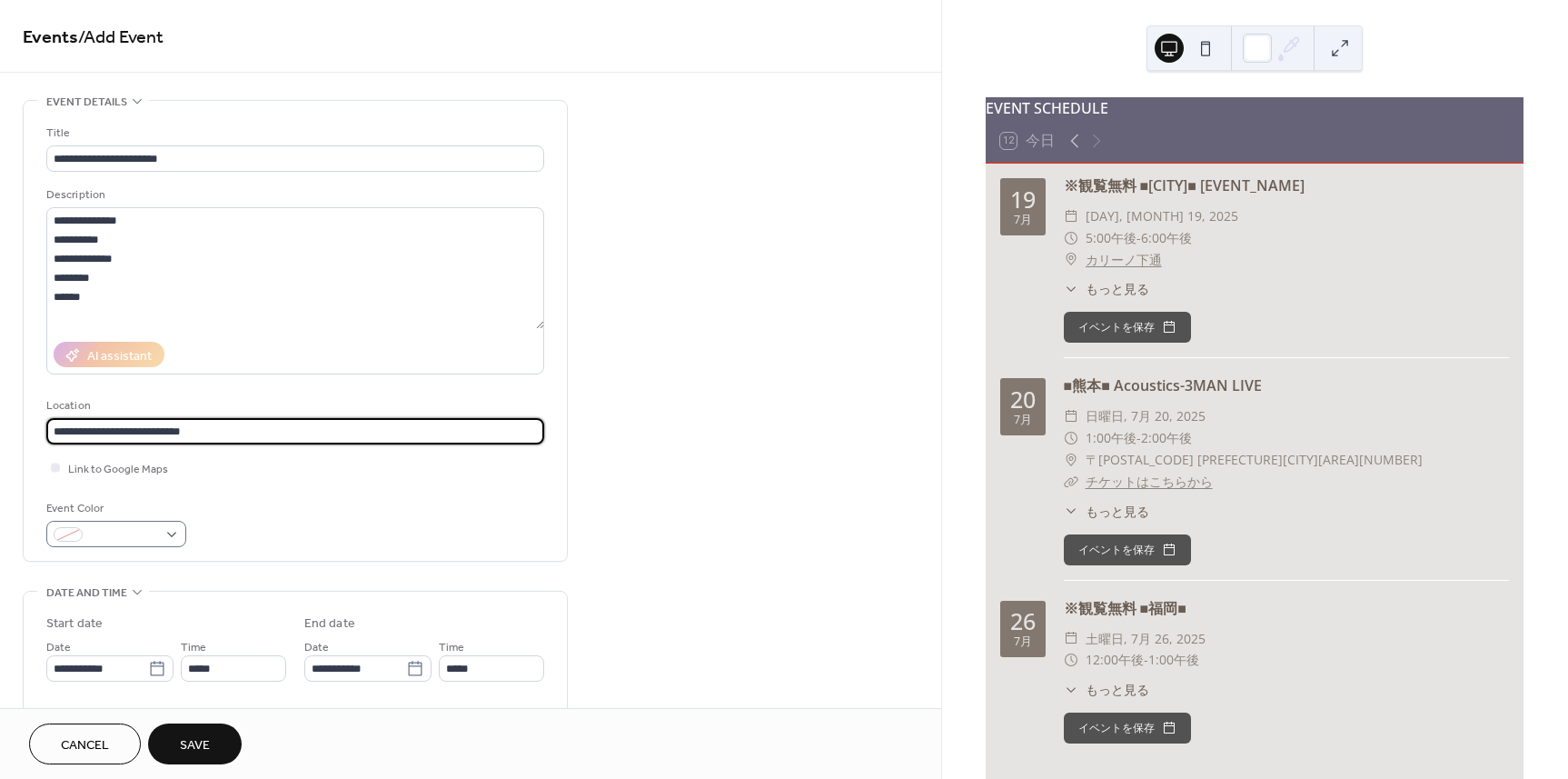 type on "**********" 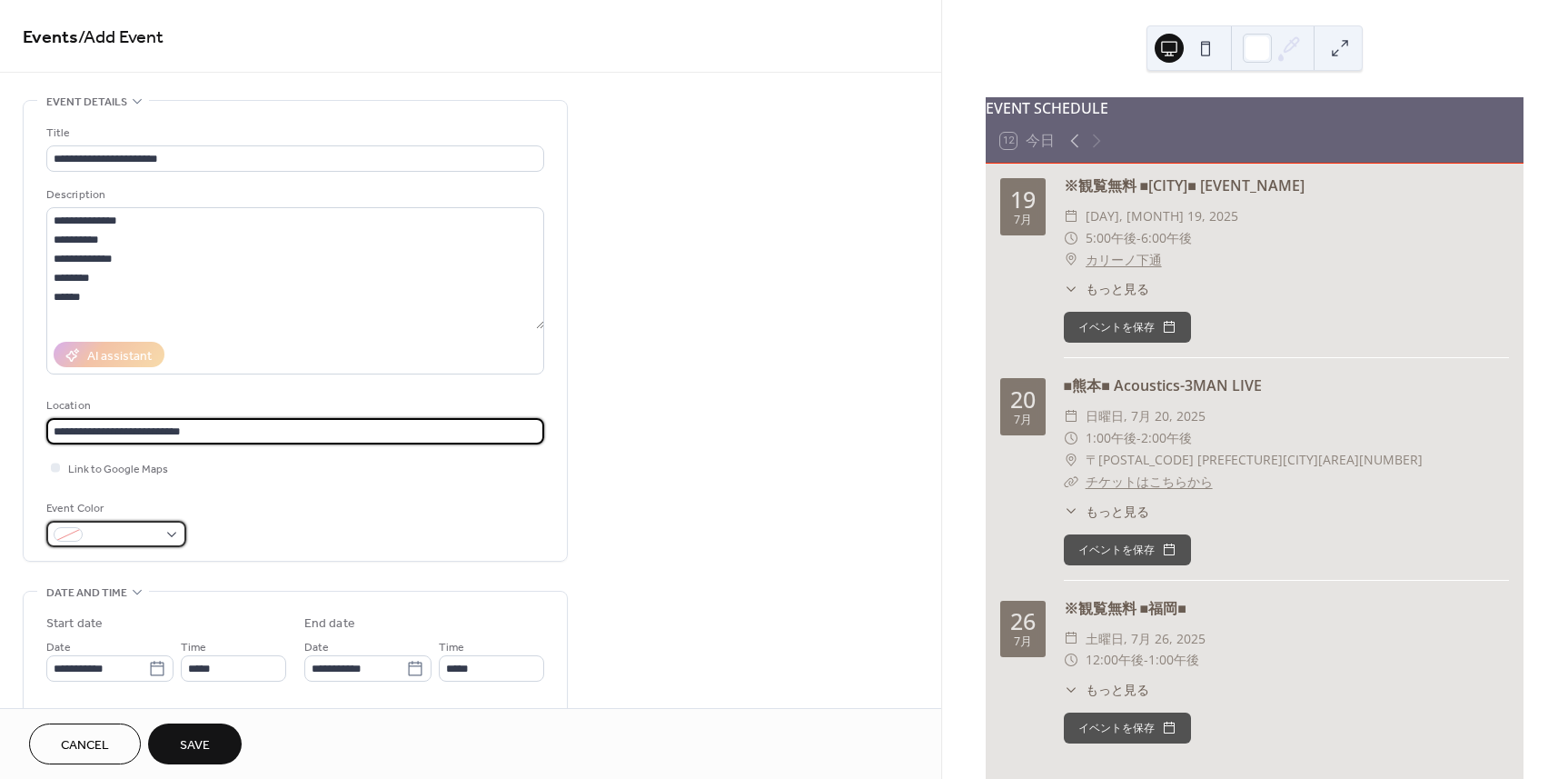 click at bounding box center [116, 534] 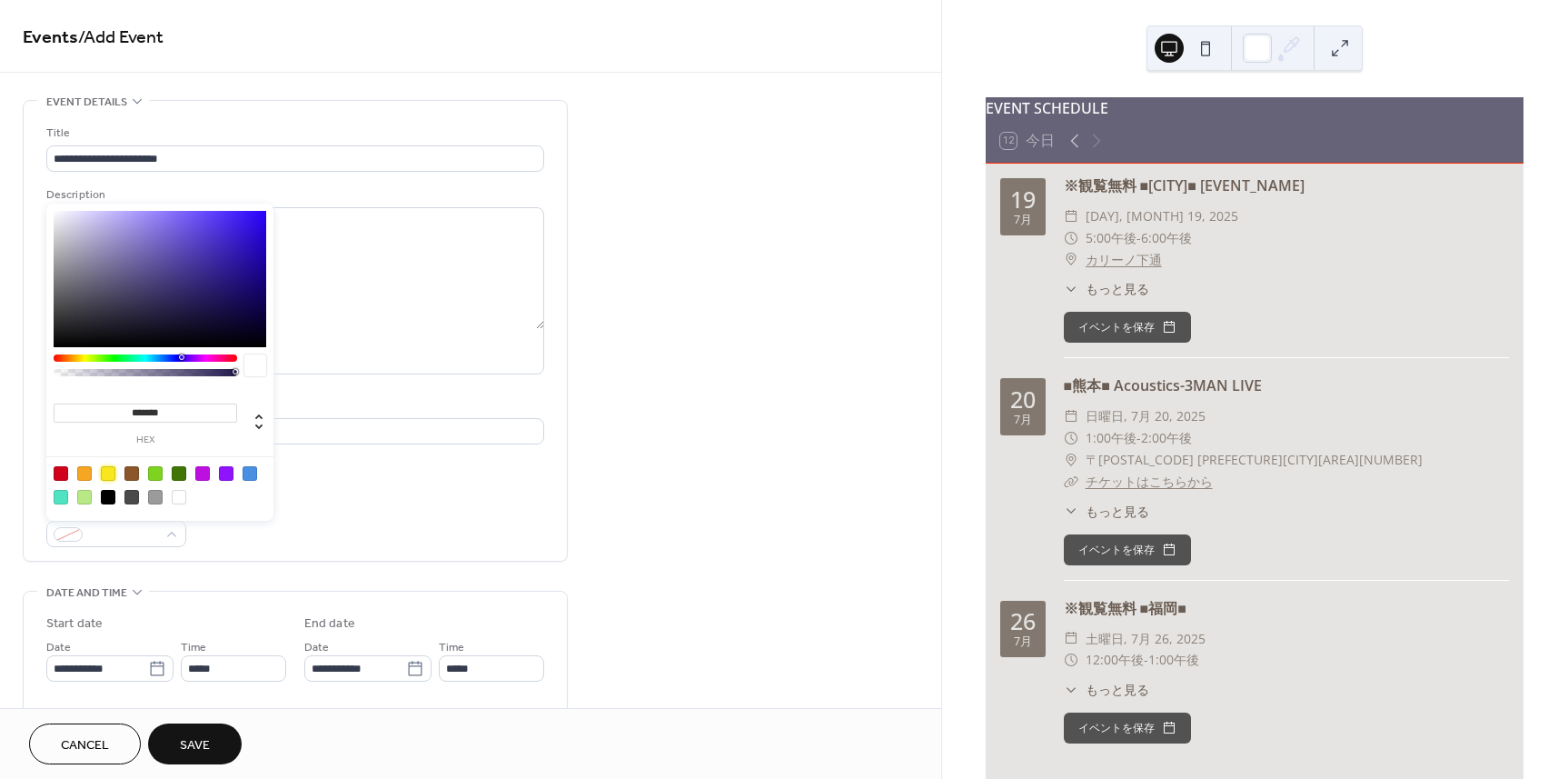 click at bounding box center (108, 474) 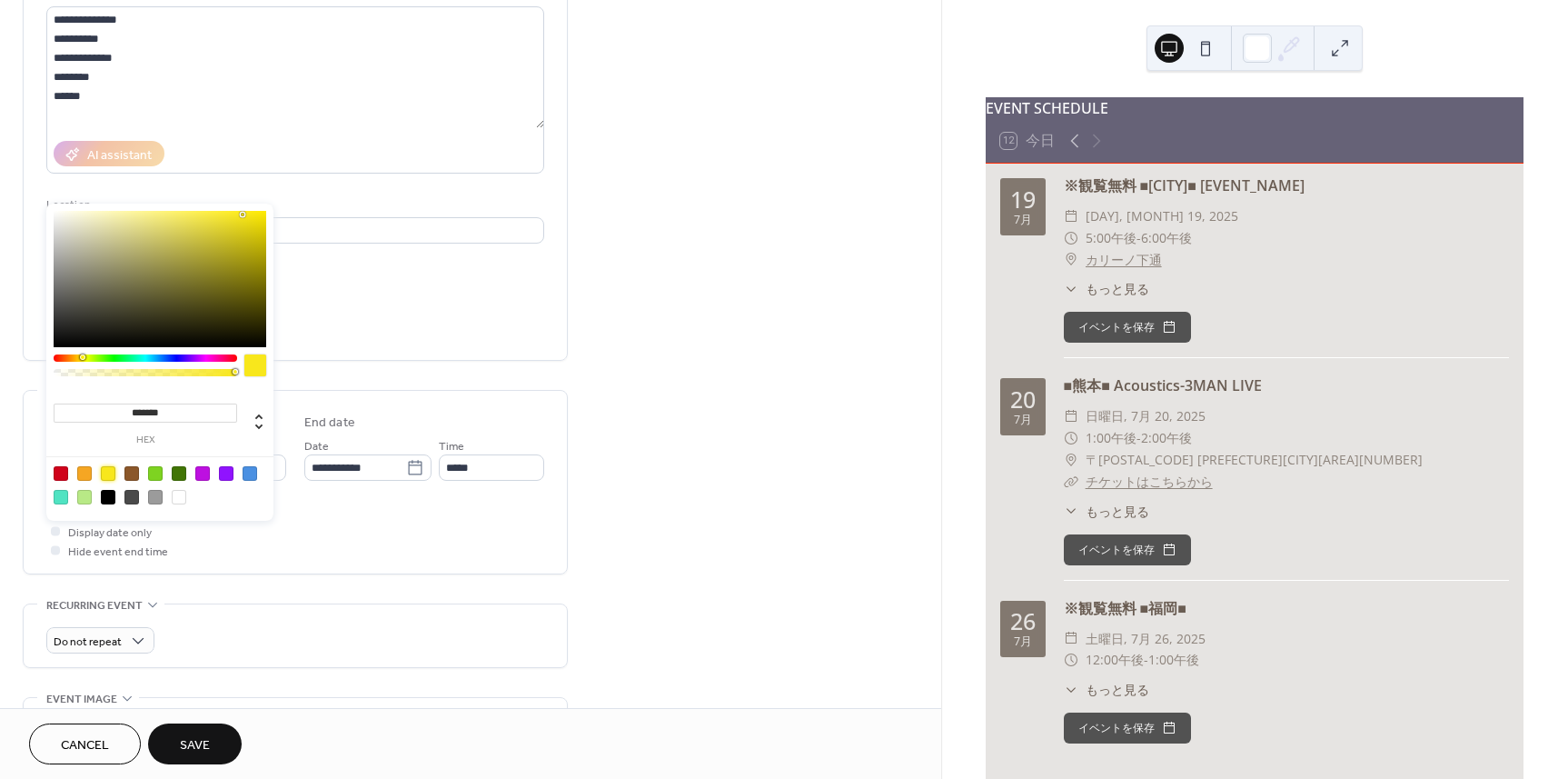 scroll, scrollTop: 273, scrollLeft: 0, axis: vertical 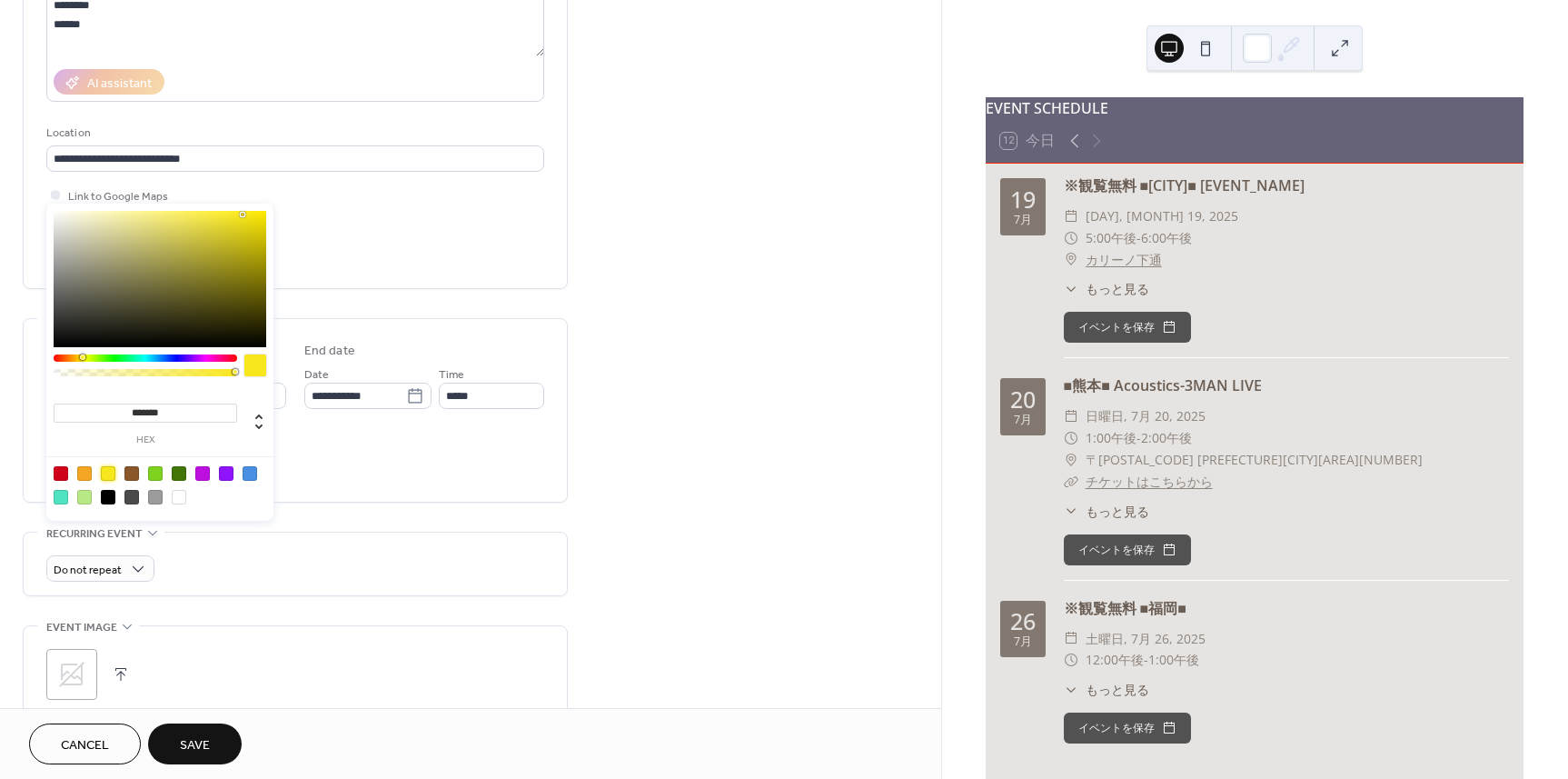 click on "All day event Display date only Hide event end time" at bounding box center (295, 459) 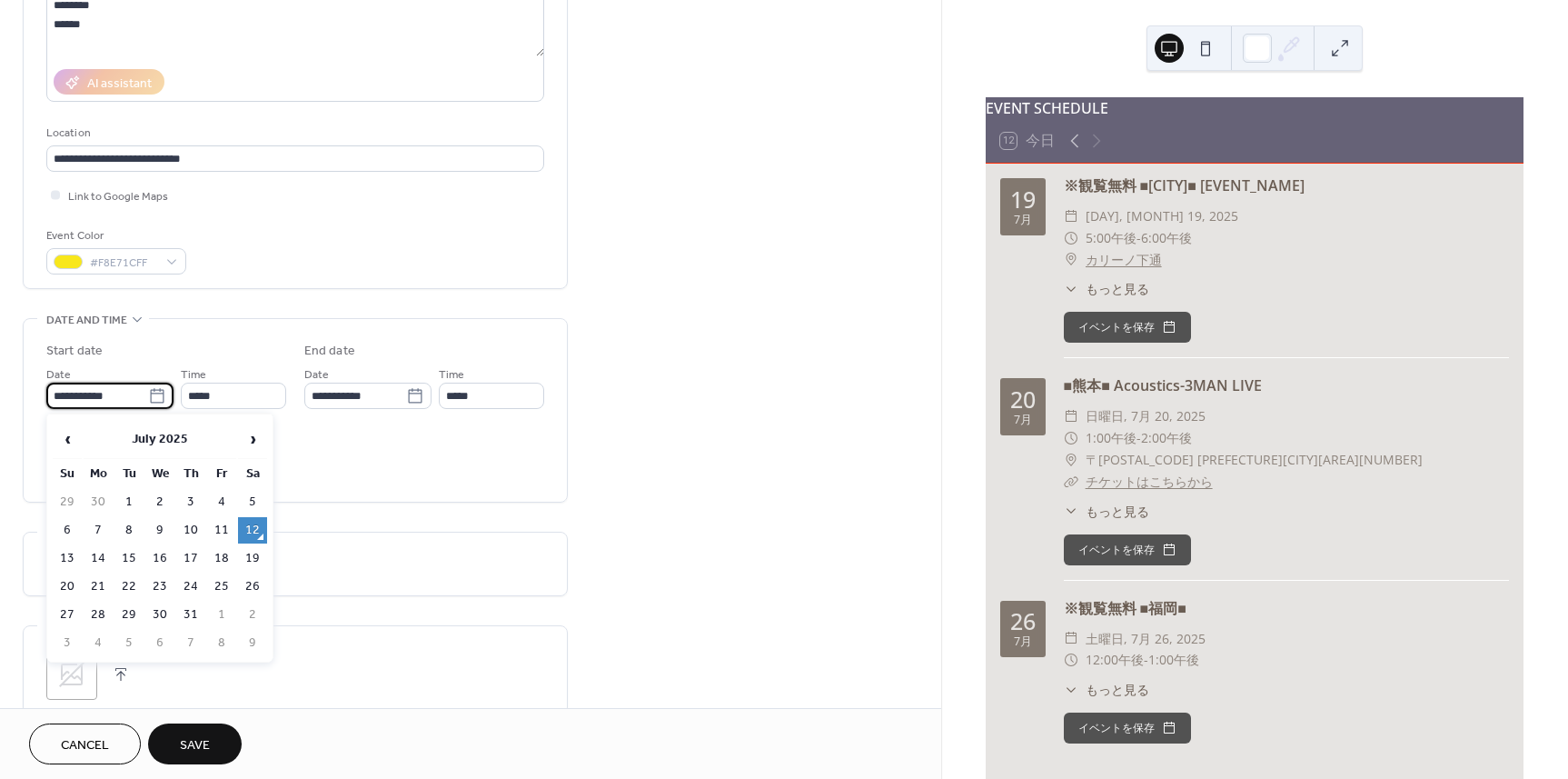 click on "**********" at bounding box center [97, 395] 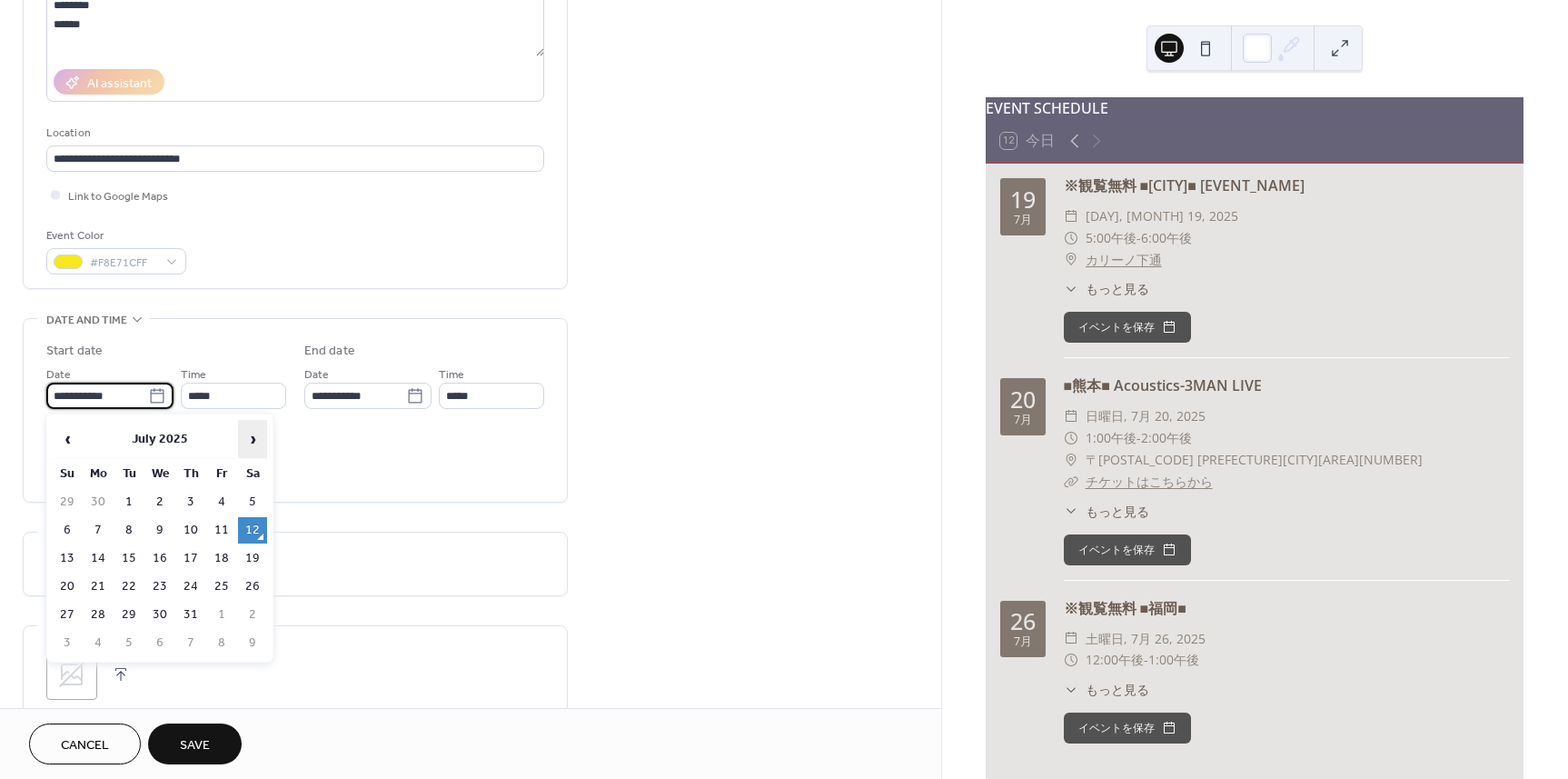 click on "›" at bounding box center [253, 439] 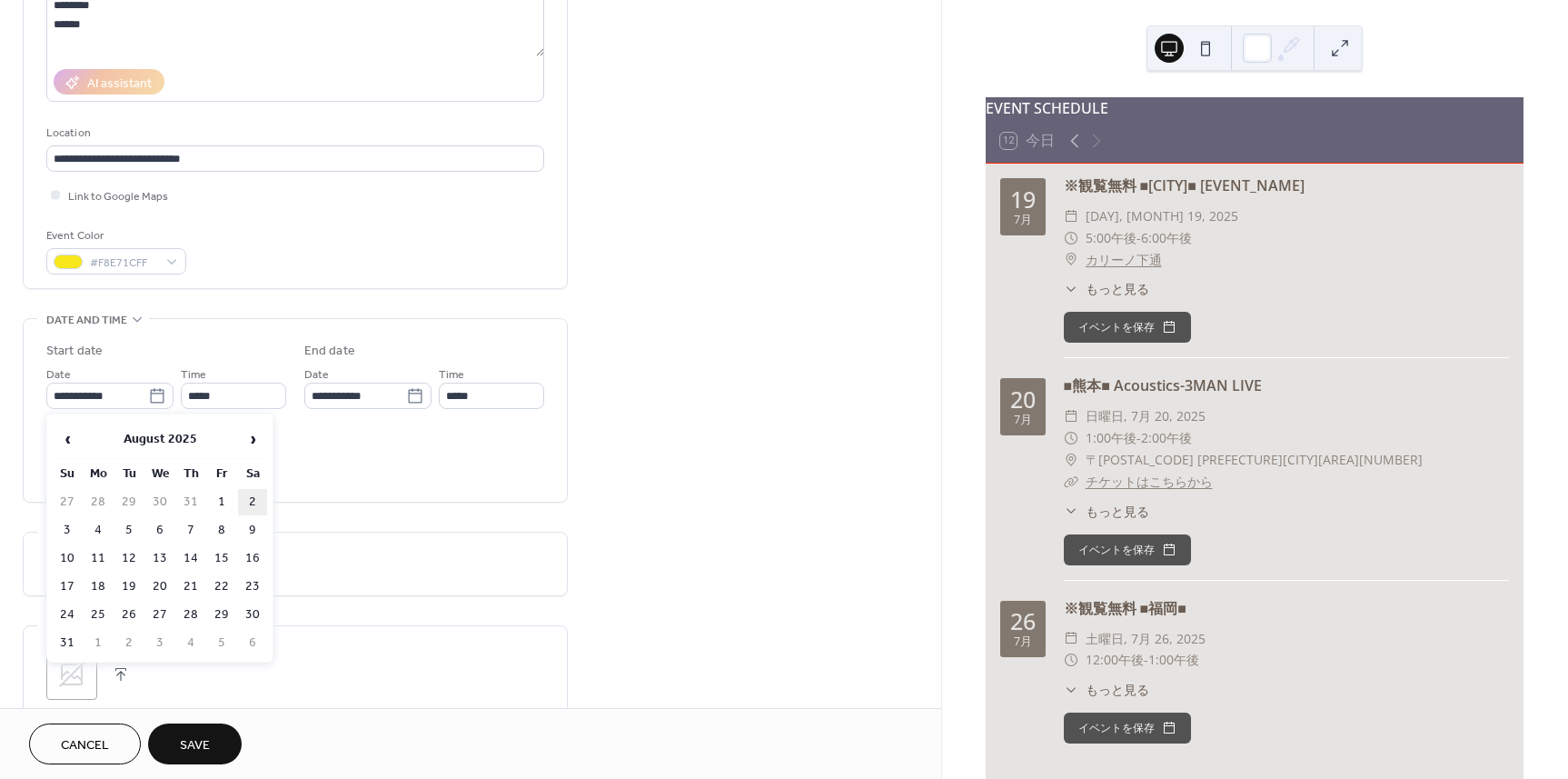 click on "2" at bounding box center (253, 502) 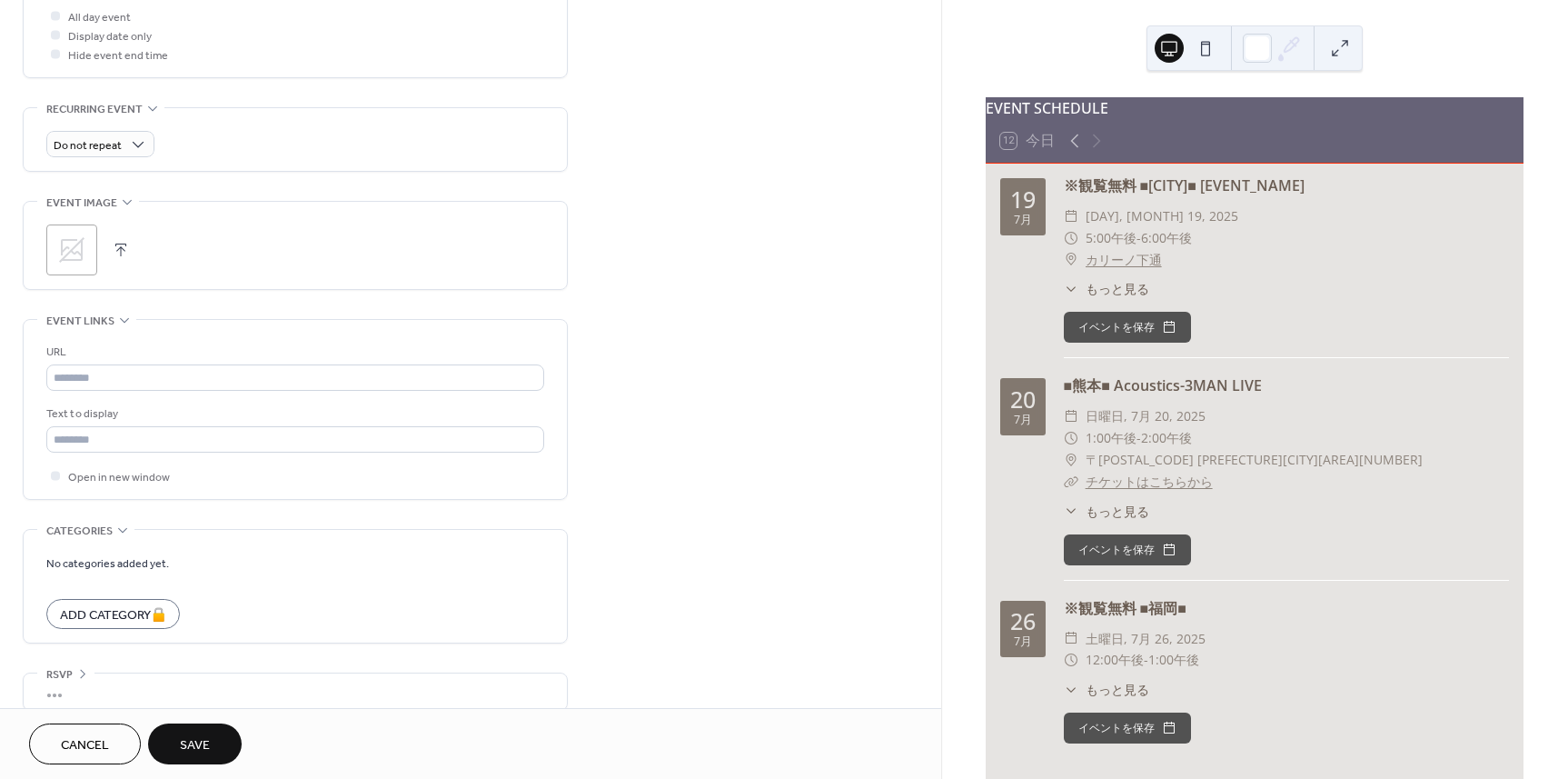 scroll, scrollTop: 718, scrollLeft: 0, axis: vertical 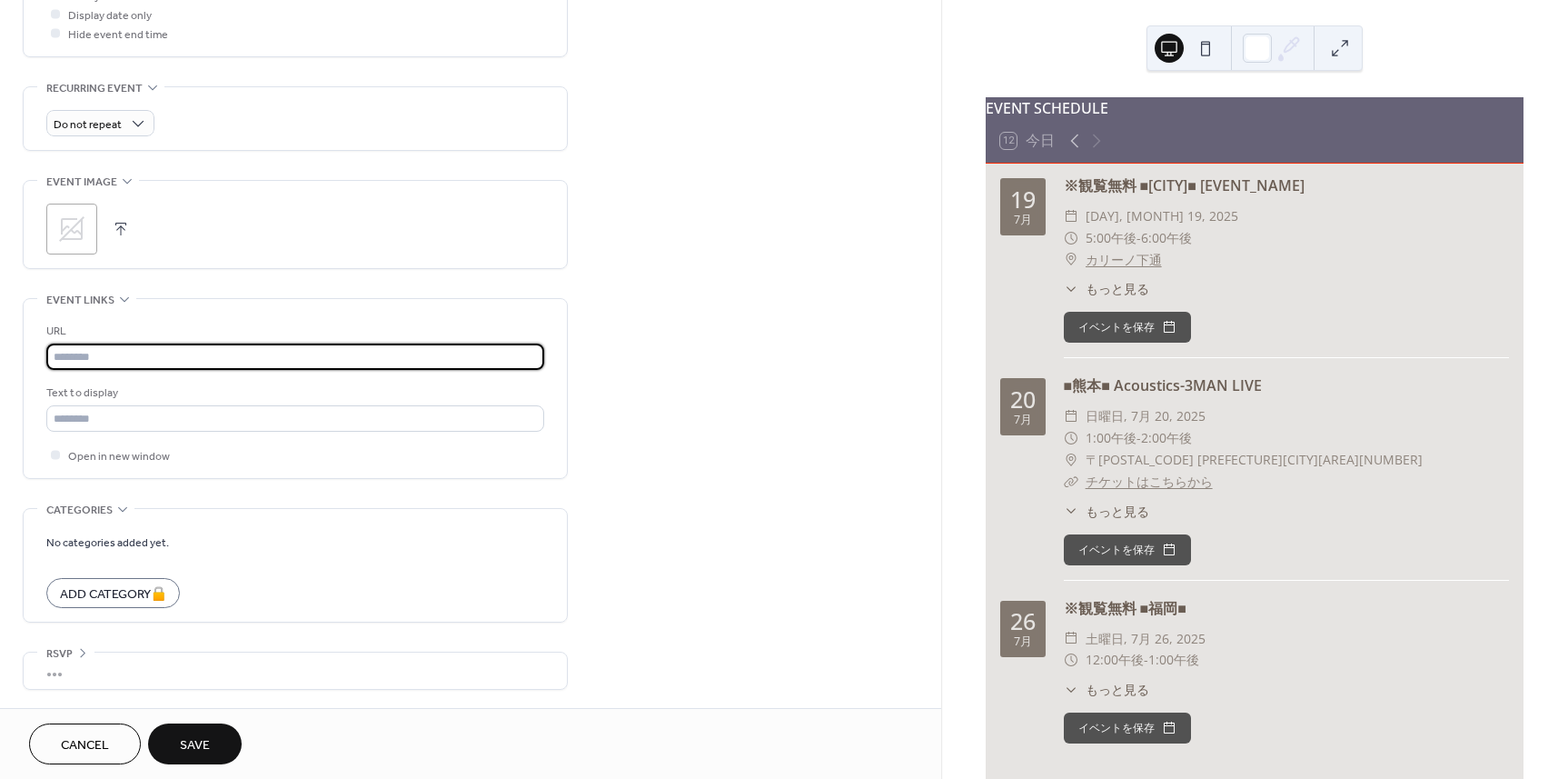 click at bounding box center [295, 356] 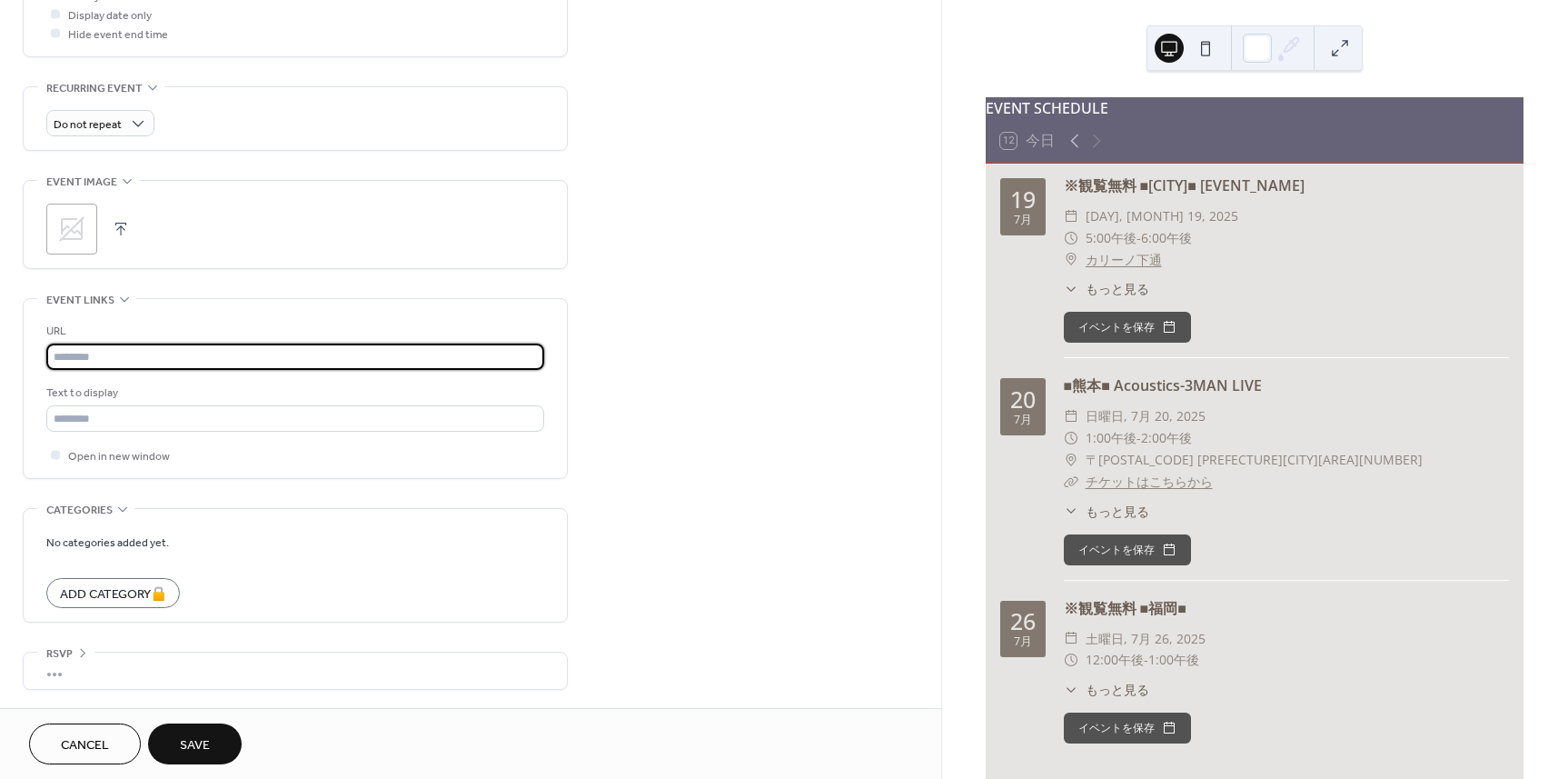 paste on "**********" 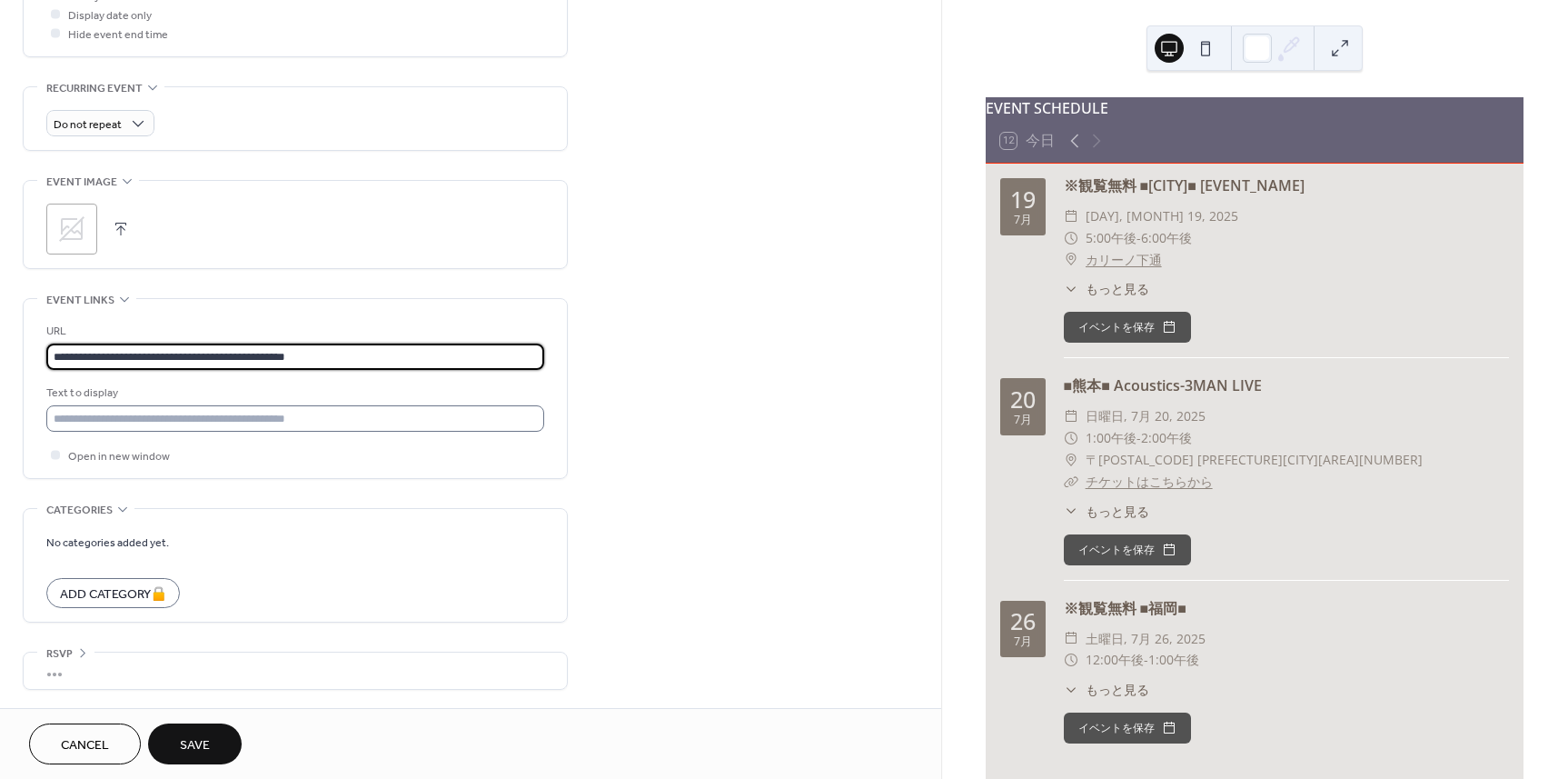 type on "**********" 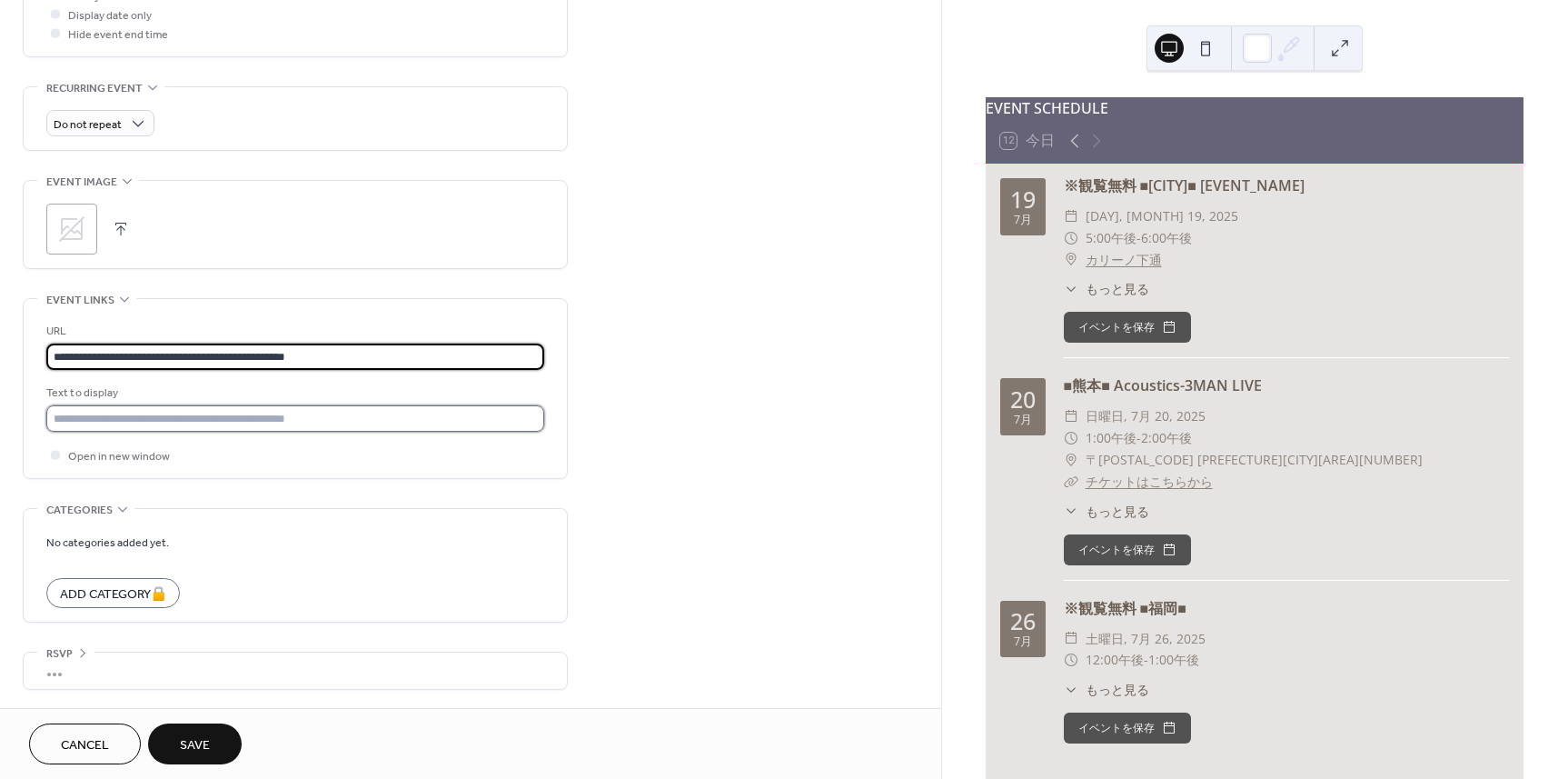 click at bounding box center (295, 418) 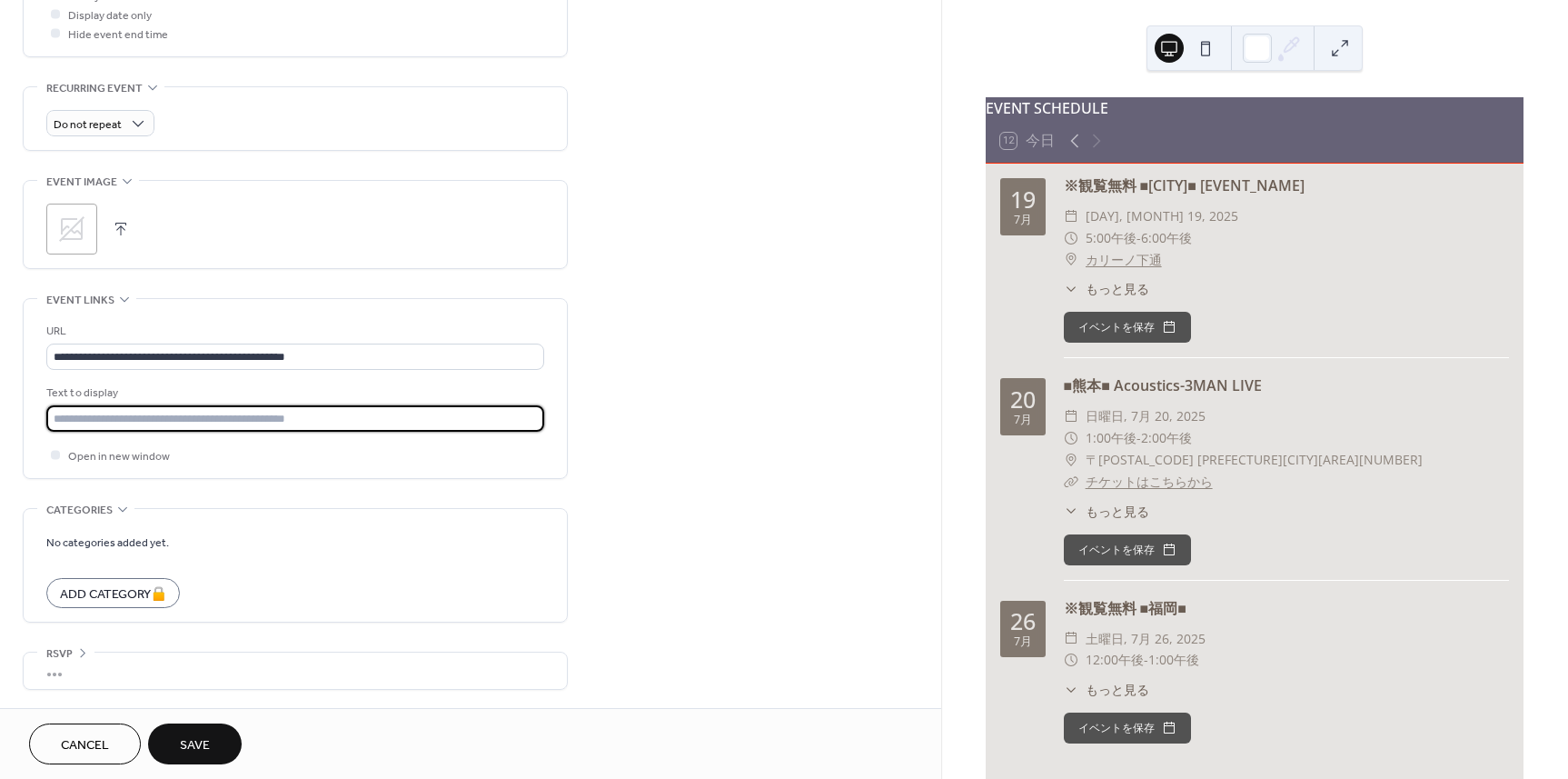 paste on "**********" 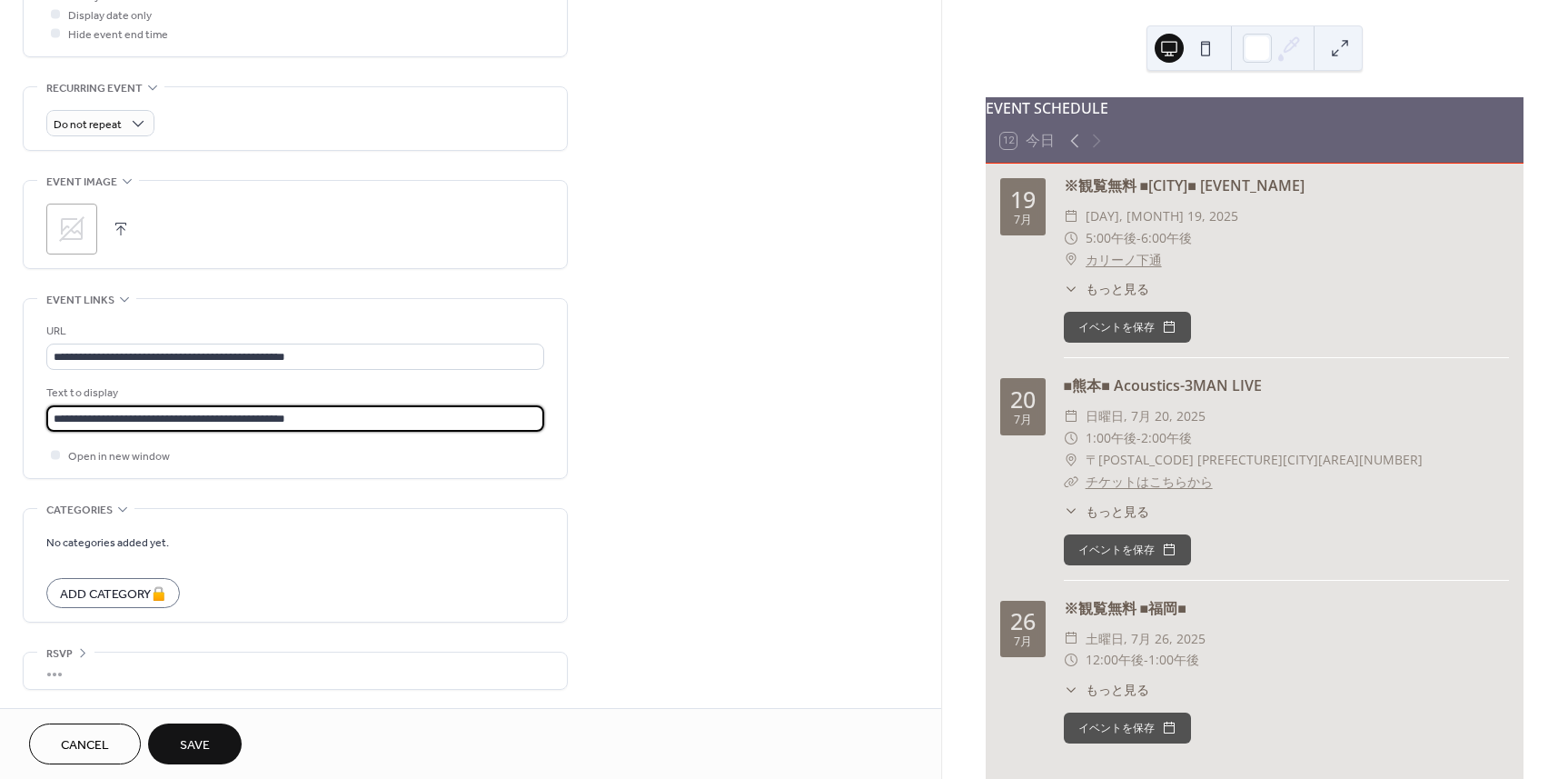 type on "**********" 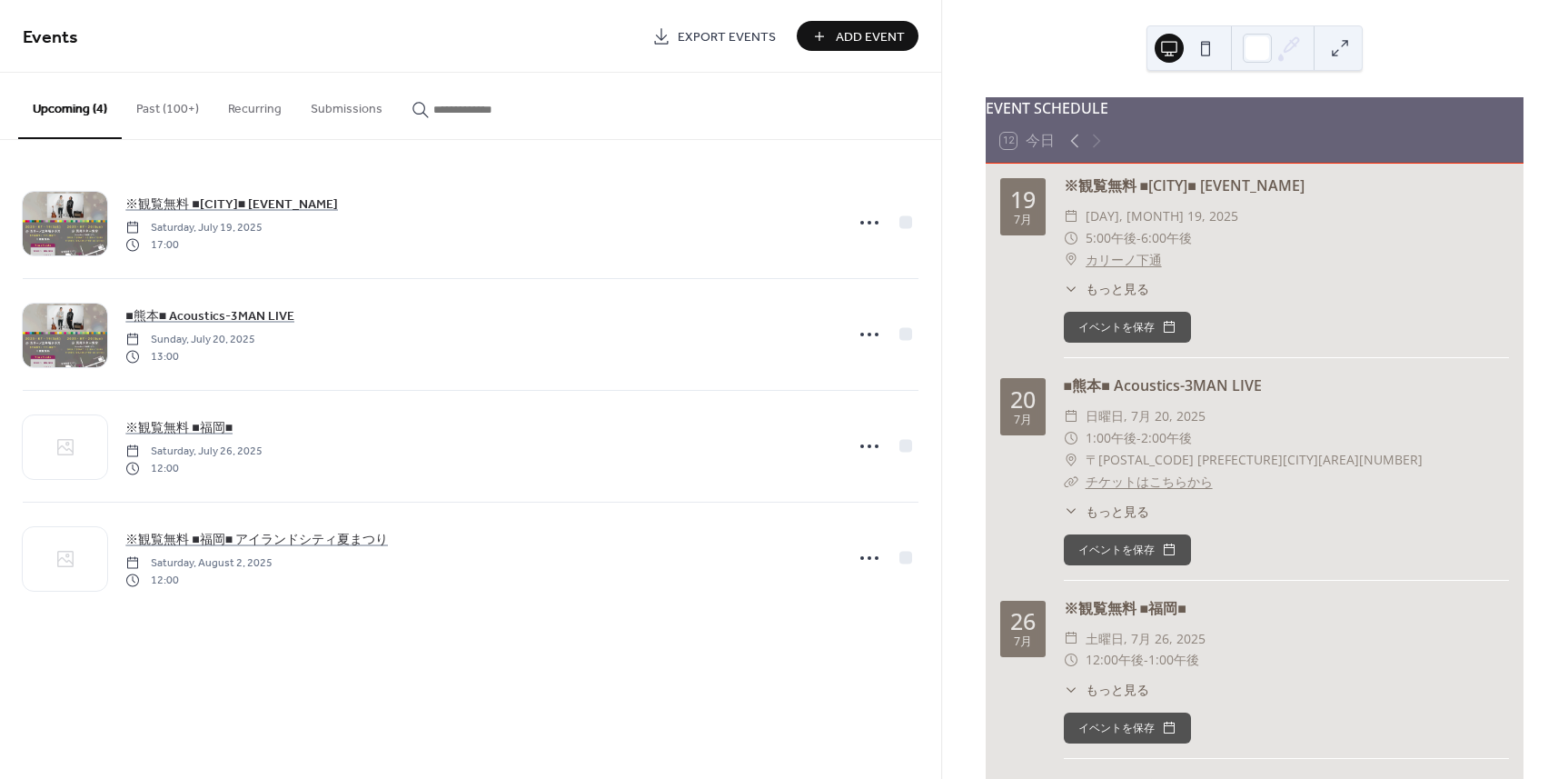 click on "Add Event" at bounding box center [870, 37] 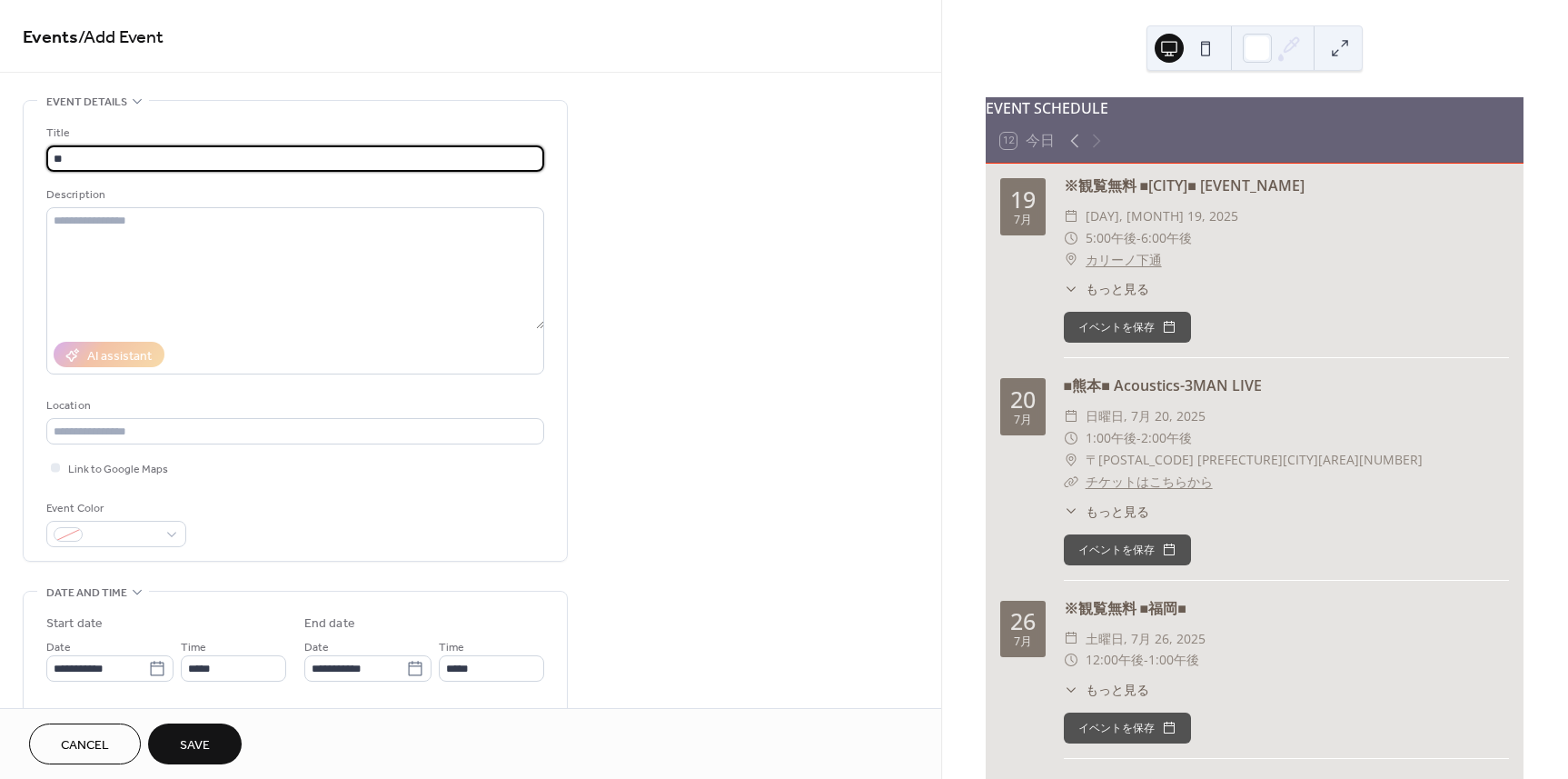 type on "*" 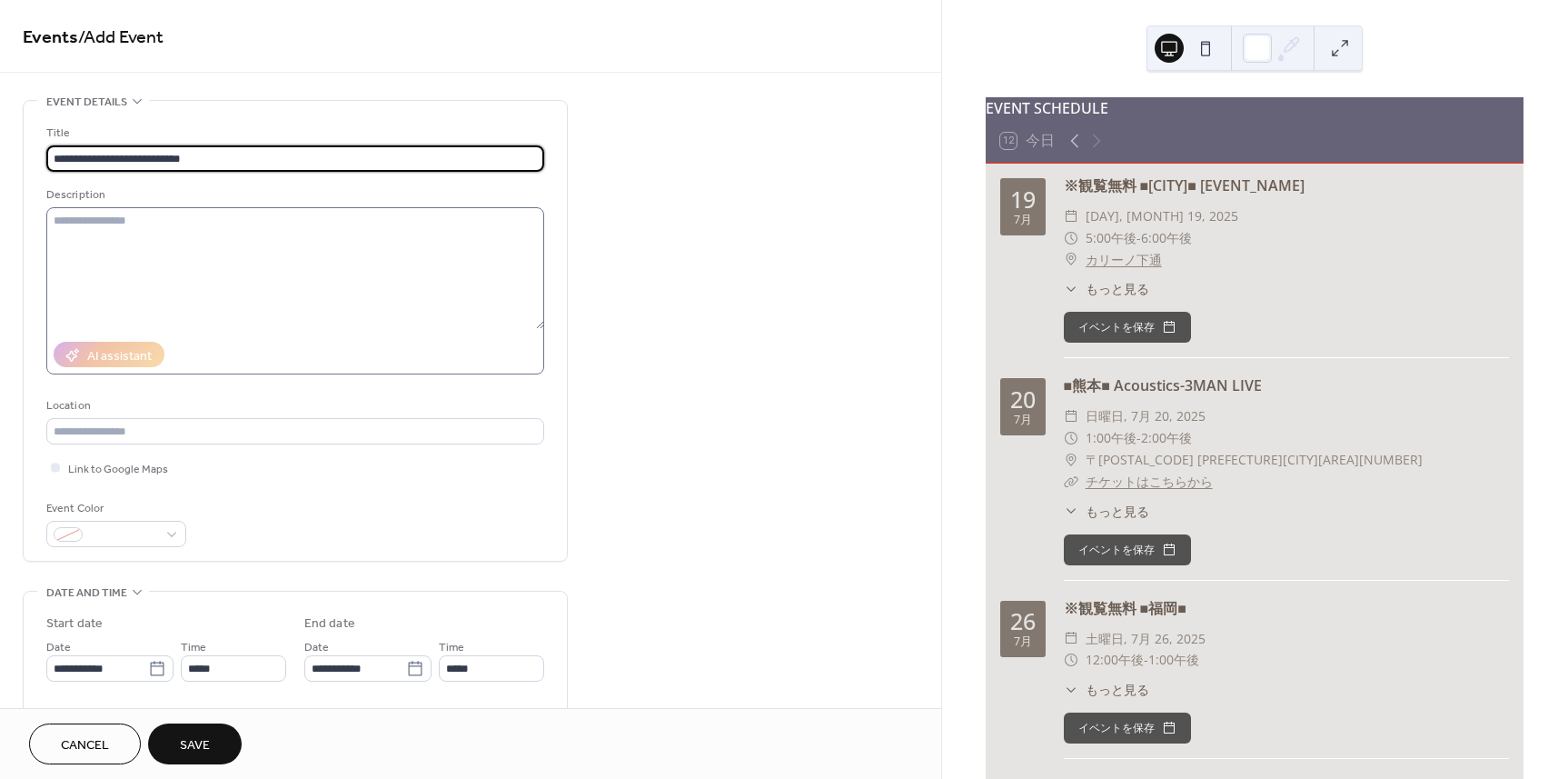 type on "**********" 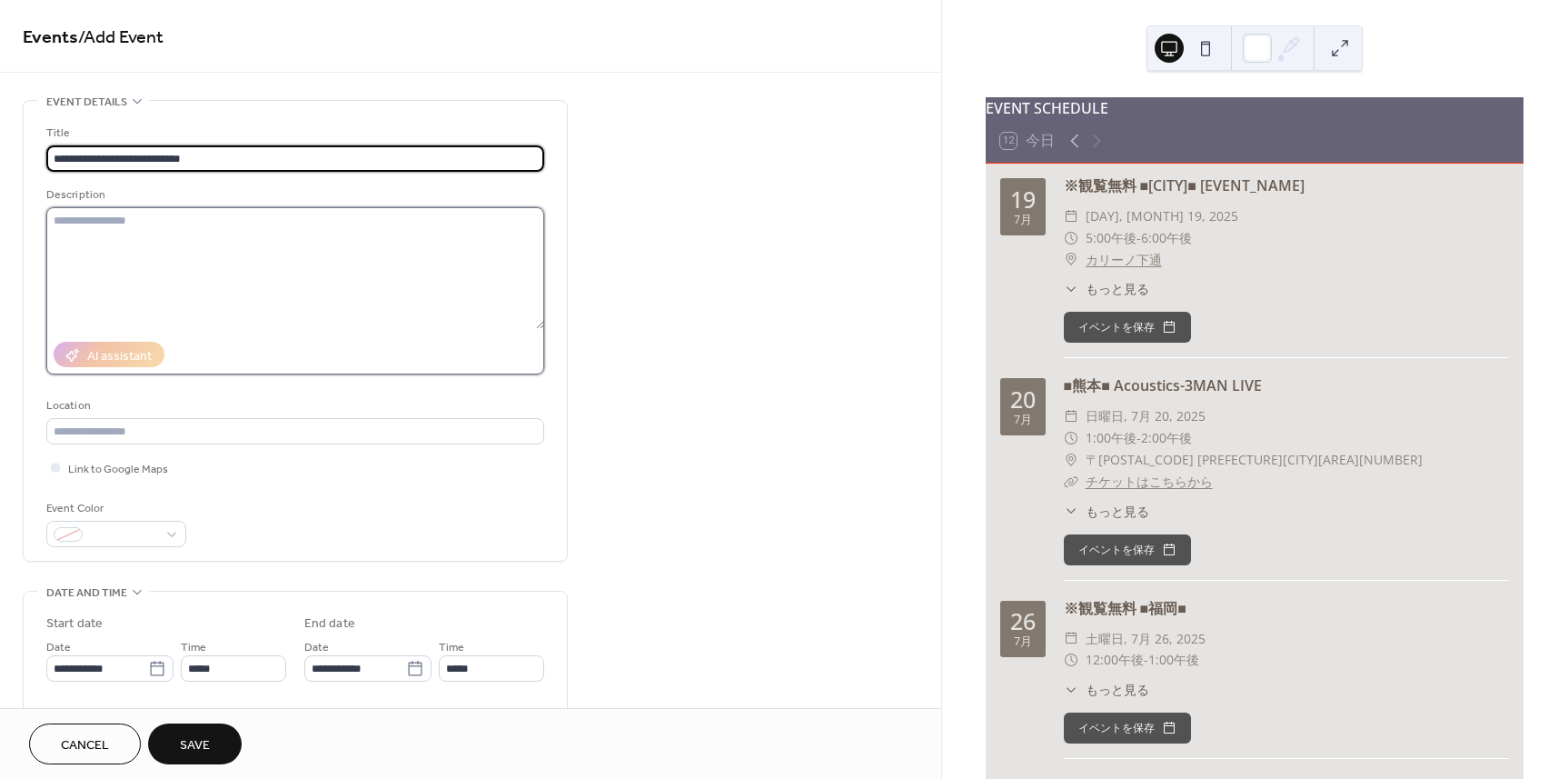 click at bounding box center (295, 268) 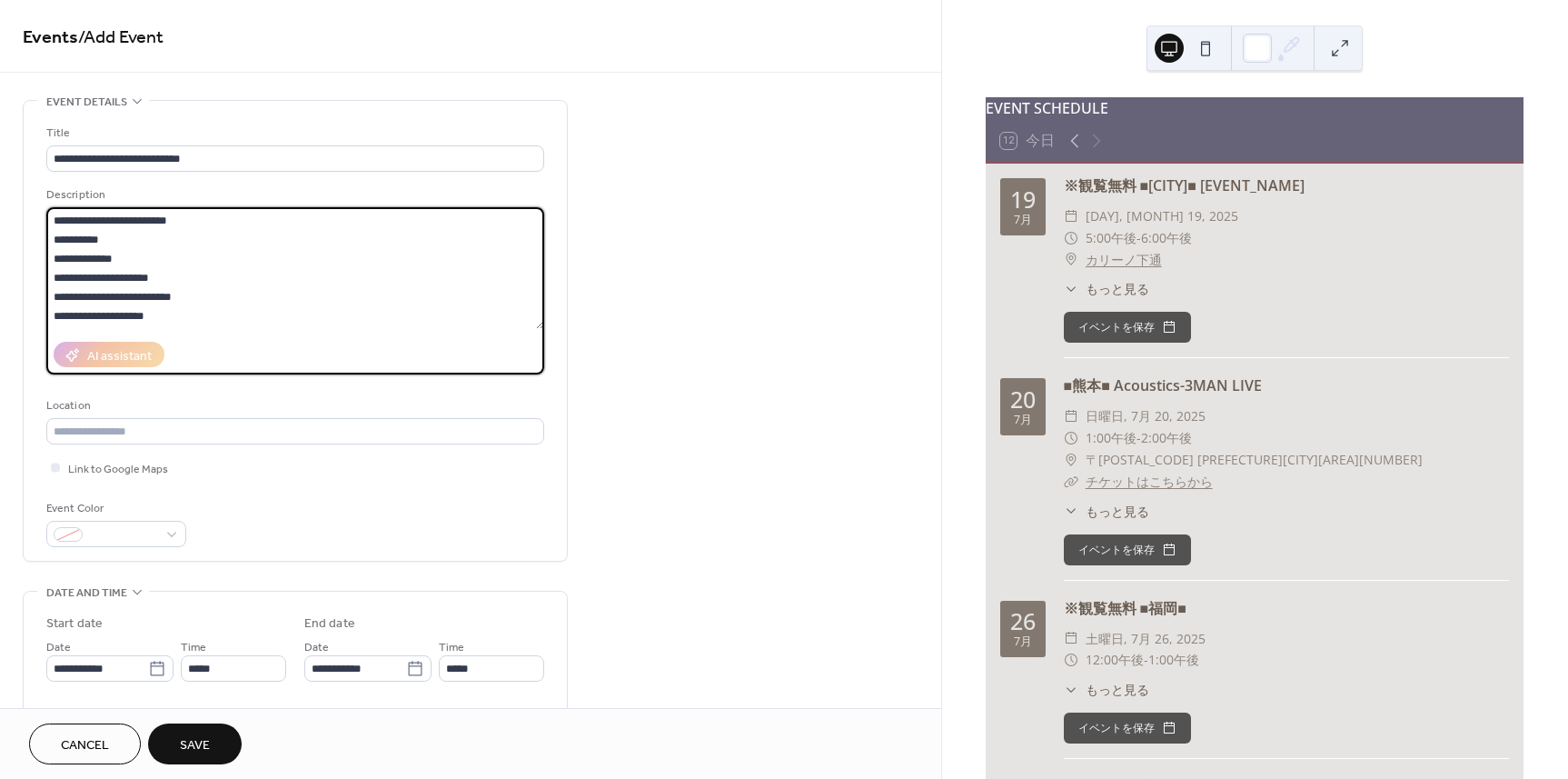 scroll, scrollTop: 0, scrollLeft: 0, axis: both 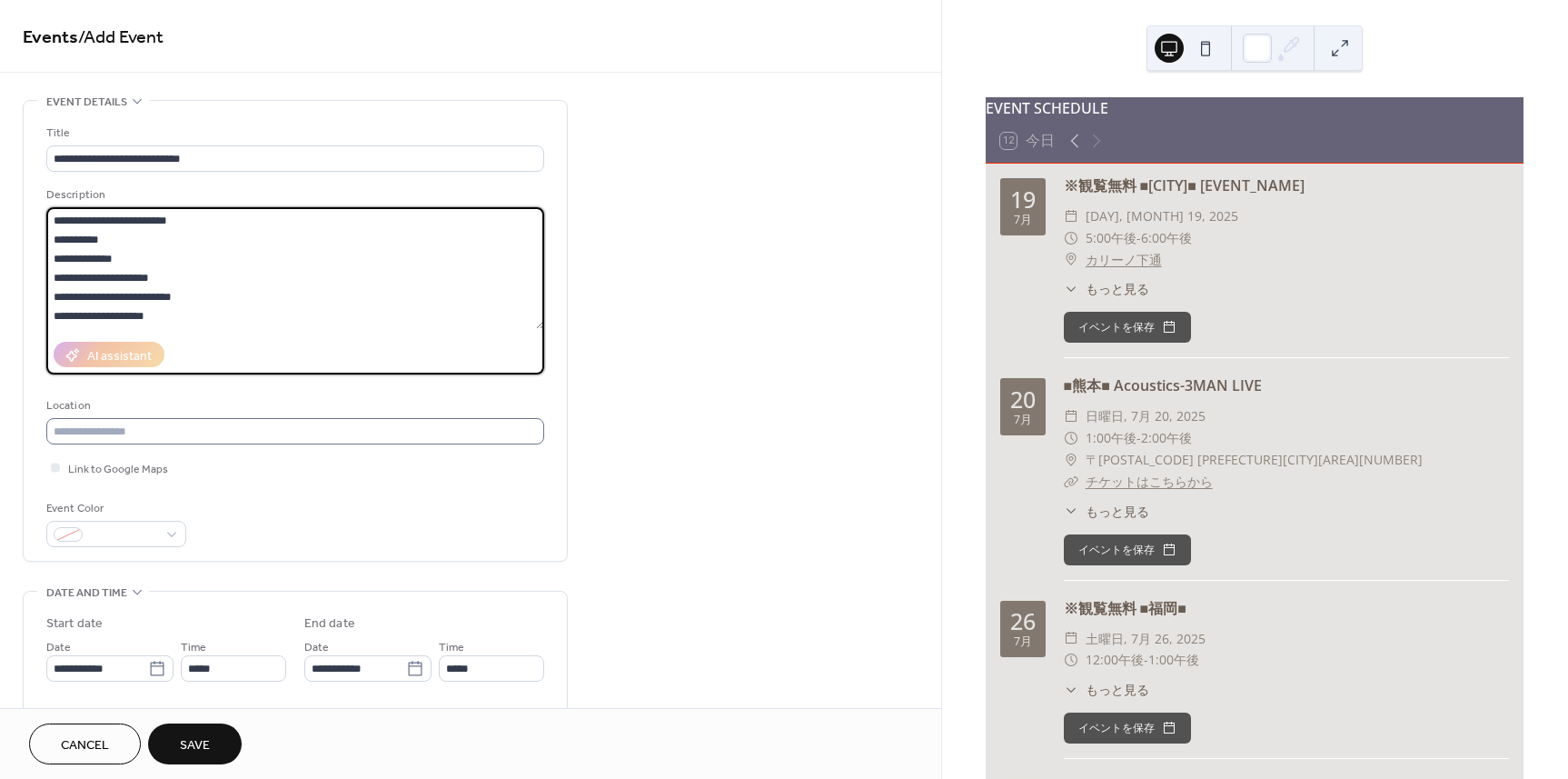 type on "**********" 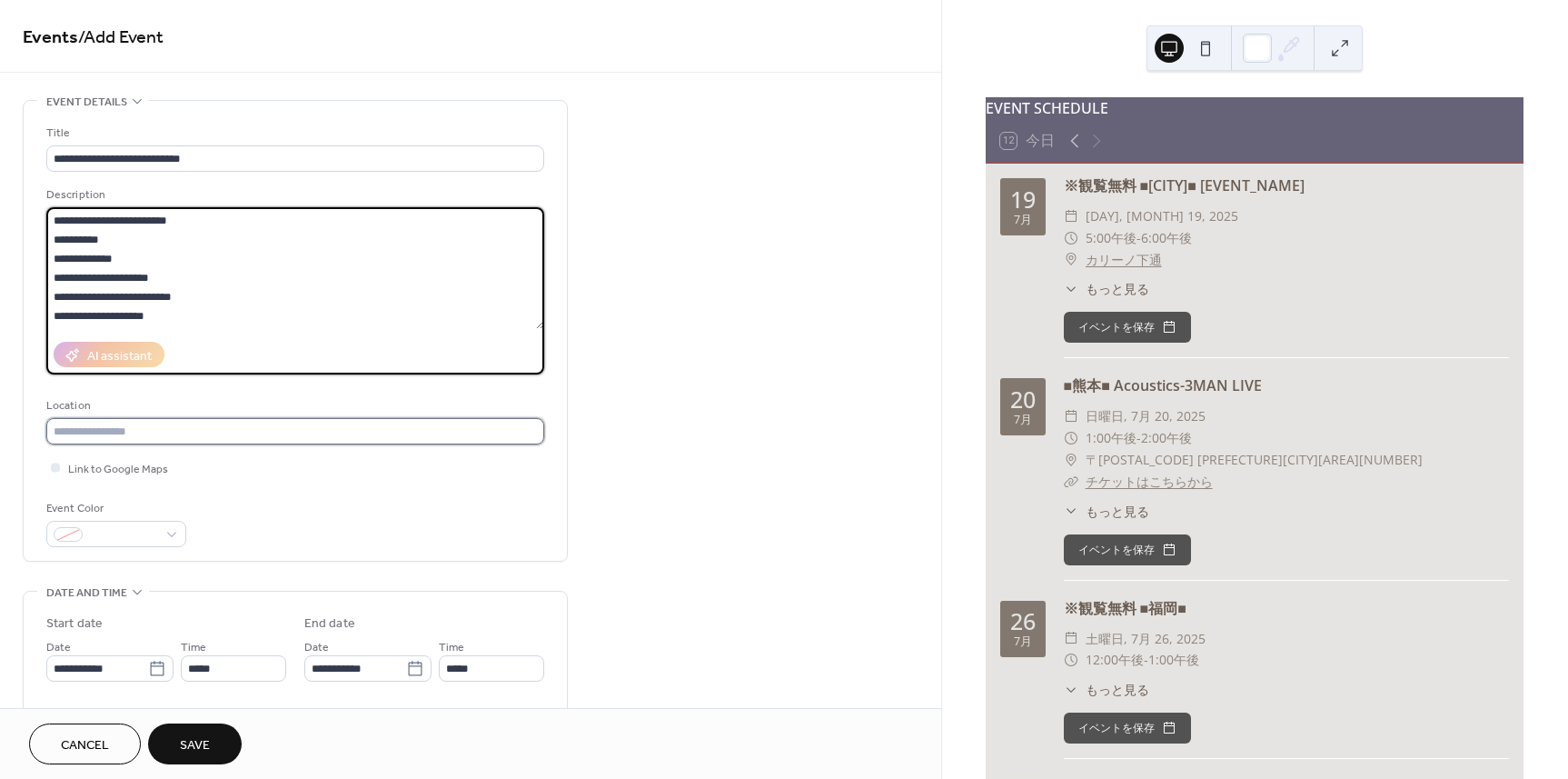 click at bounding box center [295, 431] 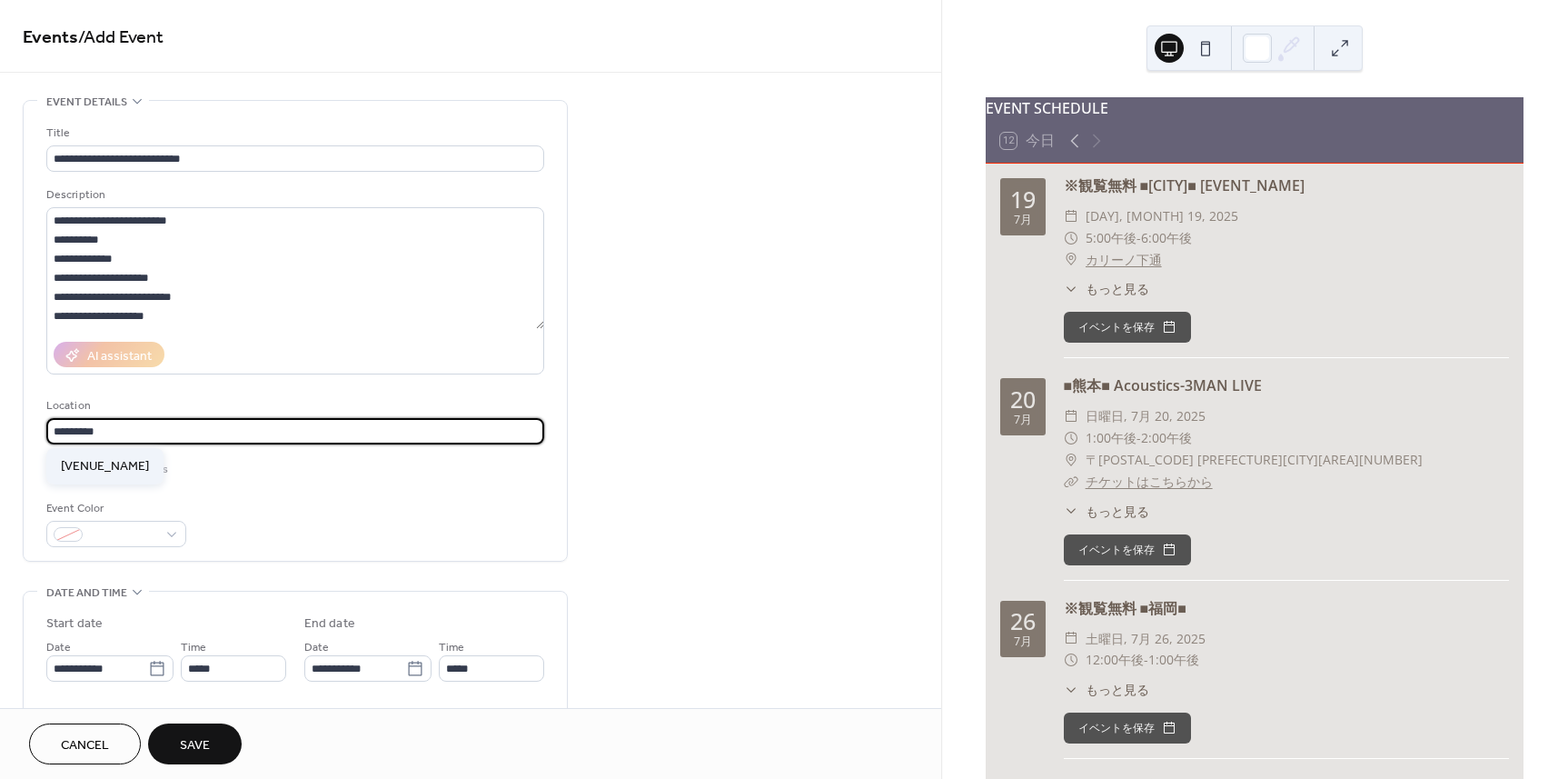type on "*********" 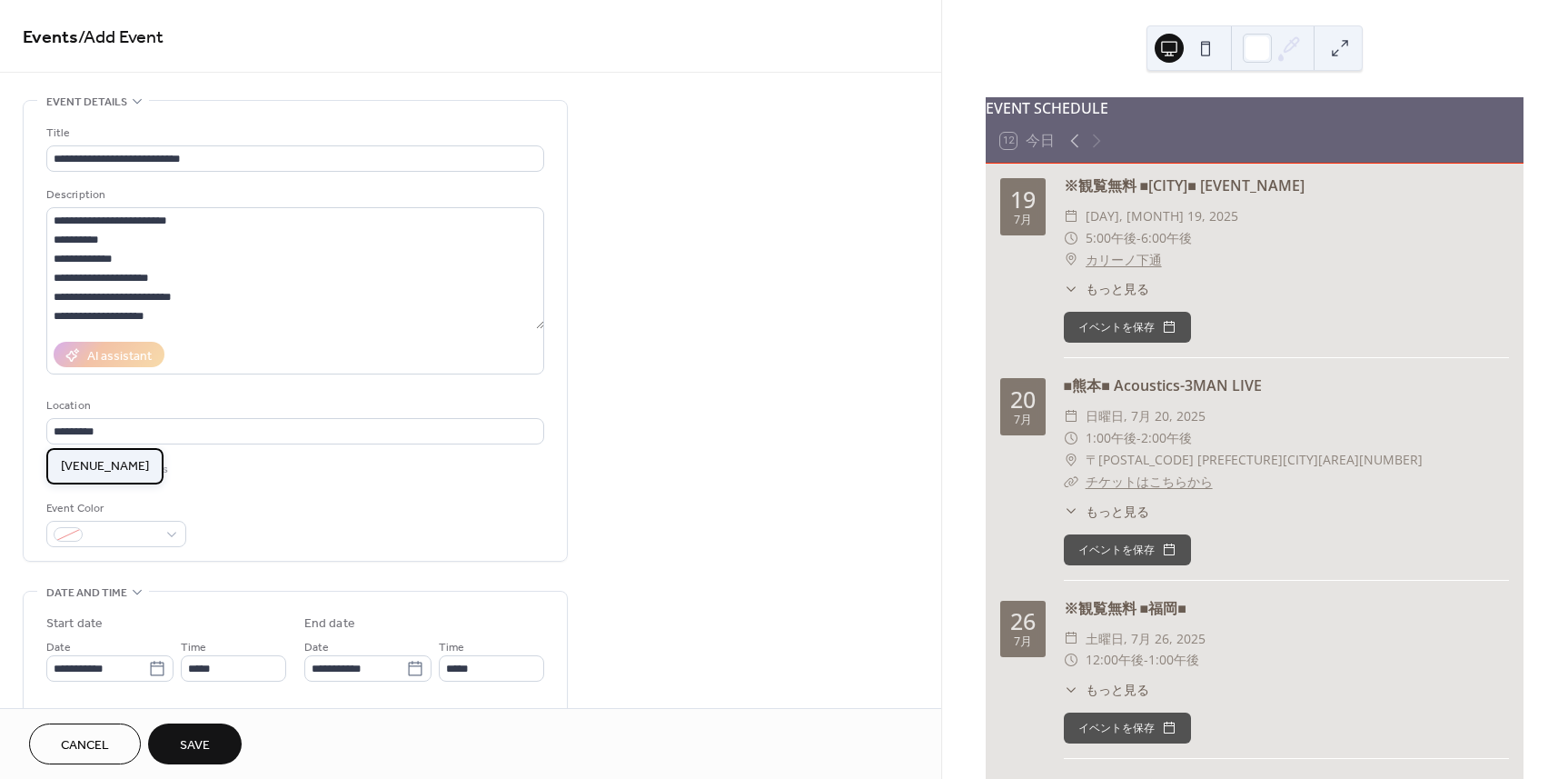 click on "[VENUE_NAME]" at bounding box center [104, 466] 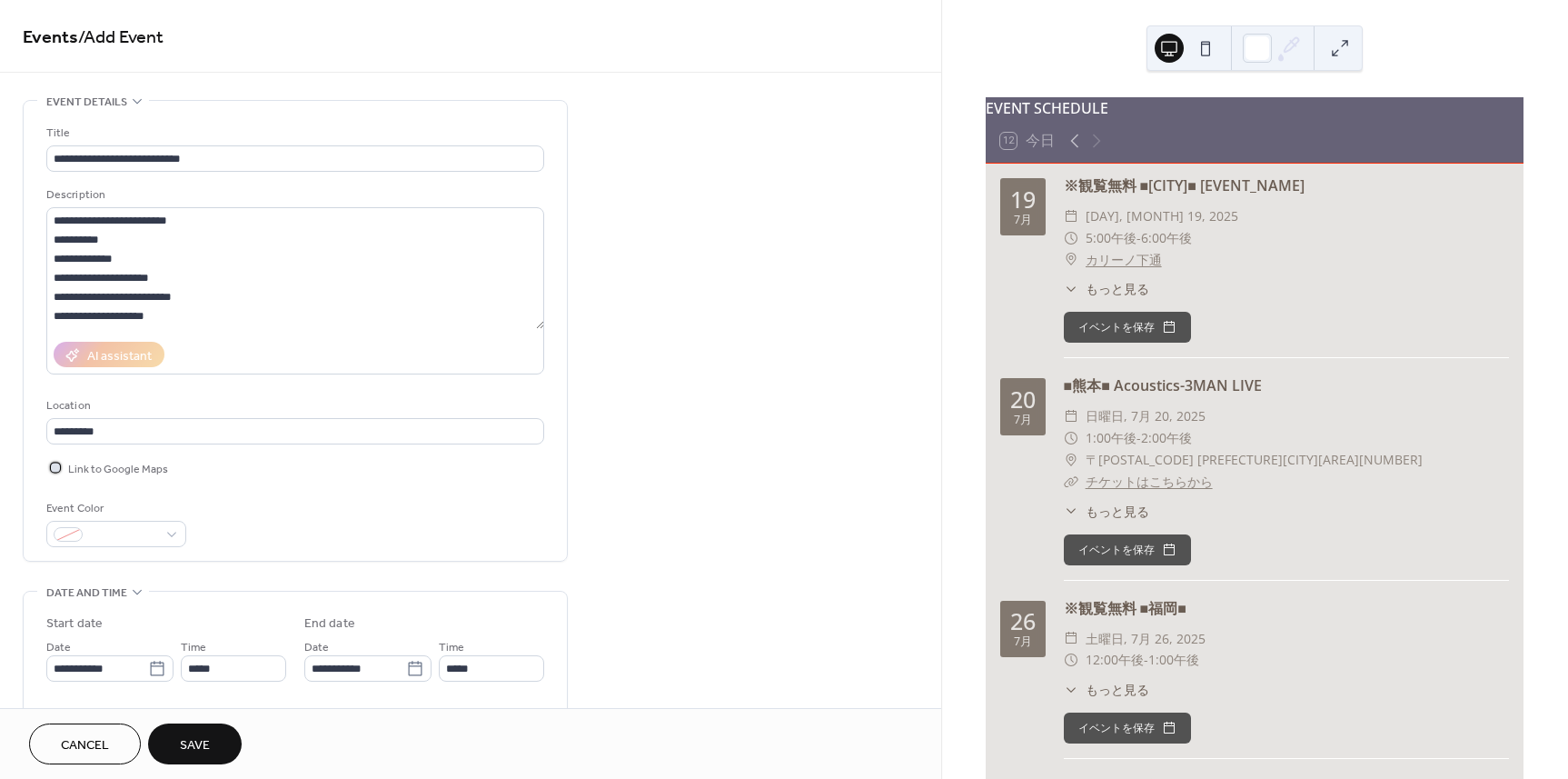 click at bounding box center (55, 467) 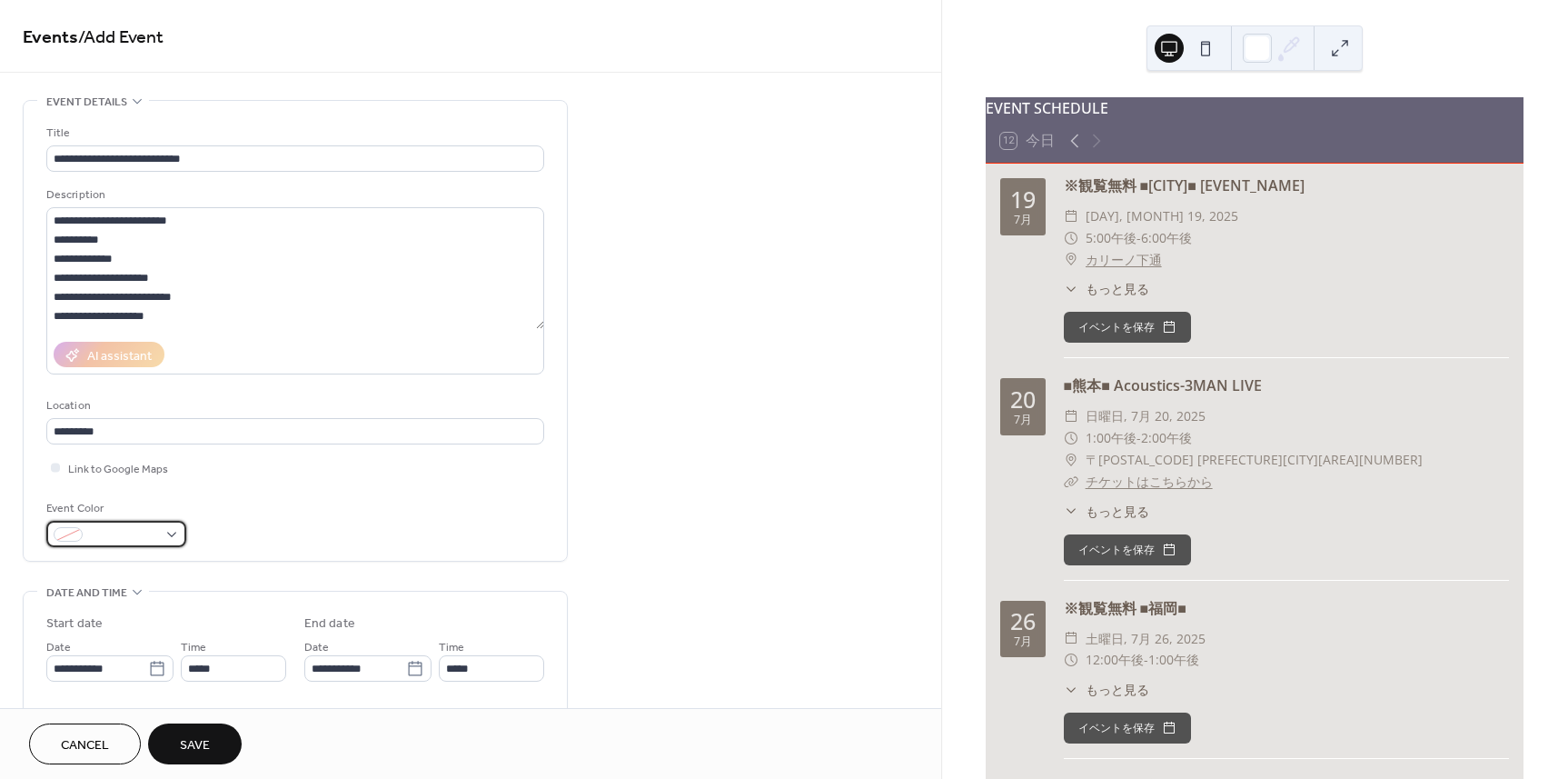 click at bounding box center [116, 534] 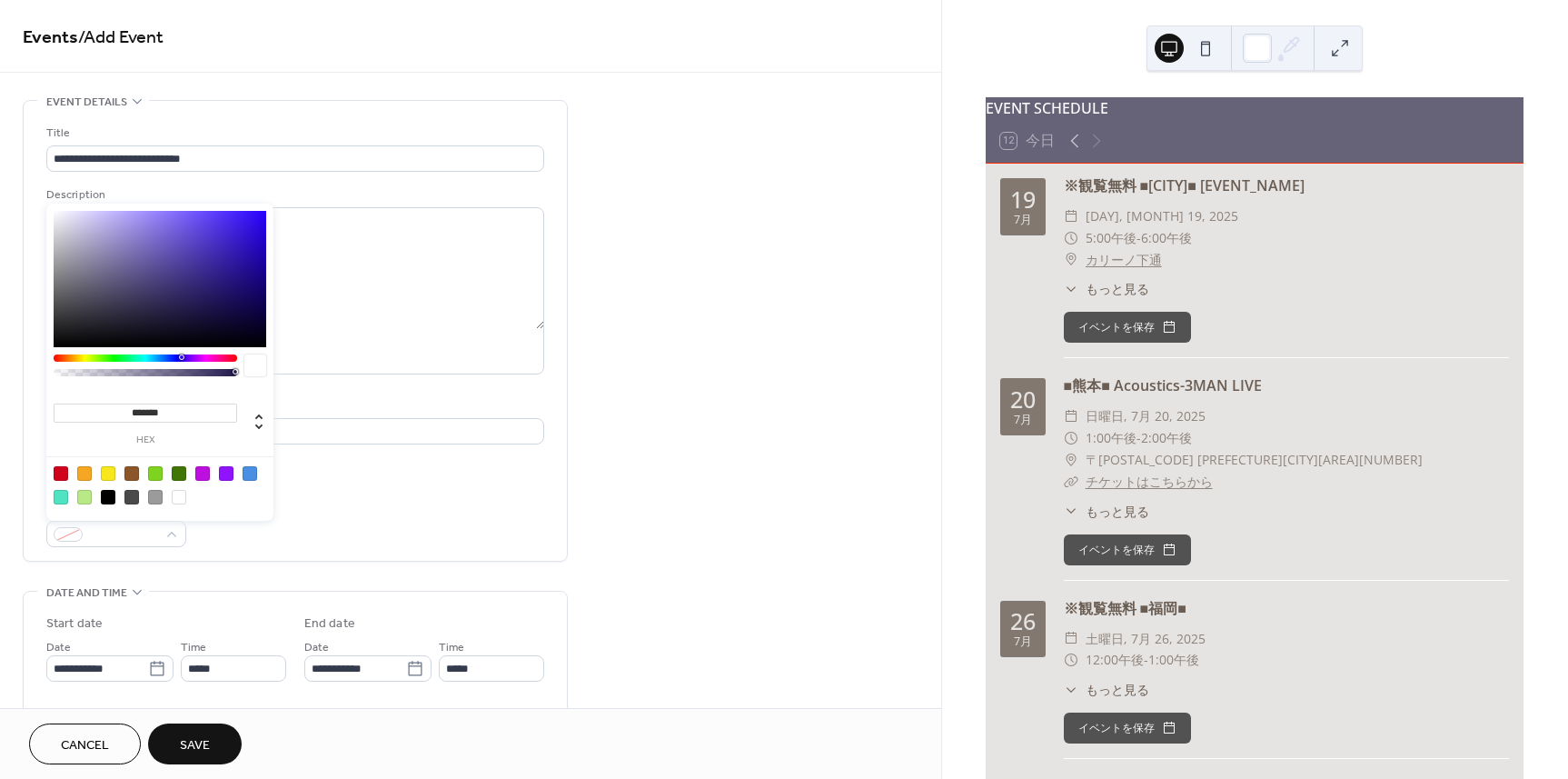 click at bounding box center (61, 474) 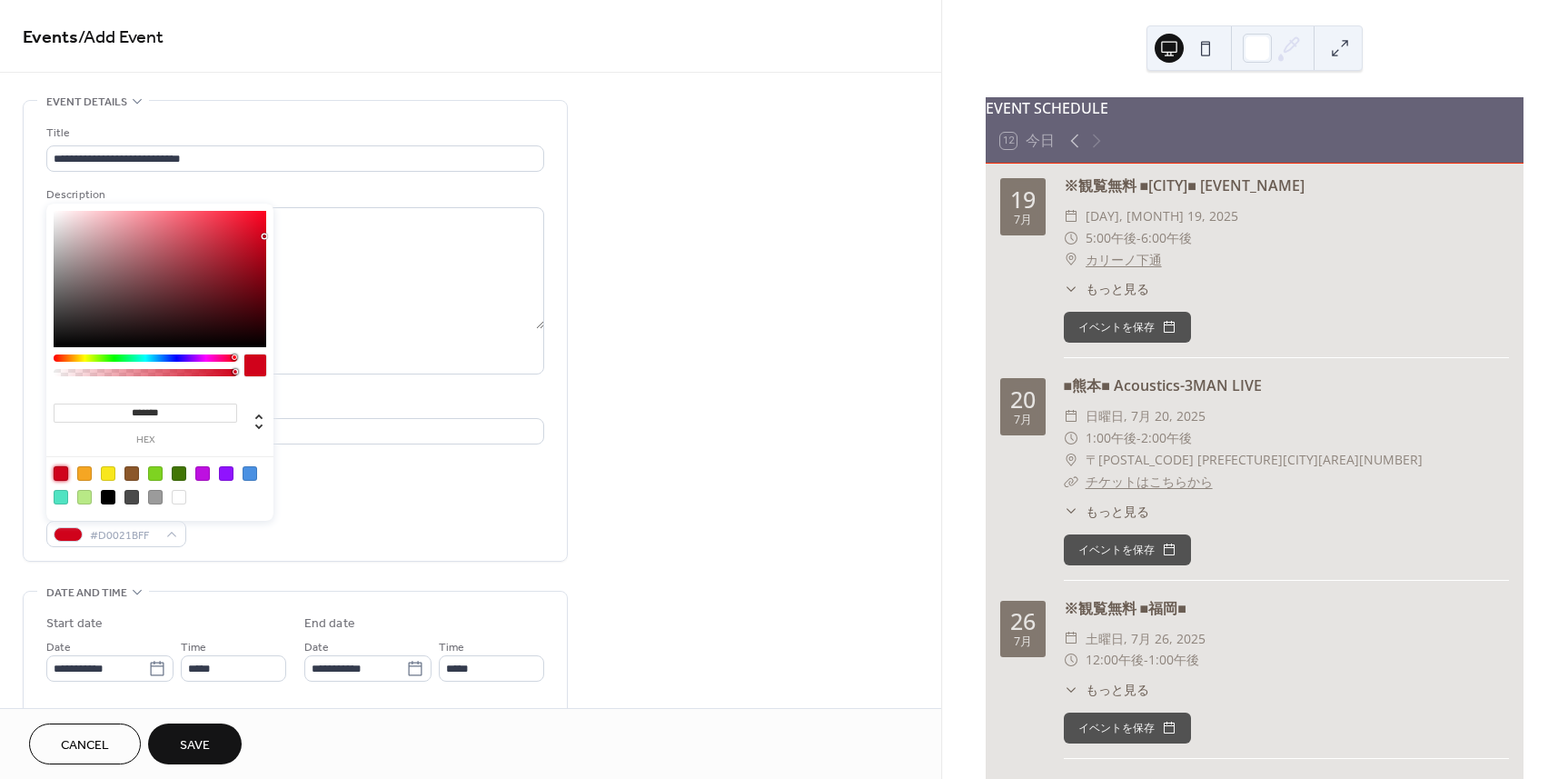 click on "Event Color #D0021BFF" at bounding box center (295, 523) 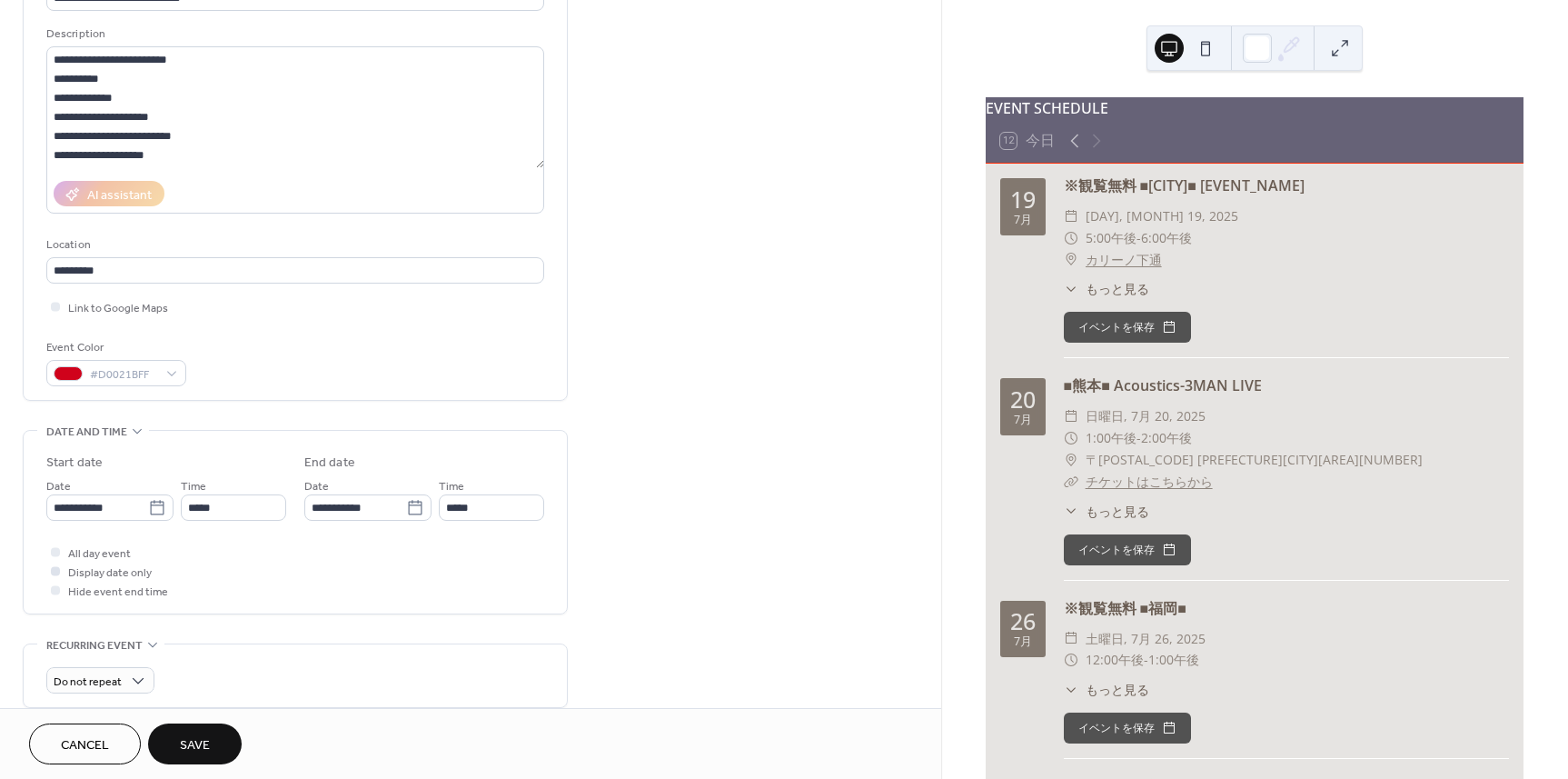 scroll, scrollTop: 182, scrollLeft: 0, axis: vertical 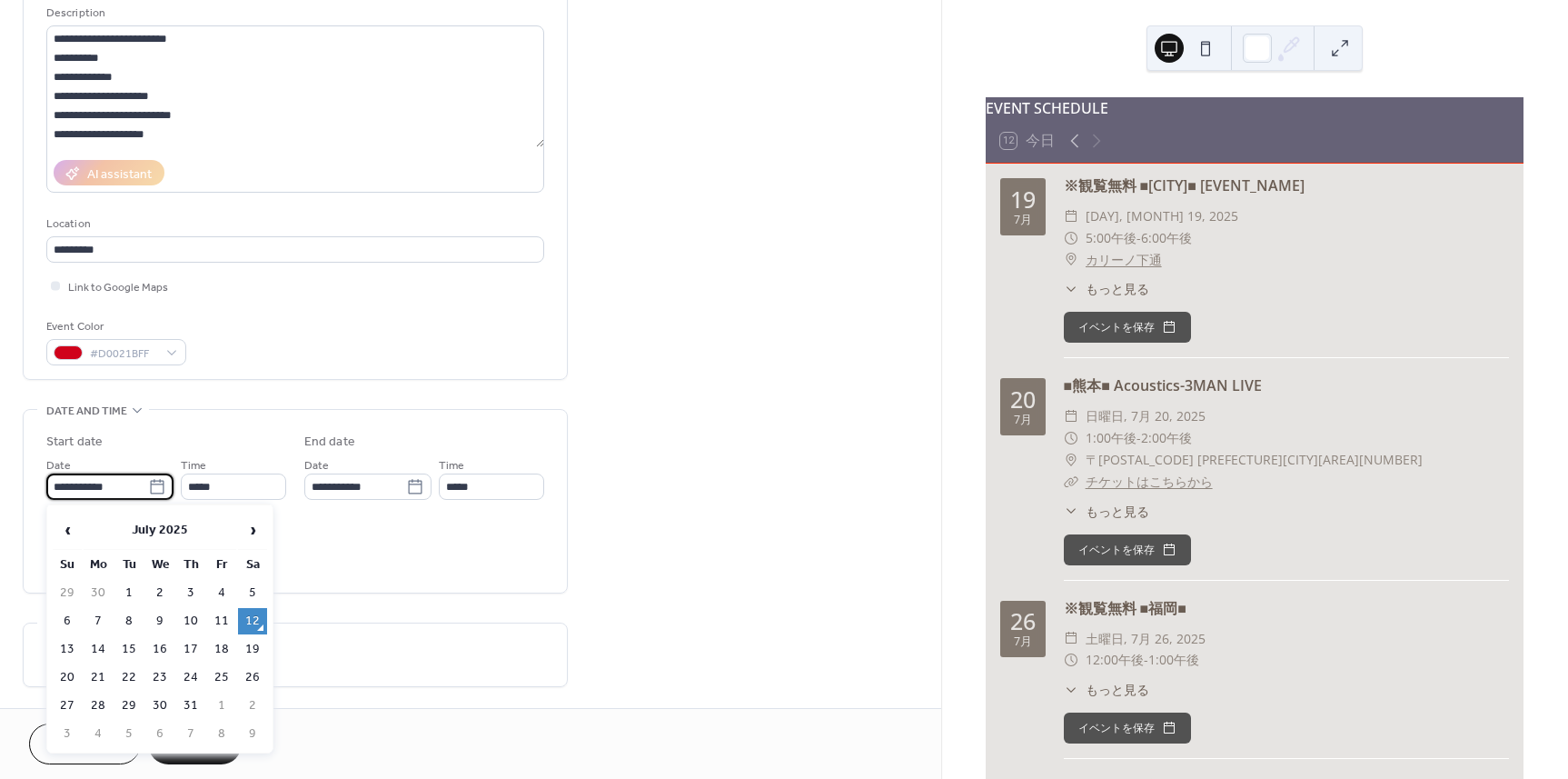 click on "**********" at bounding box center (97, 486) 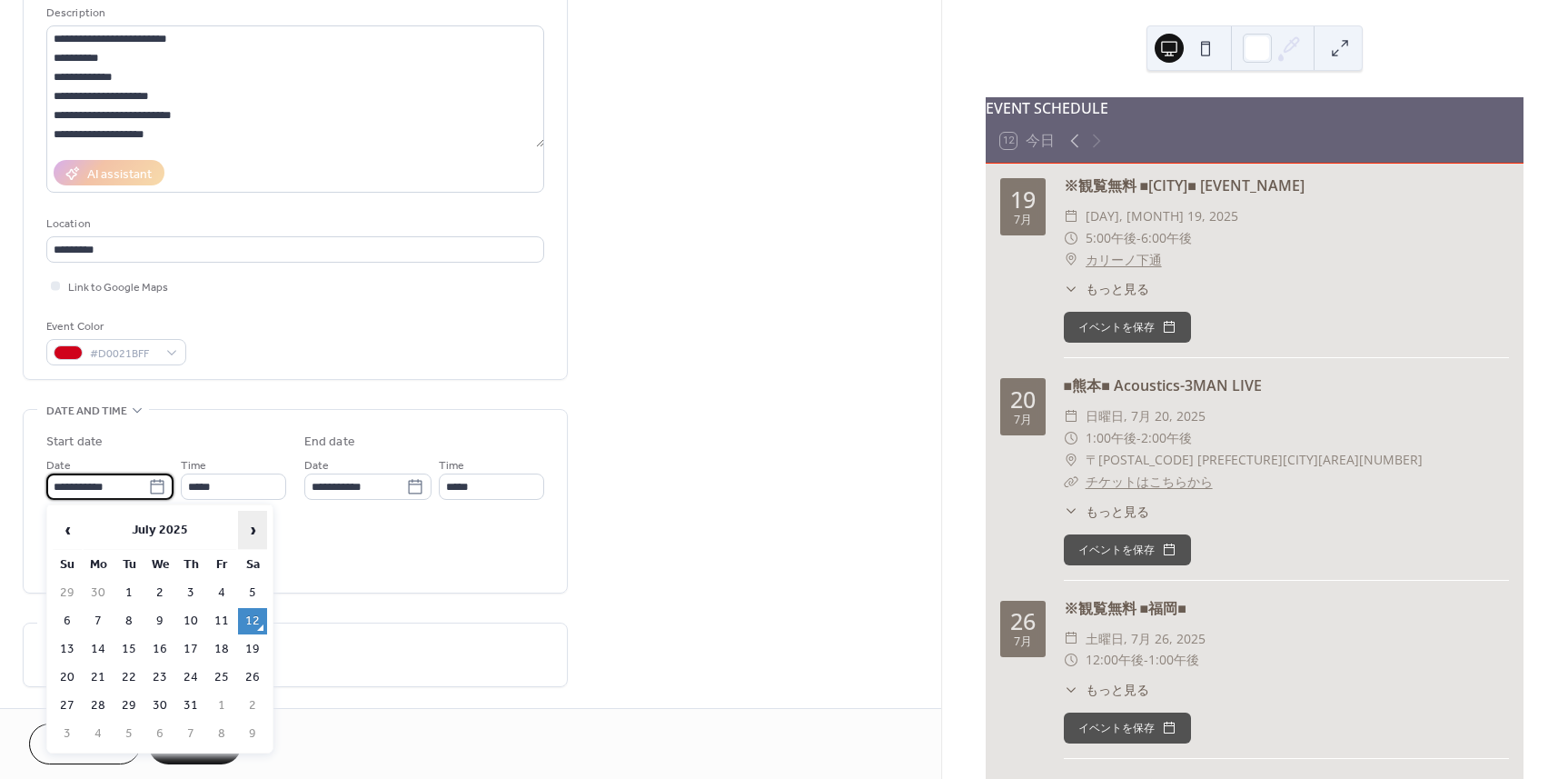 click on "›" at bounding box center [253, 530] 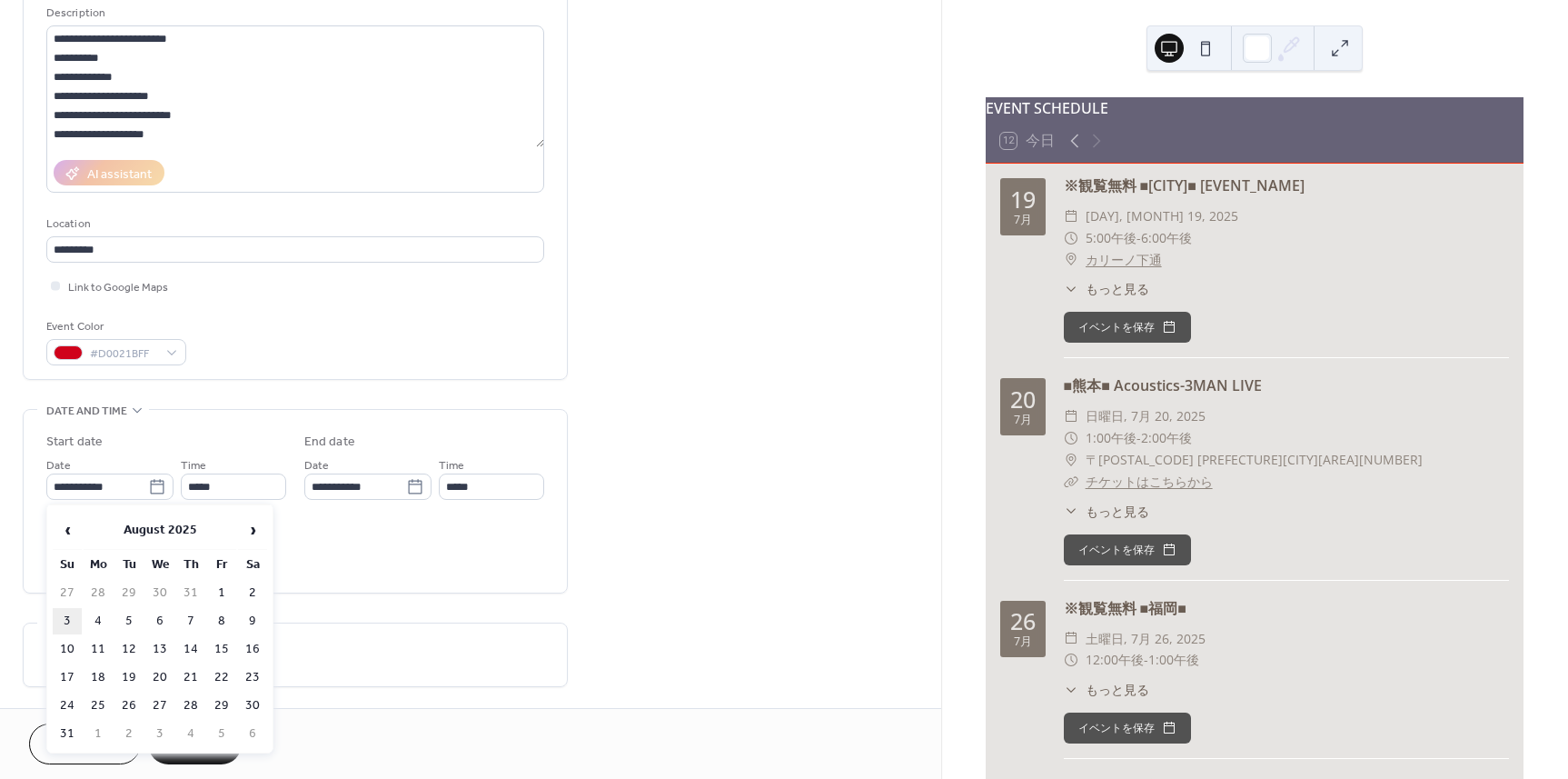 click on "3" at bounding box center [67, 621] 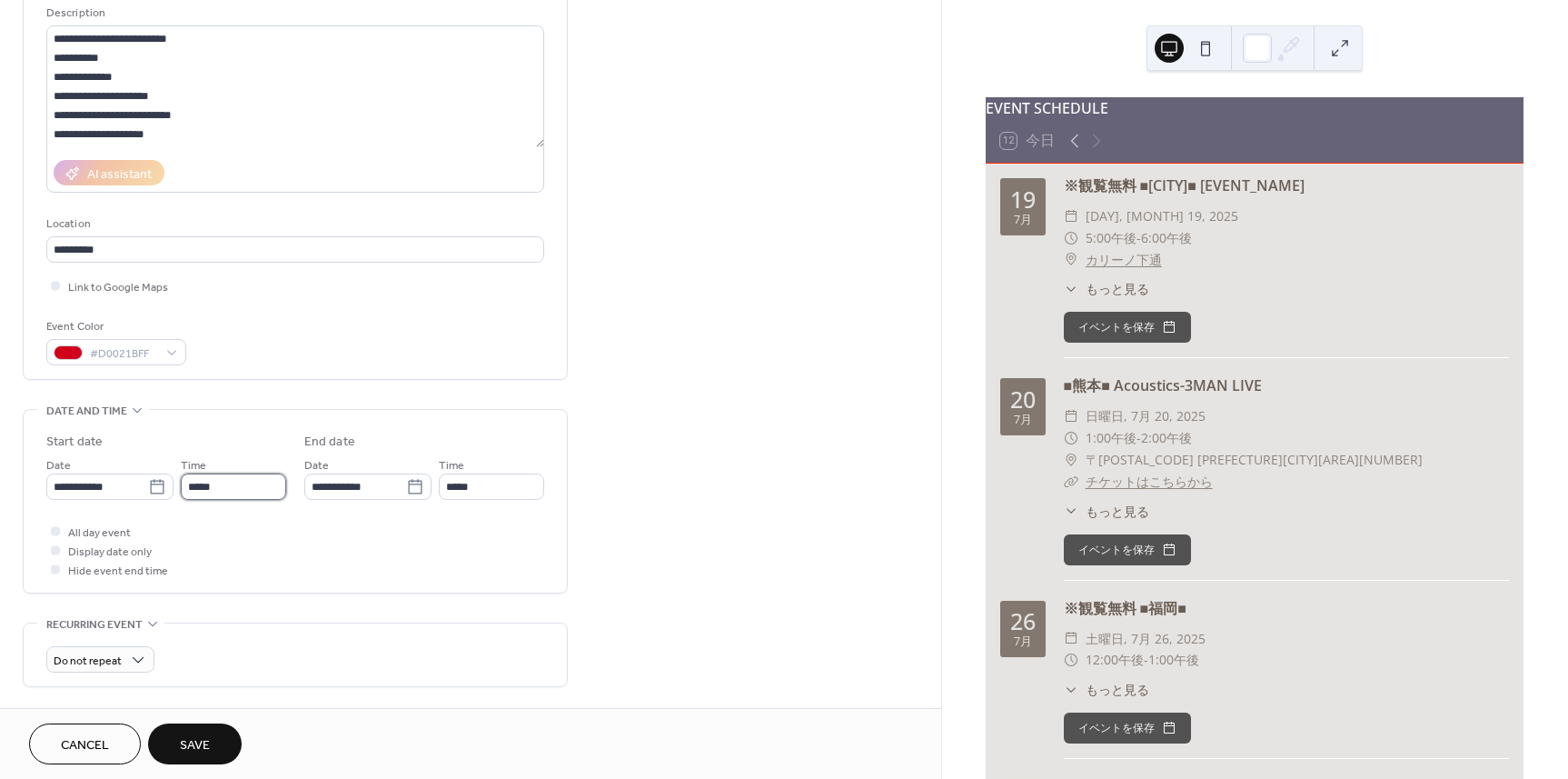 click on "*****" at bounding box center [233, 486] 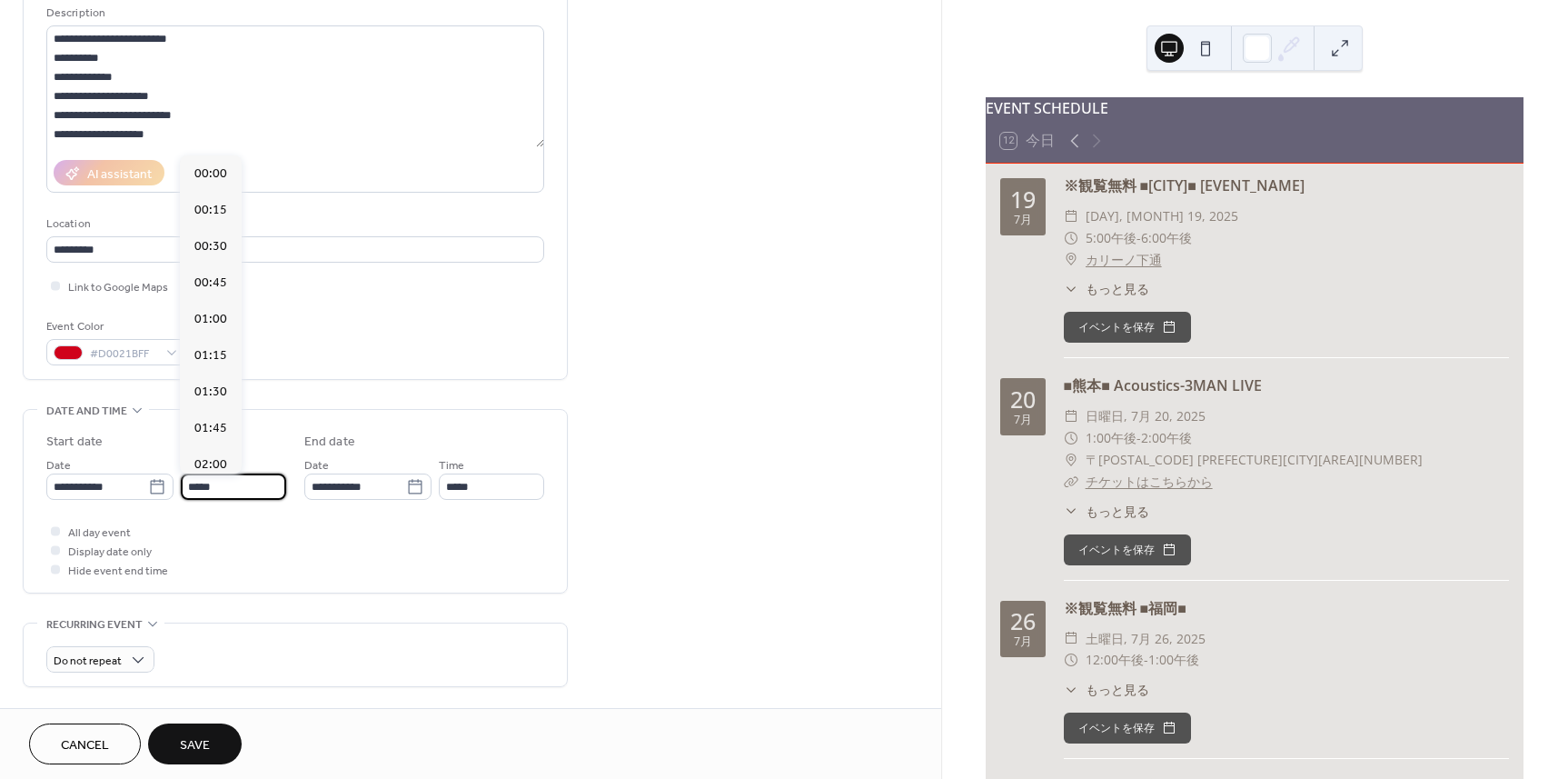 scroll, scrollTop: 1789, scrollLeft: 0, axis: vertical 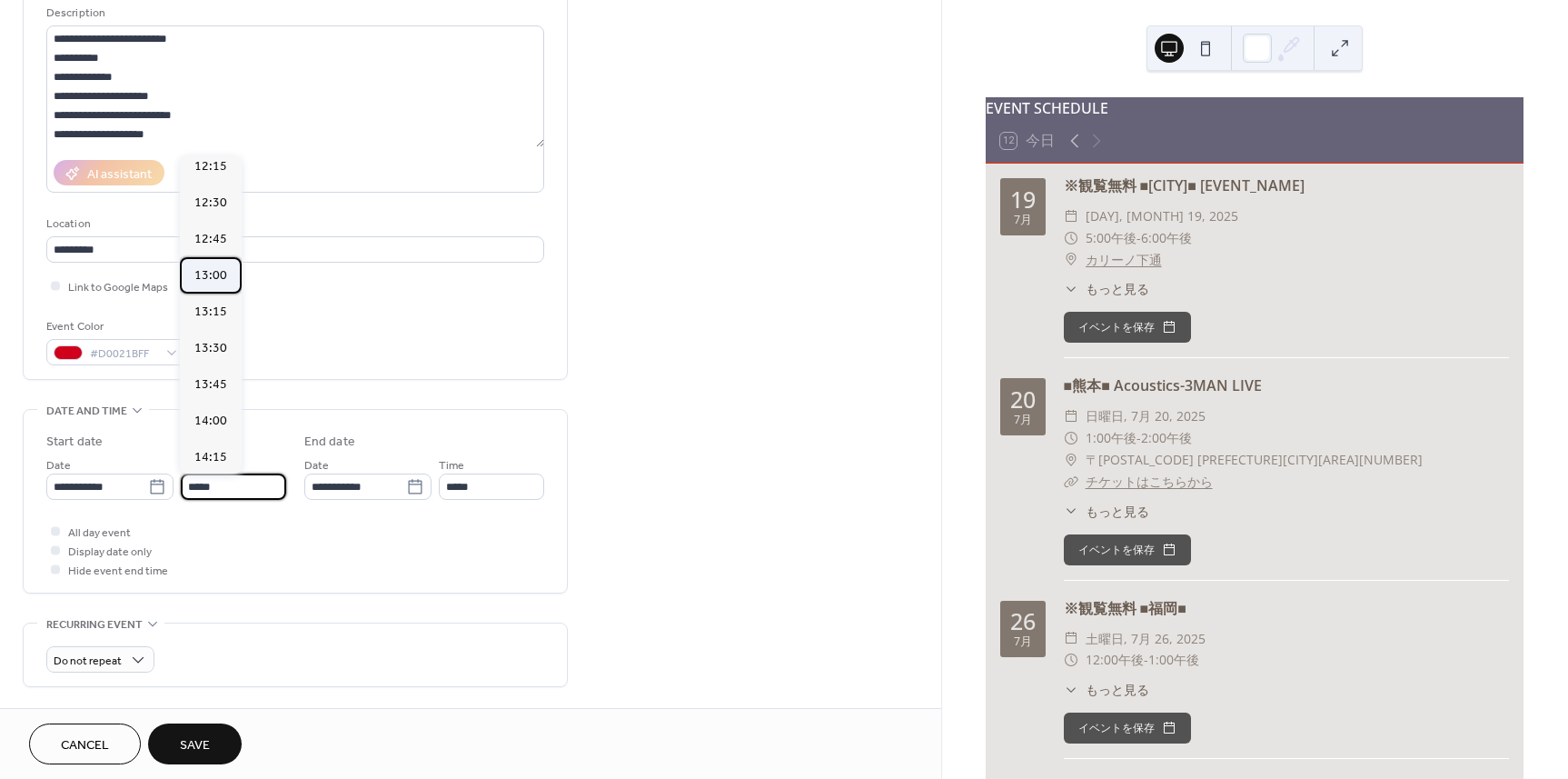 click on "13:00" at bounding box center (211, 275) 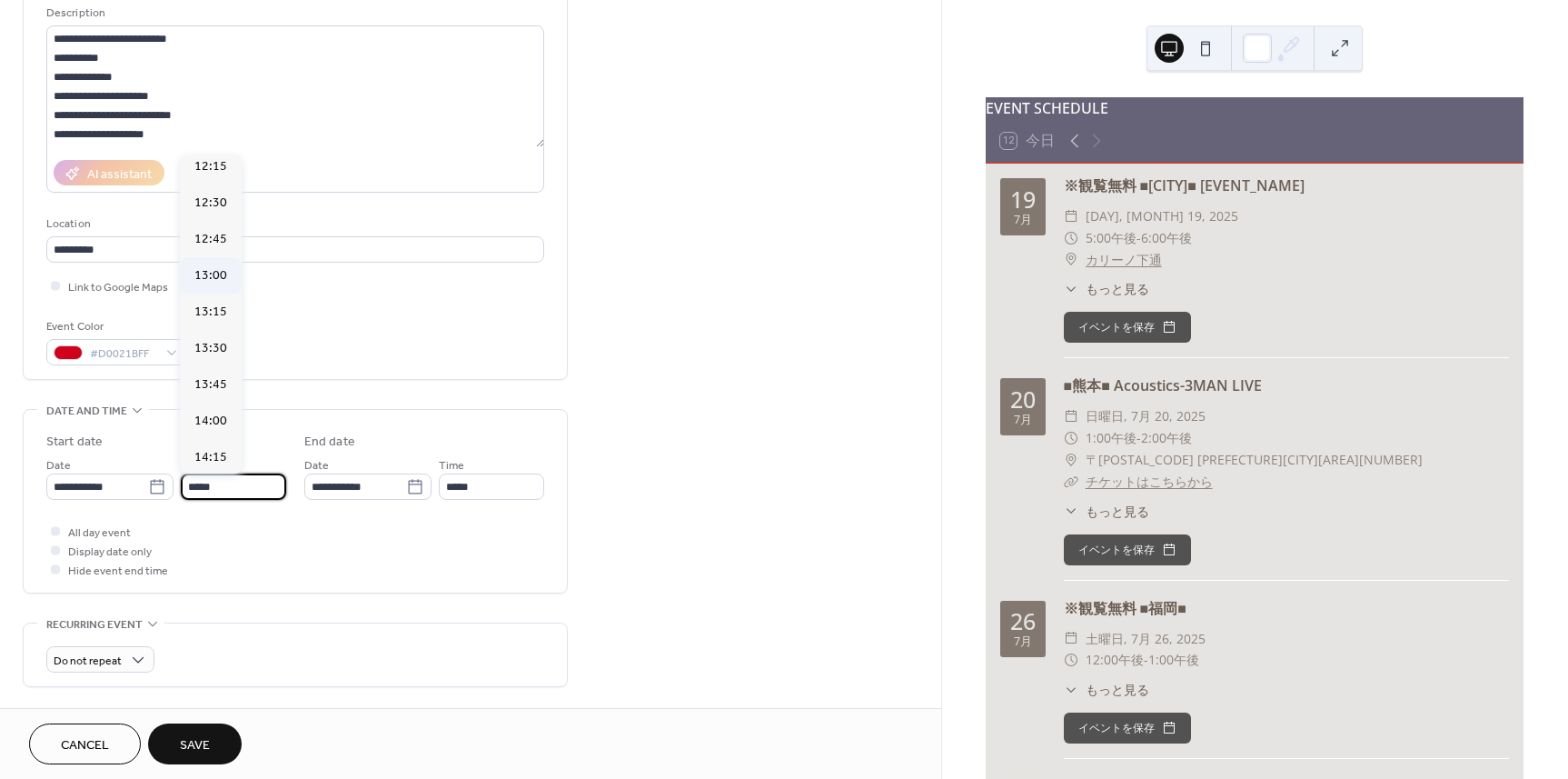 type on "*****" 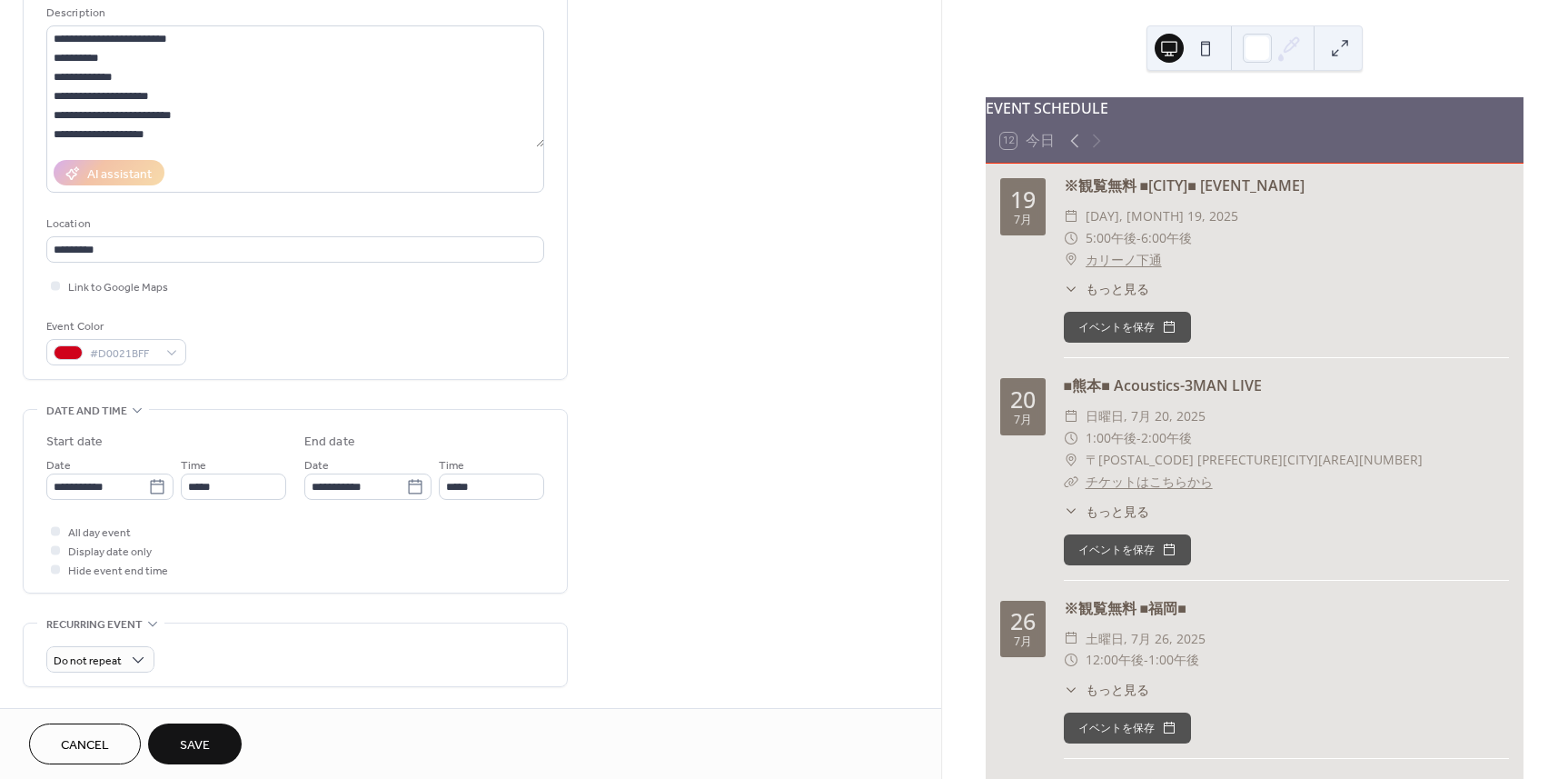 click on "**********" at bounding box center [471, 581] 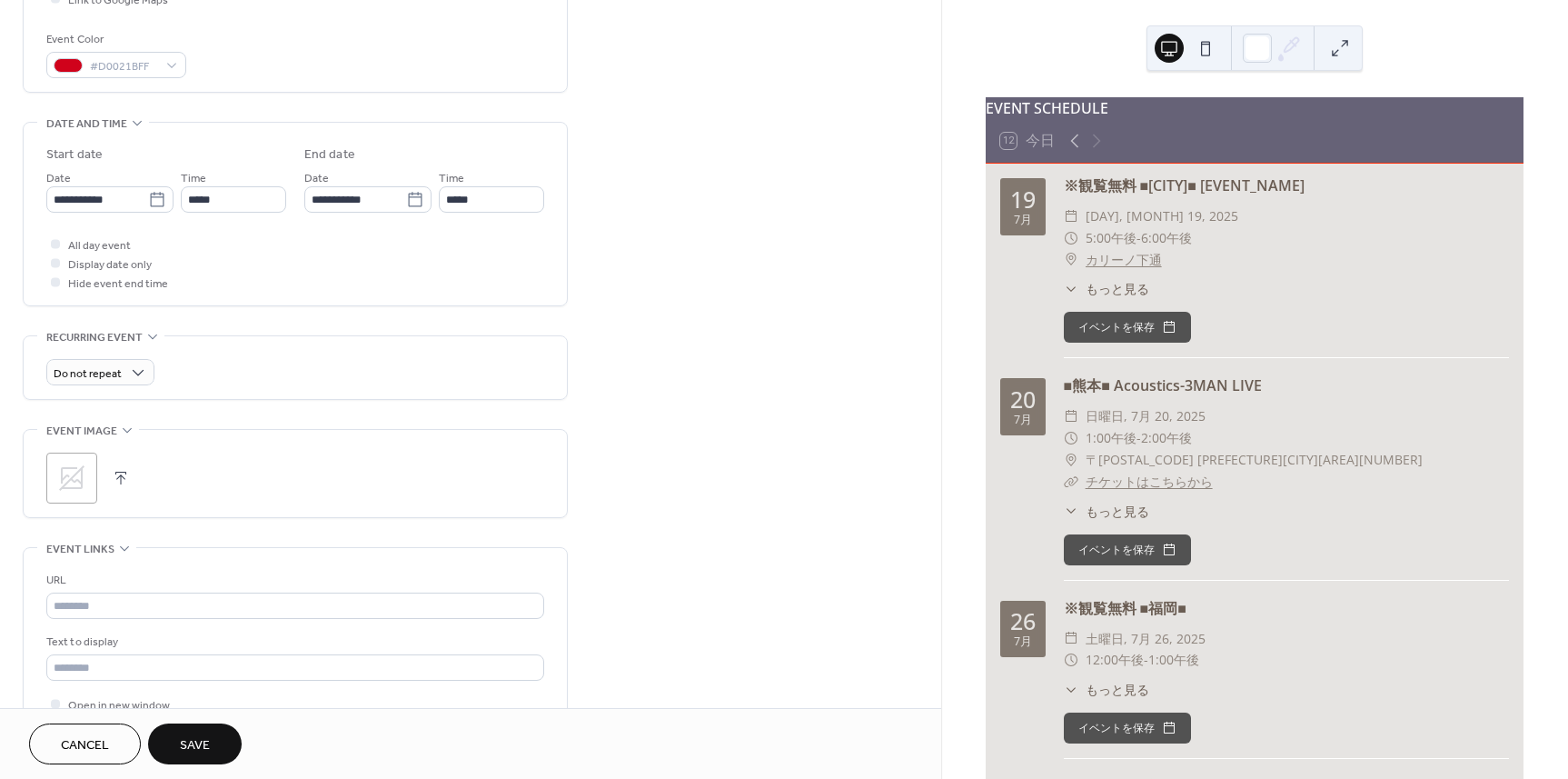 scroll, scrollTop: 545, scrollLeft: 0, axis: vertical 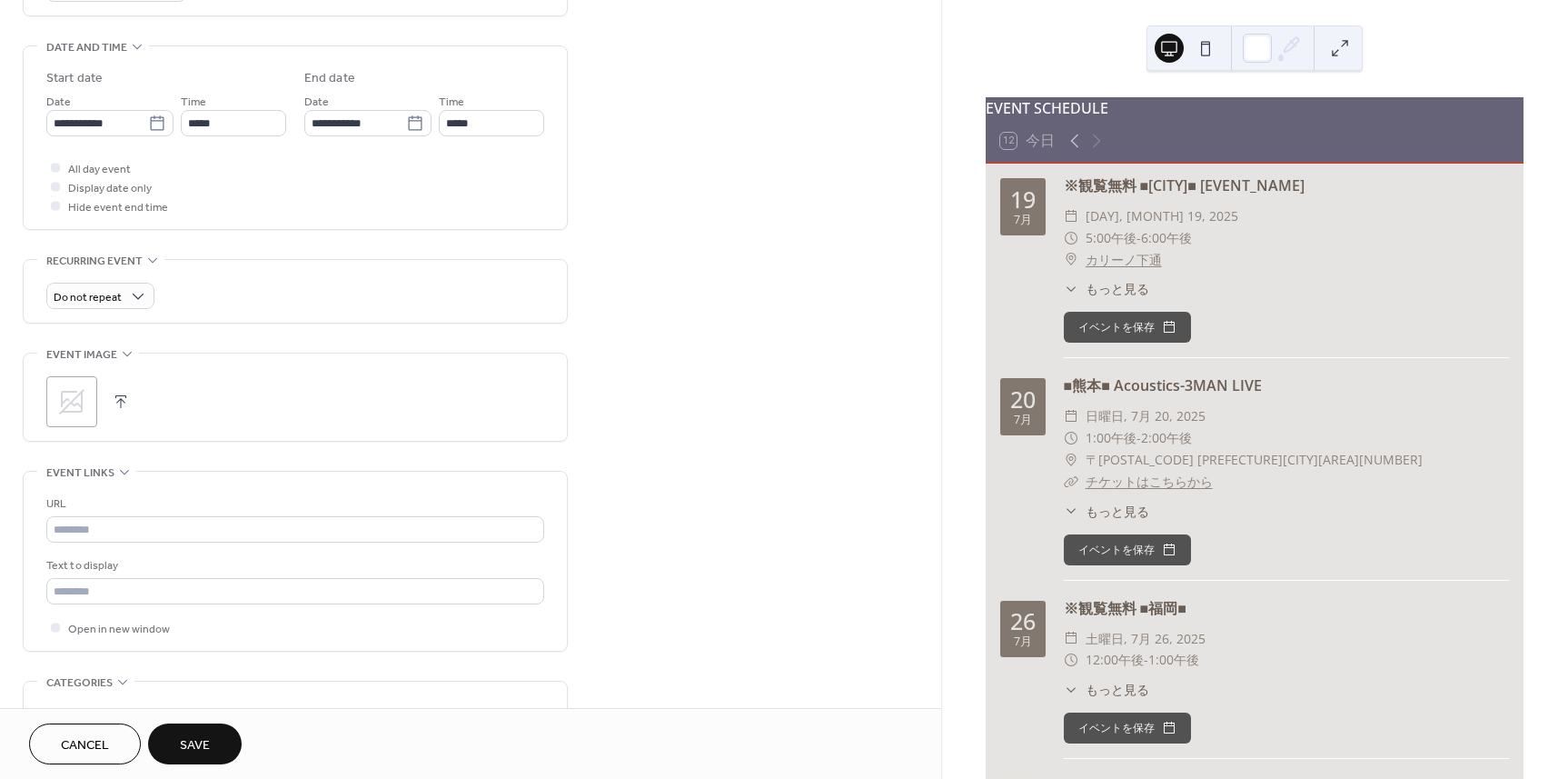 click 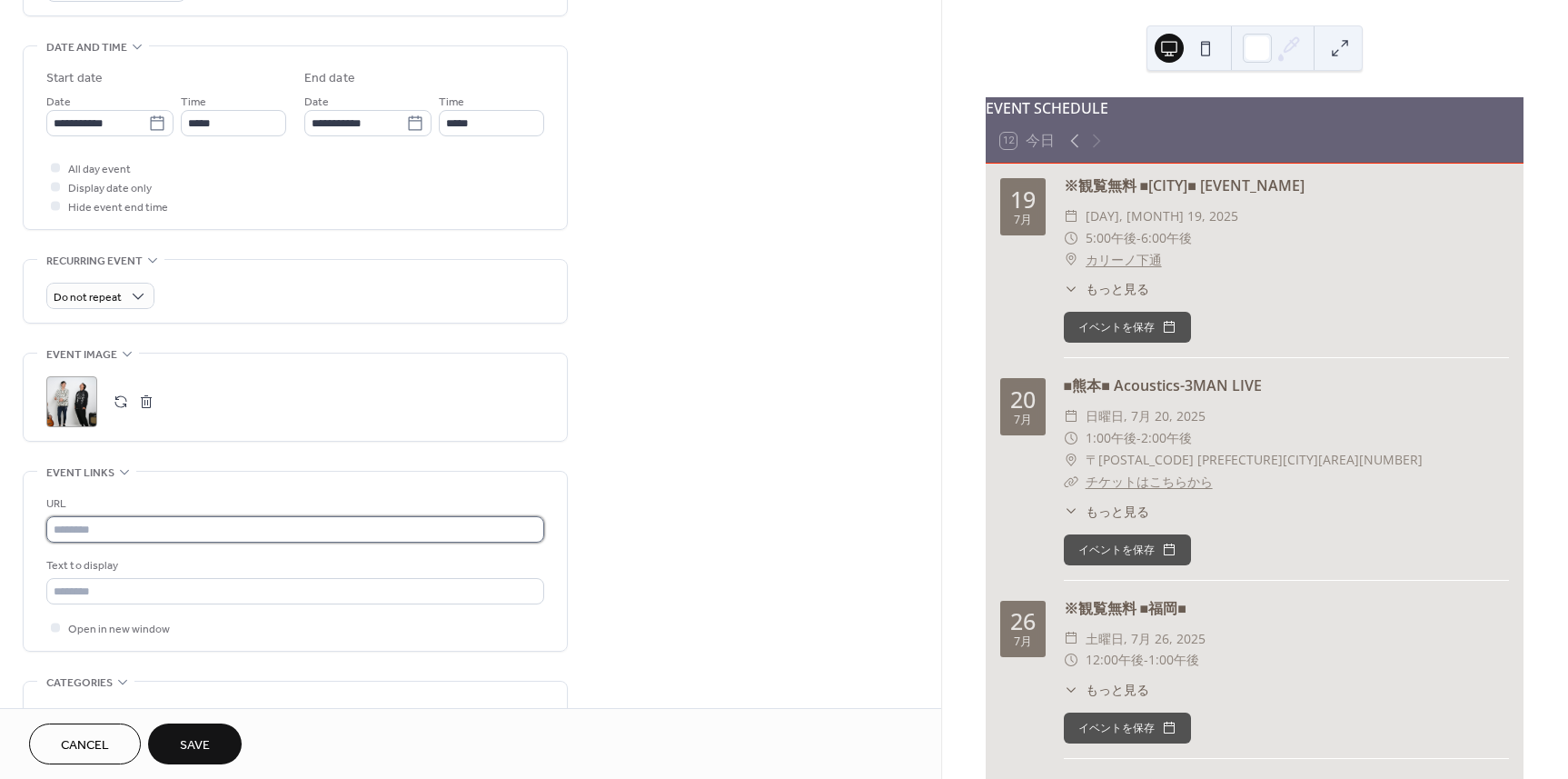 click at bounding box center (295, 529) 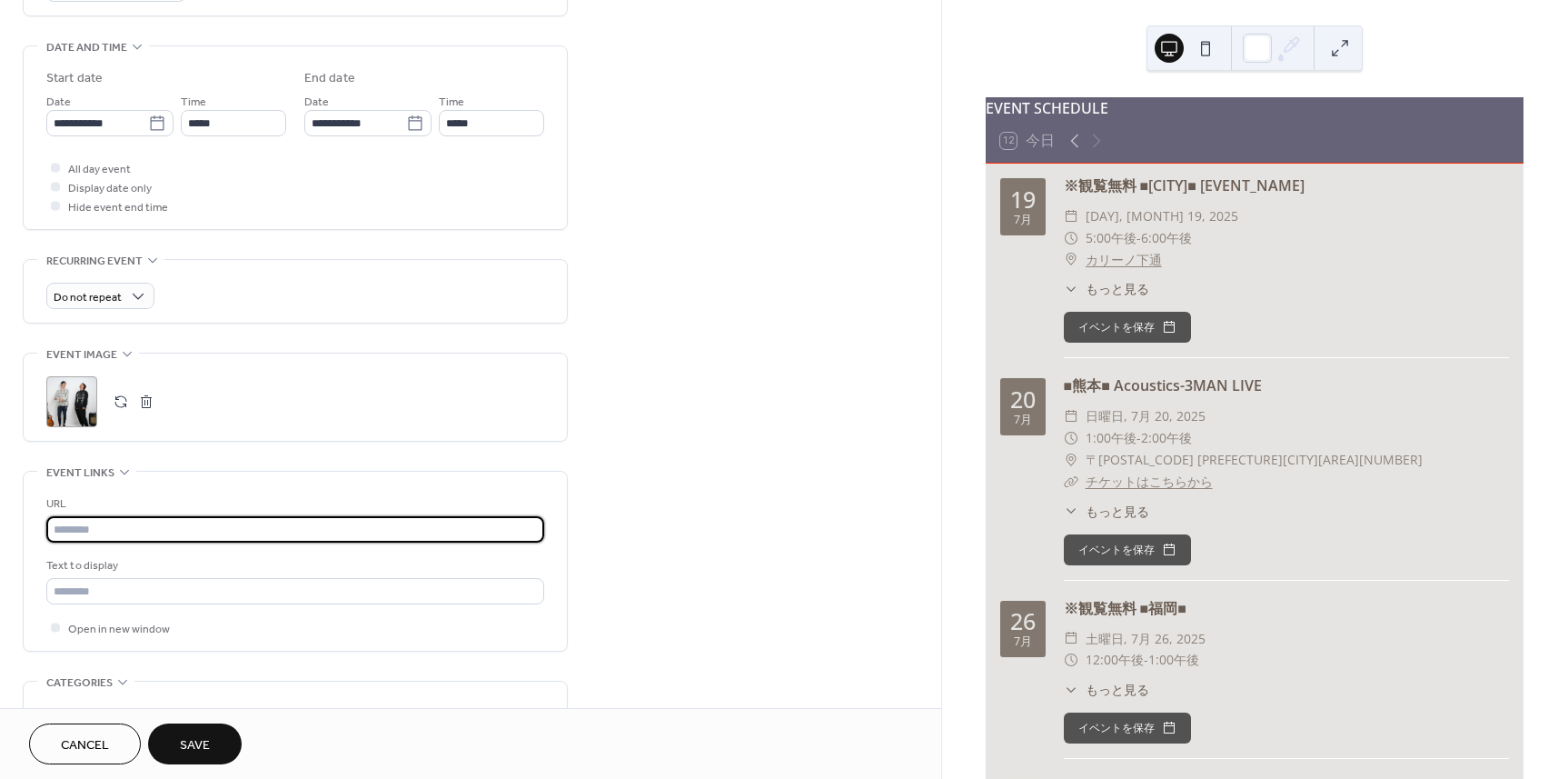 paste on "**********" 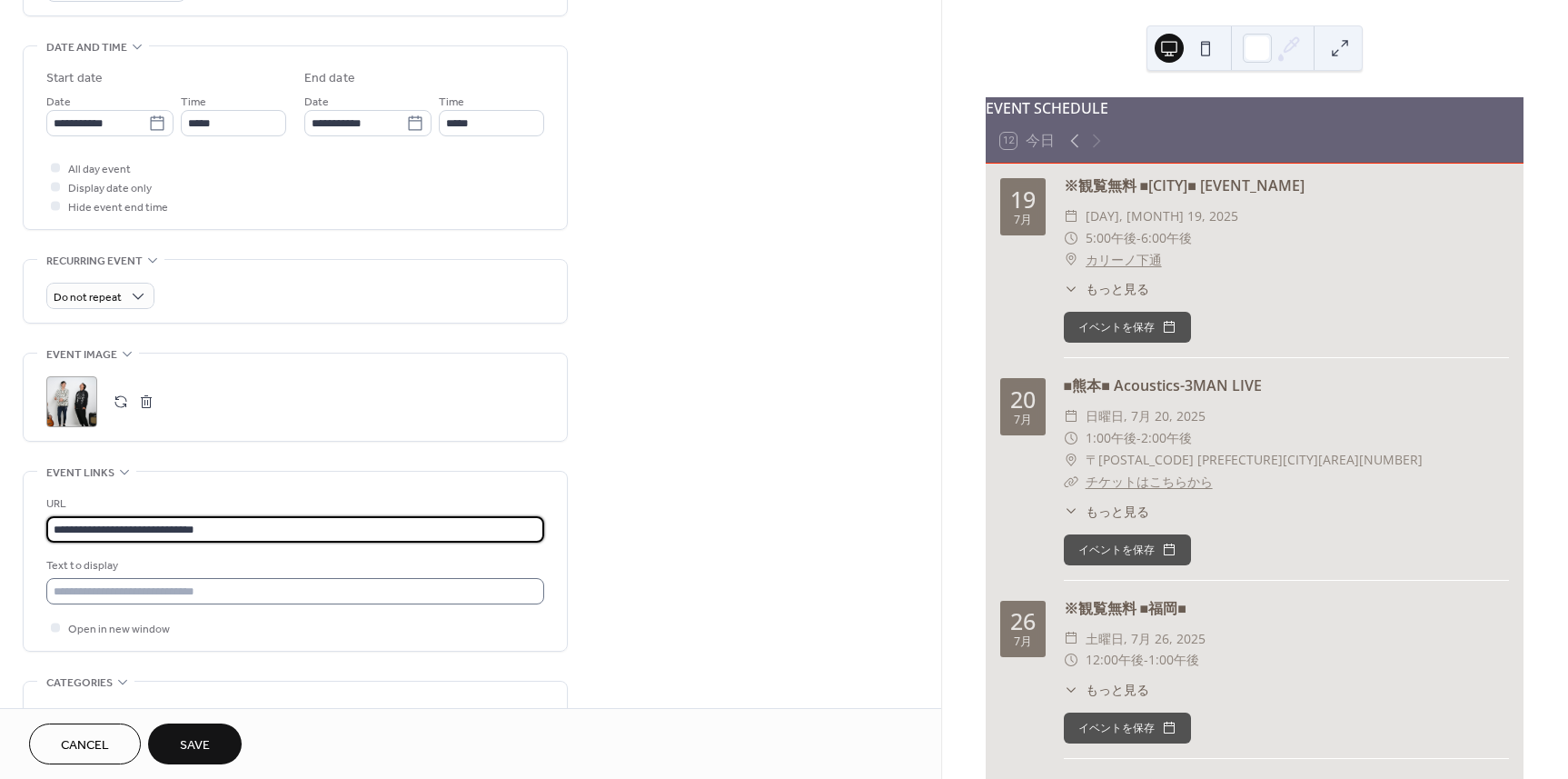 type on "**********" 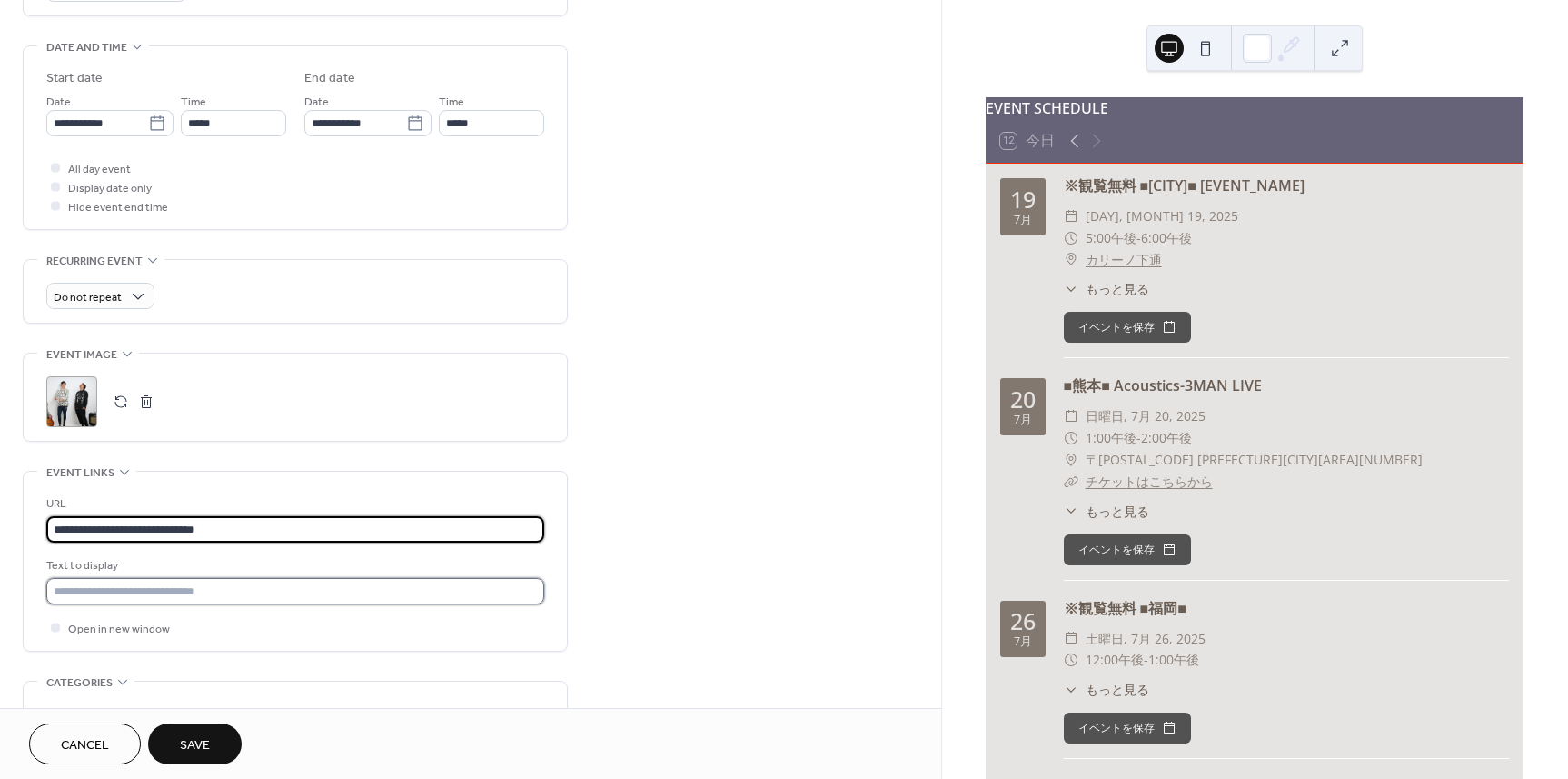 click at bounding box center (295, 591) 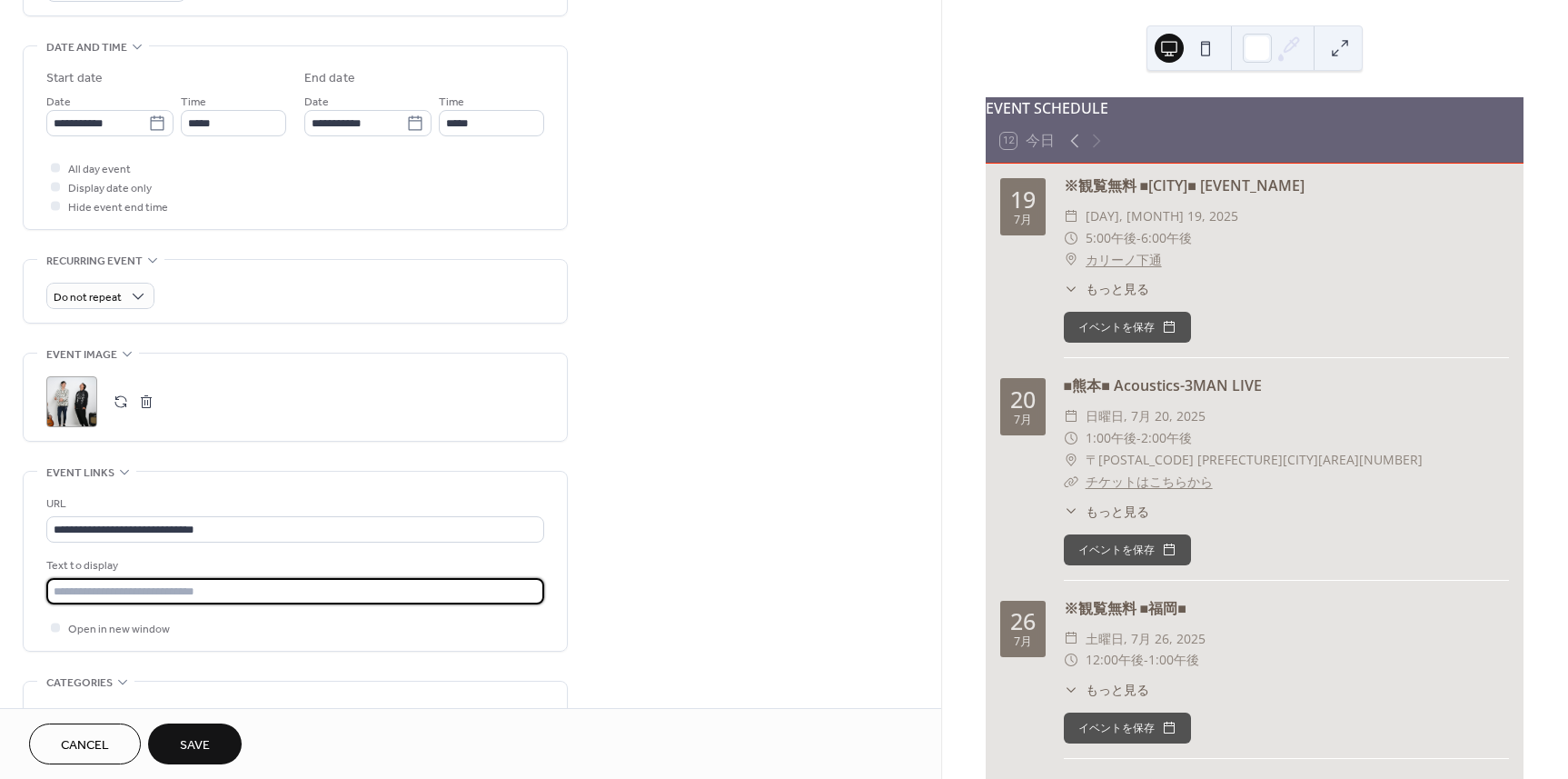 type on "**********" 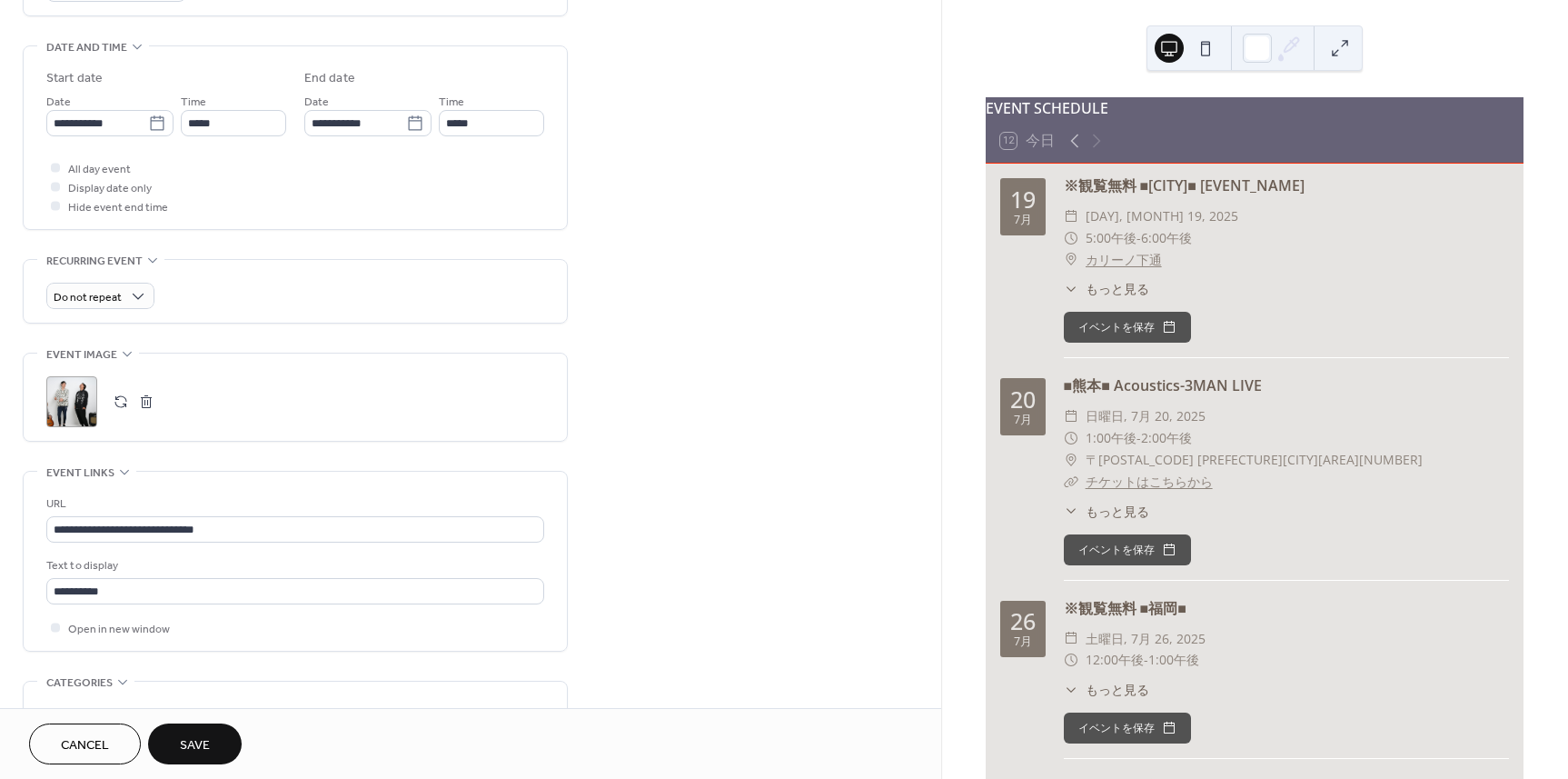 click on "**********" at bounding box center [471, 217] 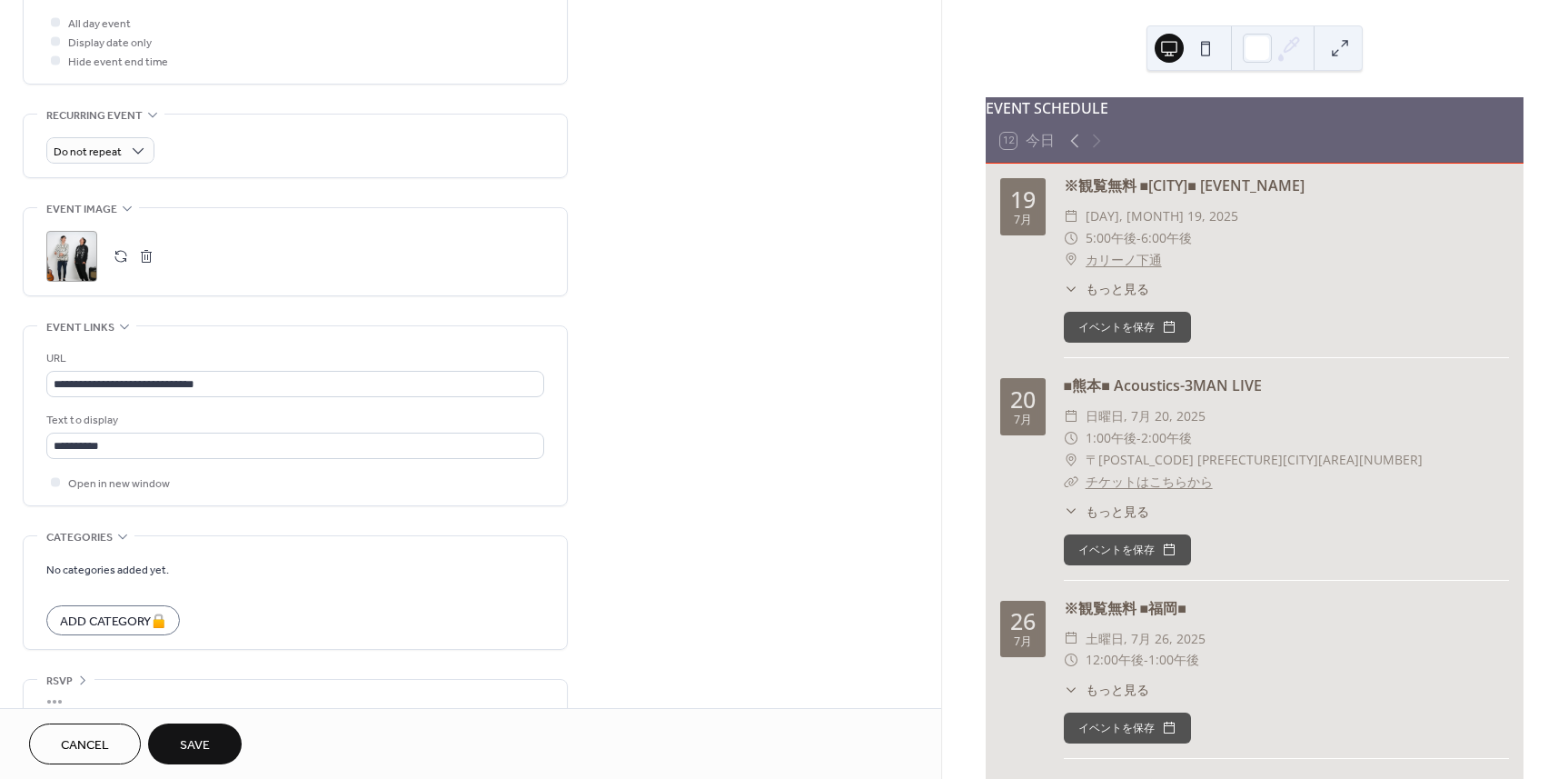 scroll, scrollTop: 718, scrollLeft: 0, axis: vertical 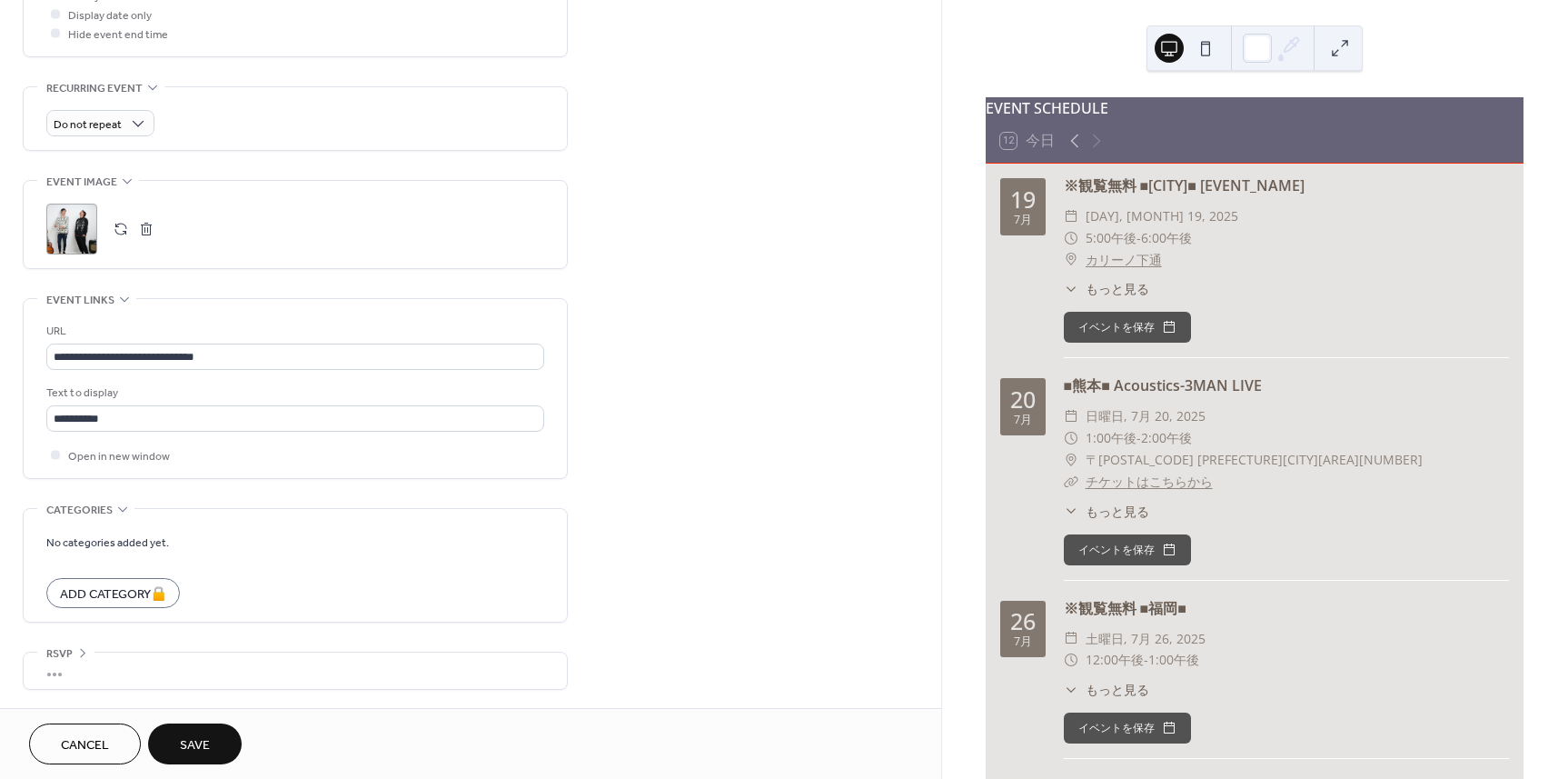 click on "Save" at bounding box center (194, 745) 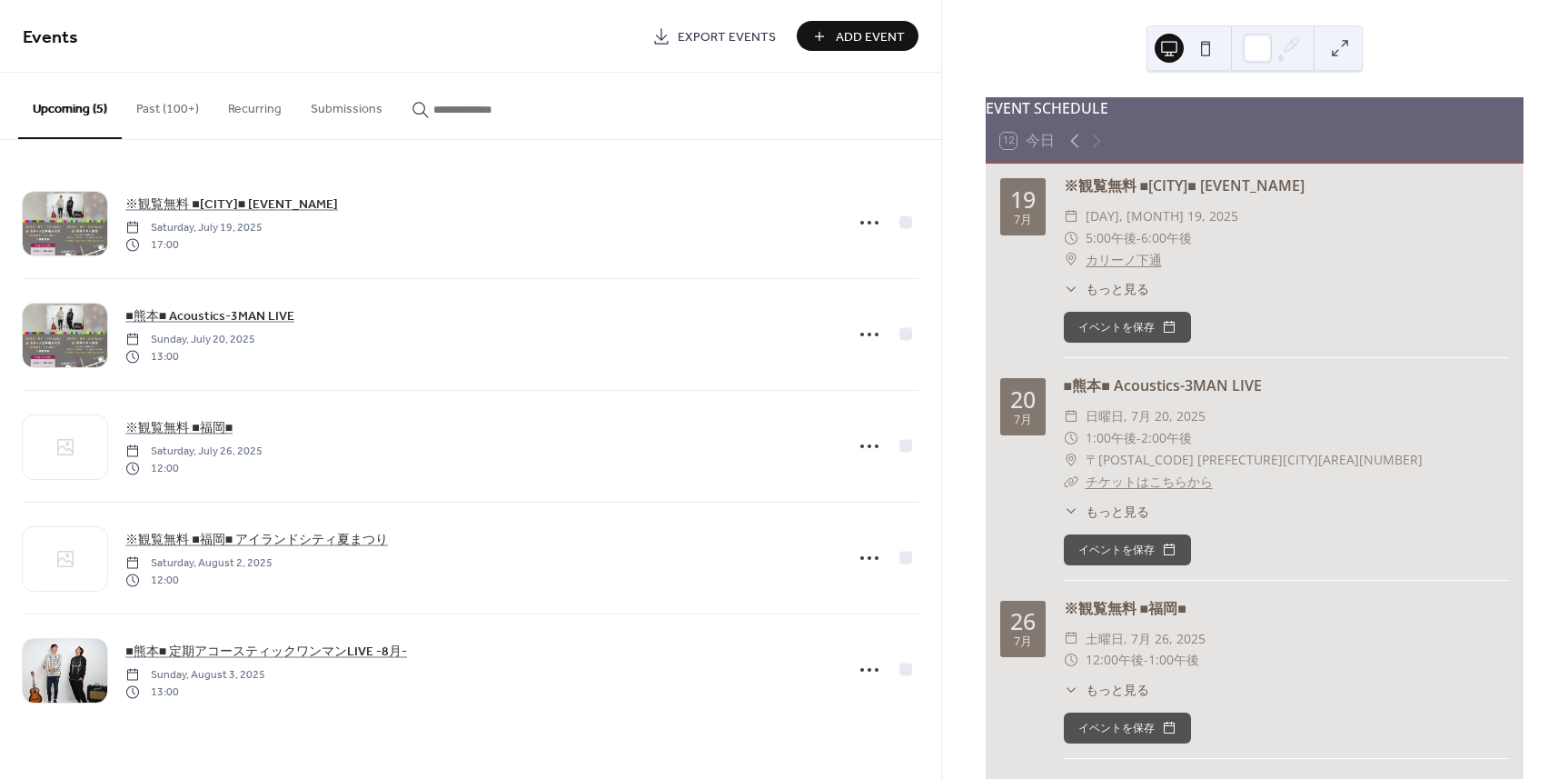 click on "Add Event" at bounding box center [870, 37] 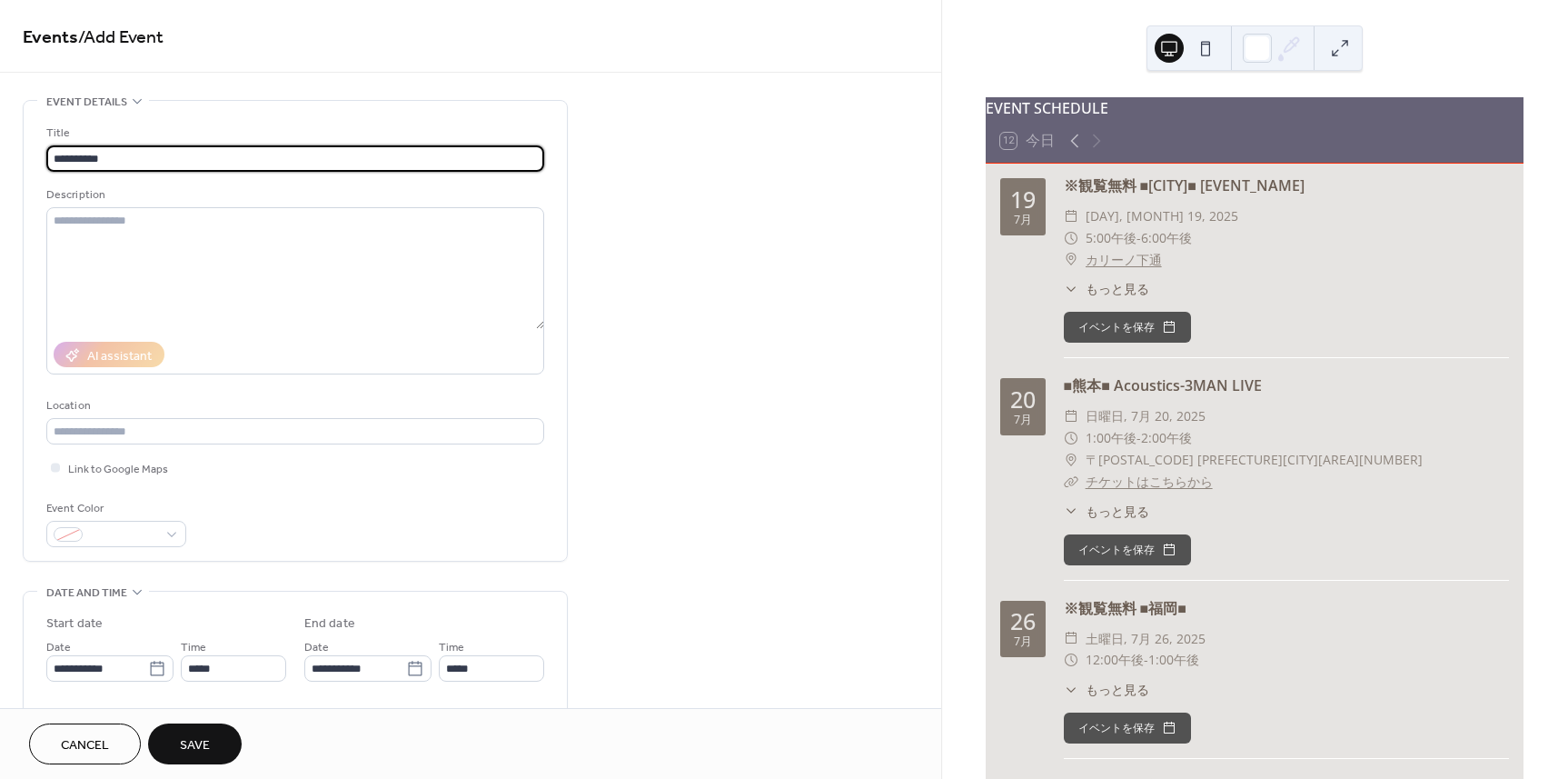 click on "**********" at bounding box center [295, 158] 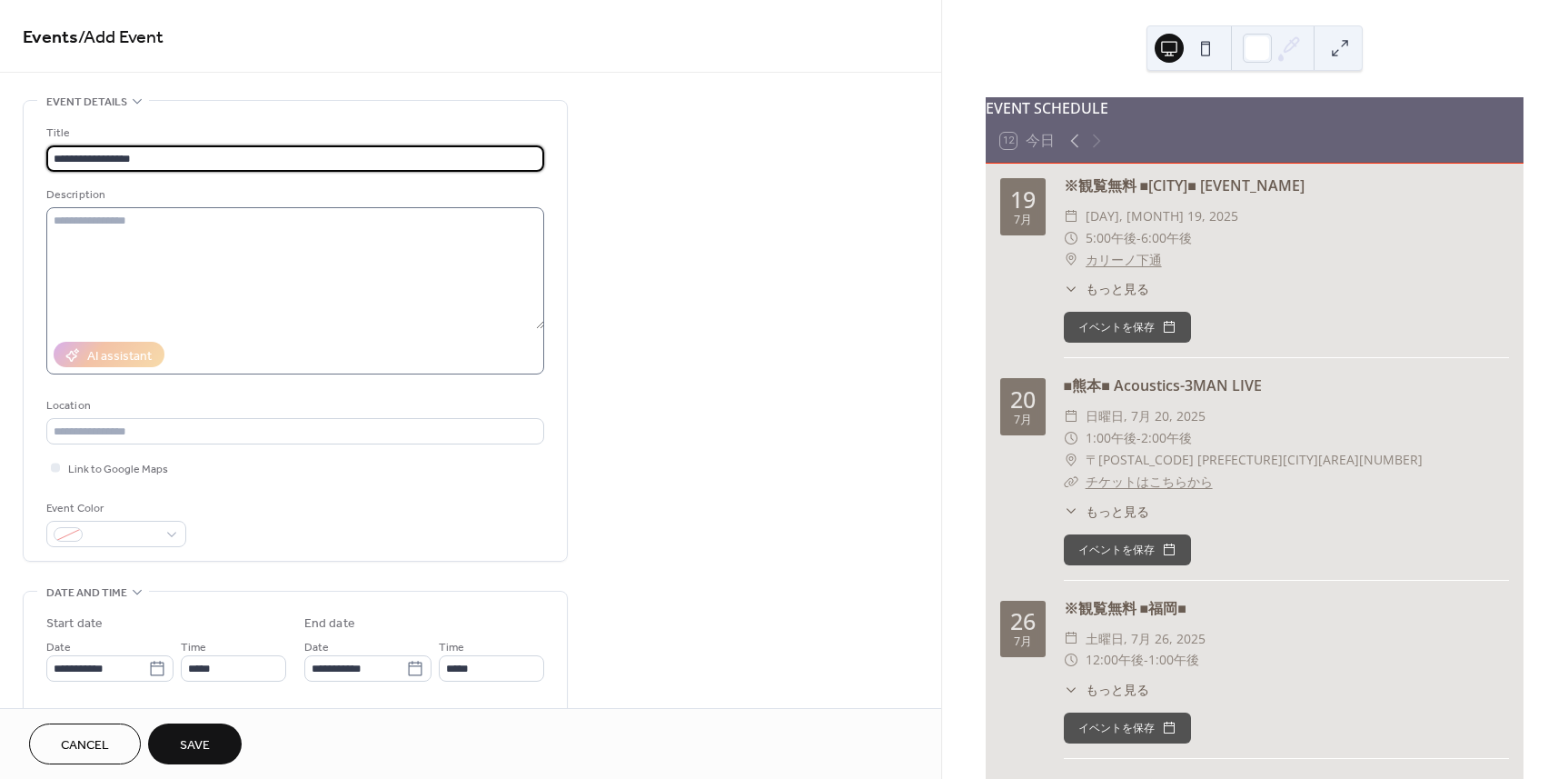 type on "**********" 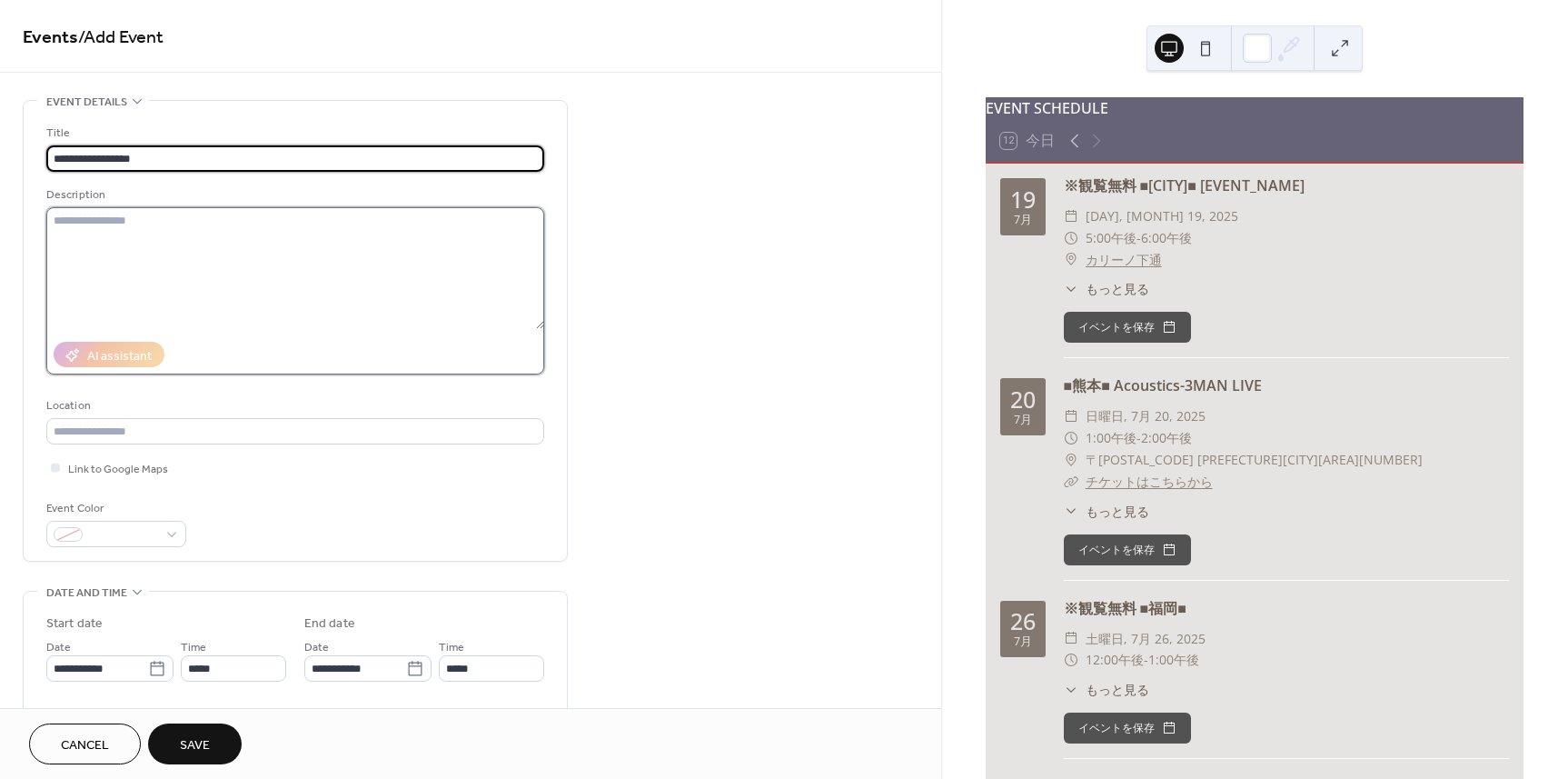 click at bounding box center (295, 268) 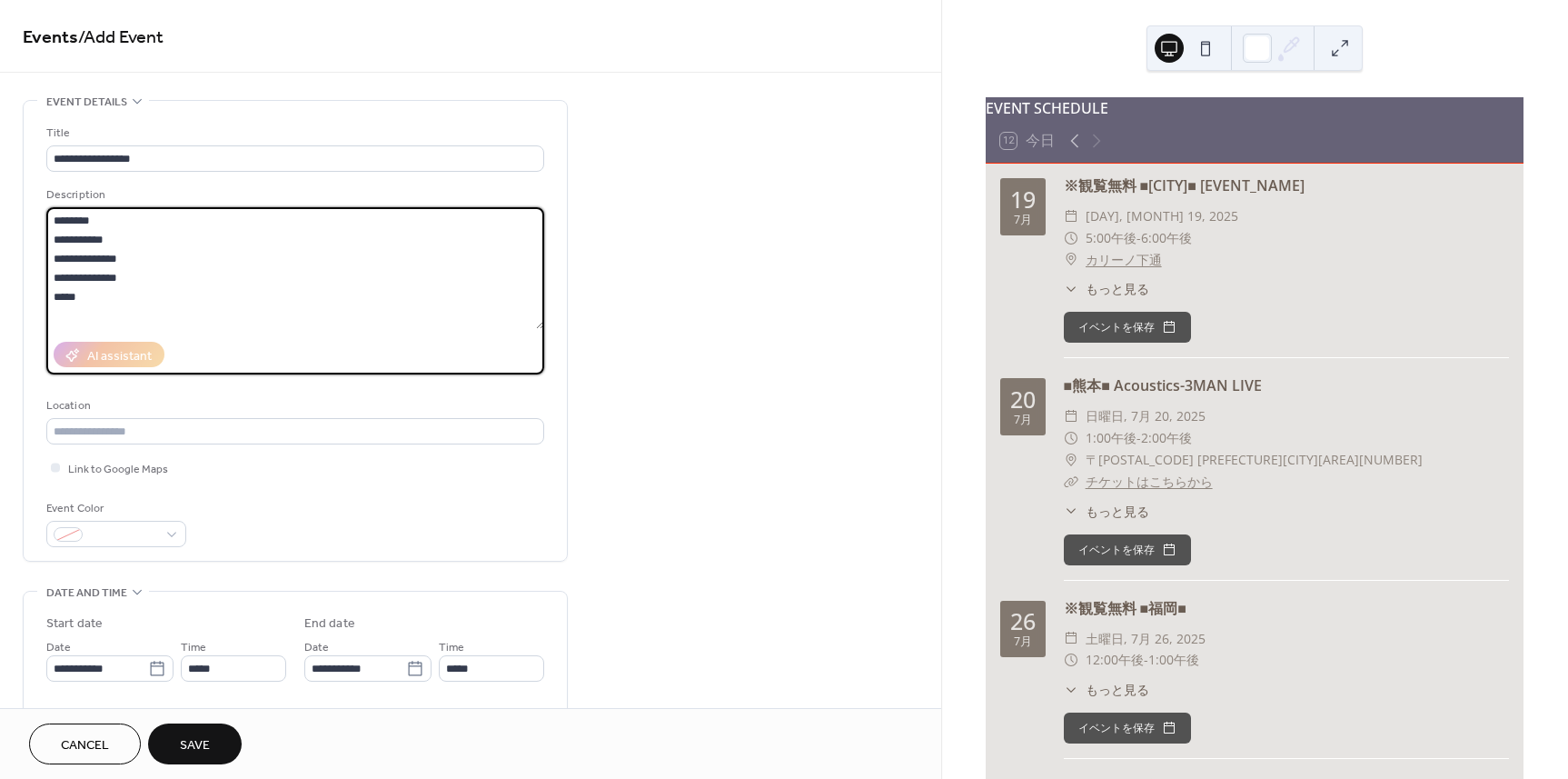 type on "**********" 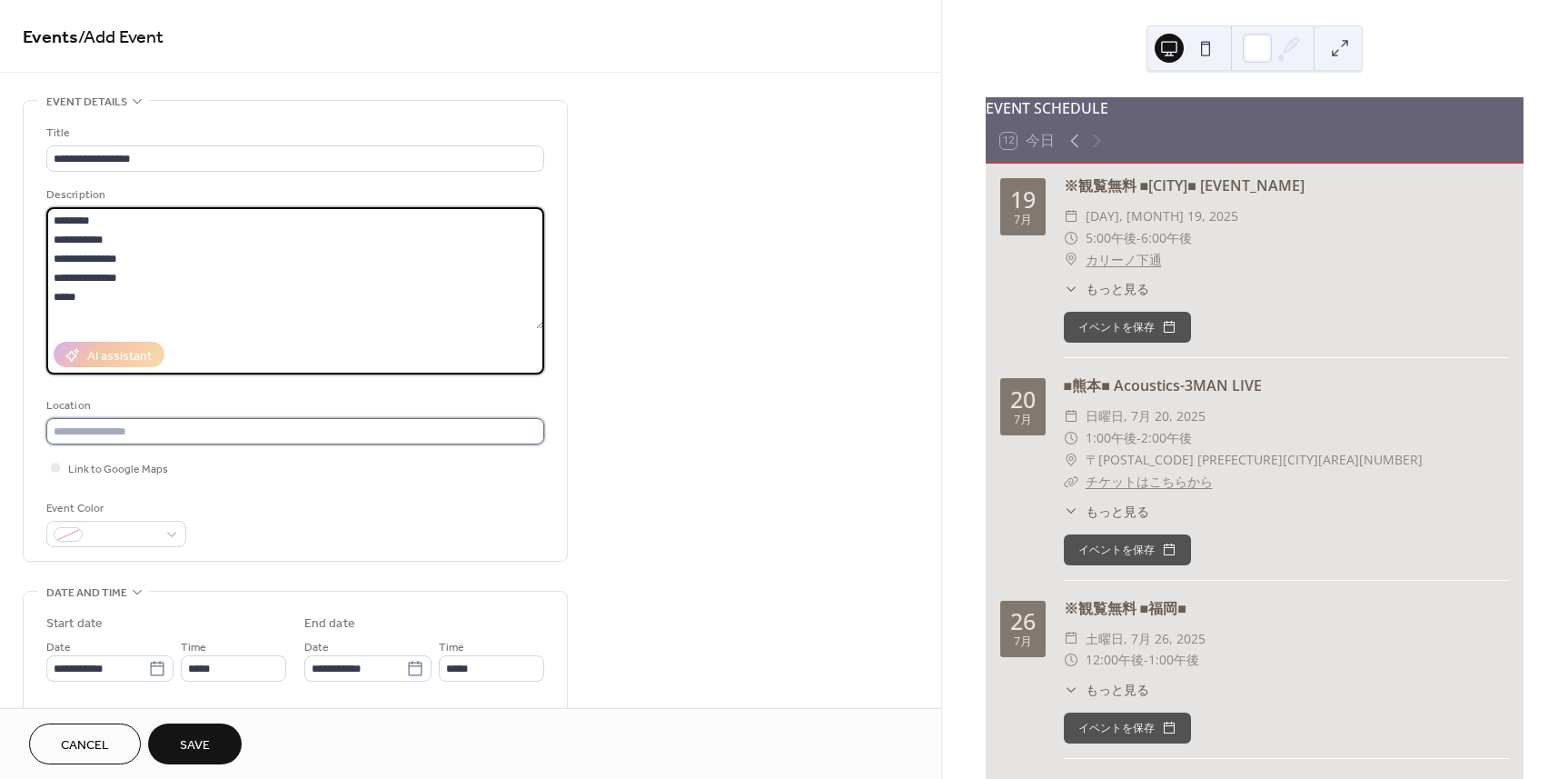 click at bounding box center (295, 431) 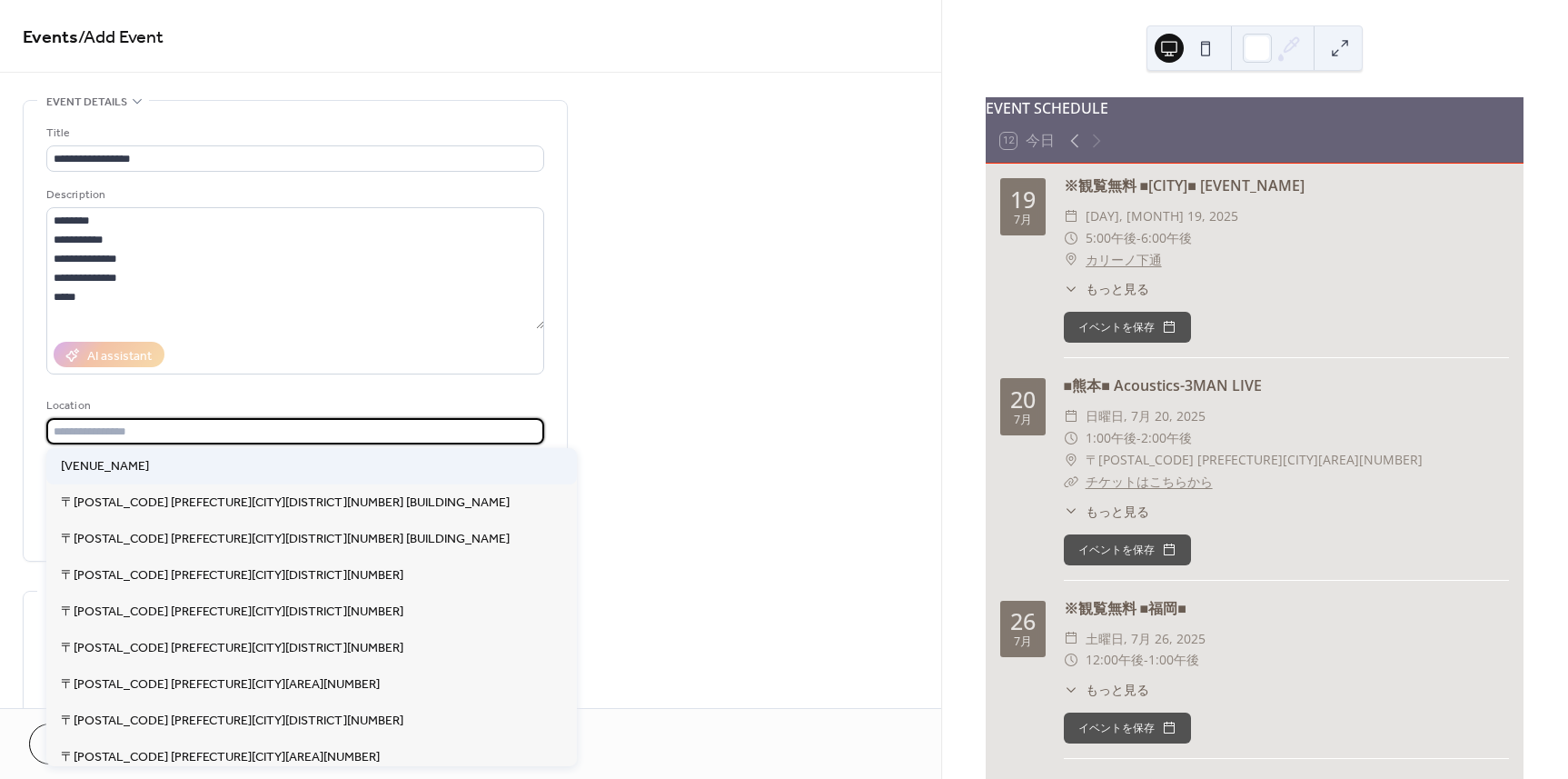 paste on "**********" 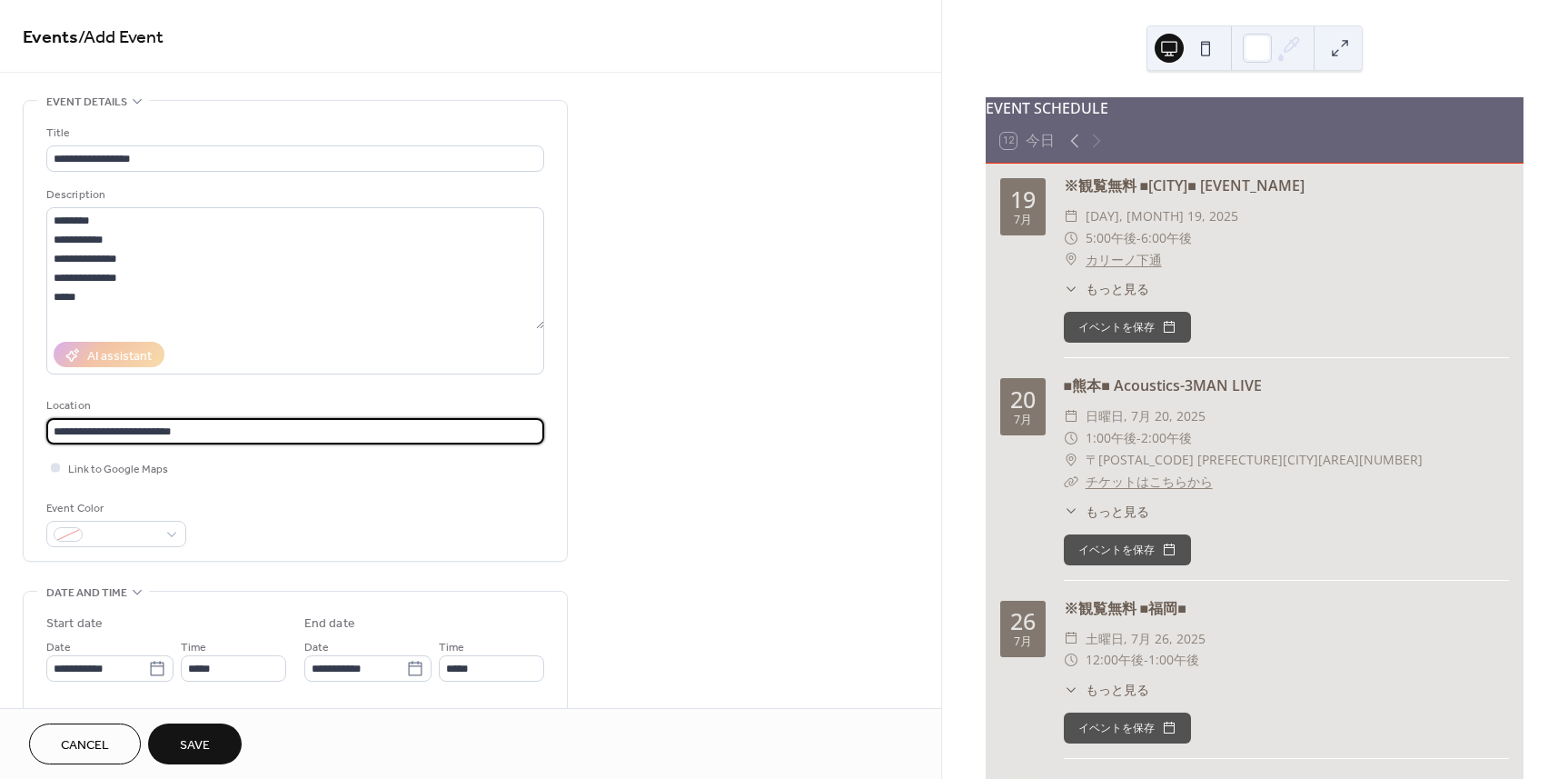 type on "**********" 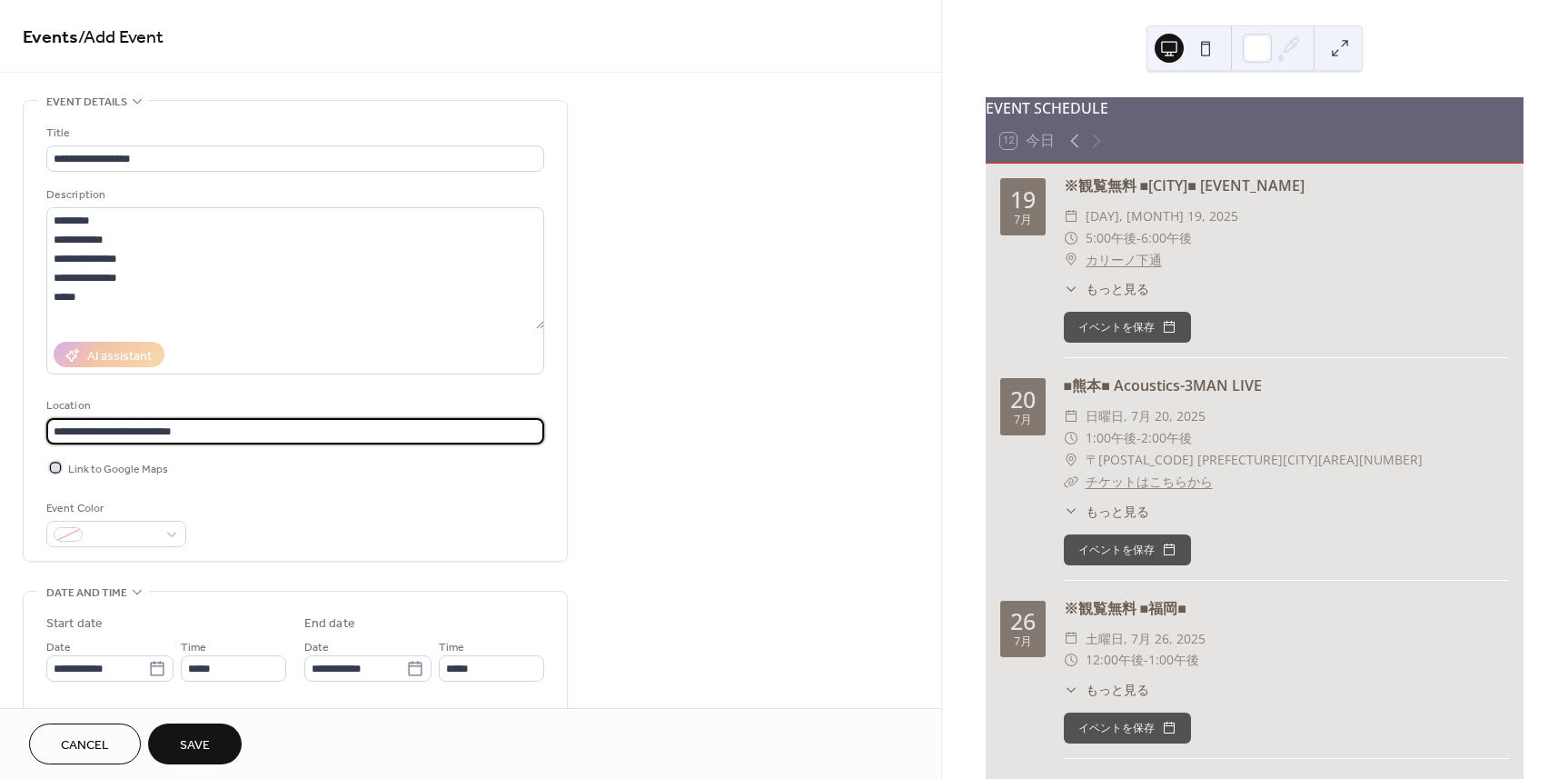 click at bounding box center (55, 467) 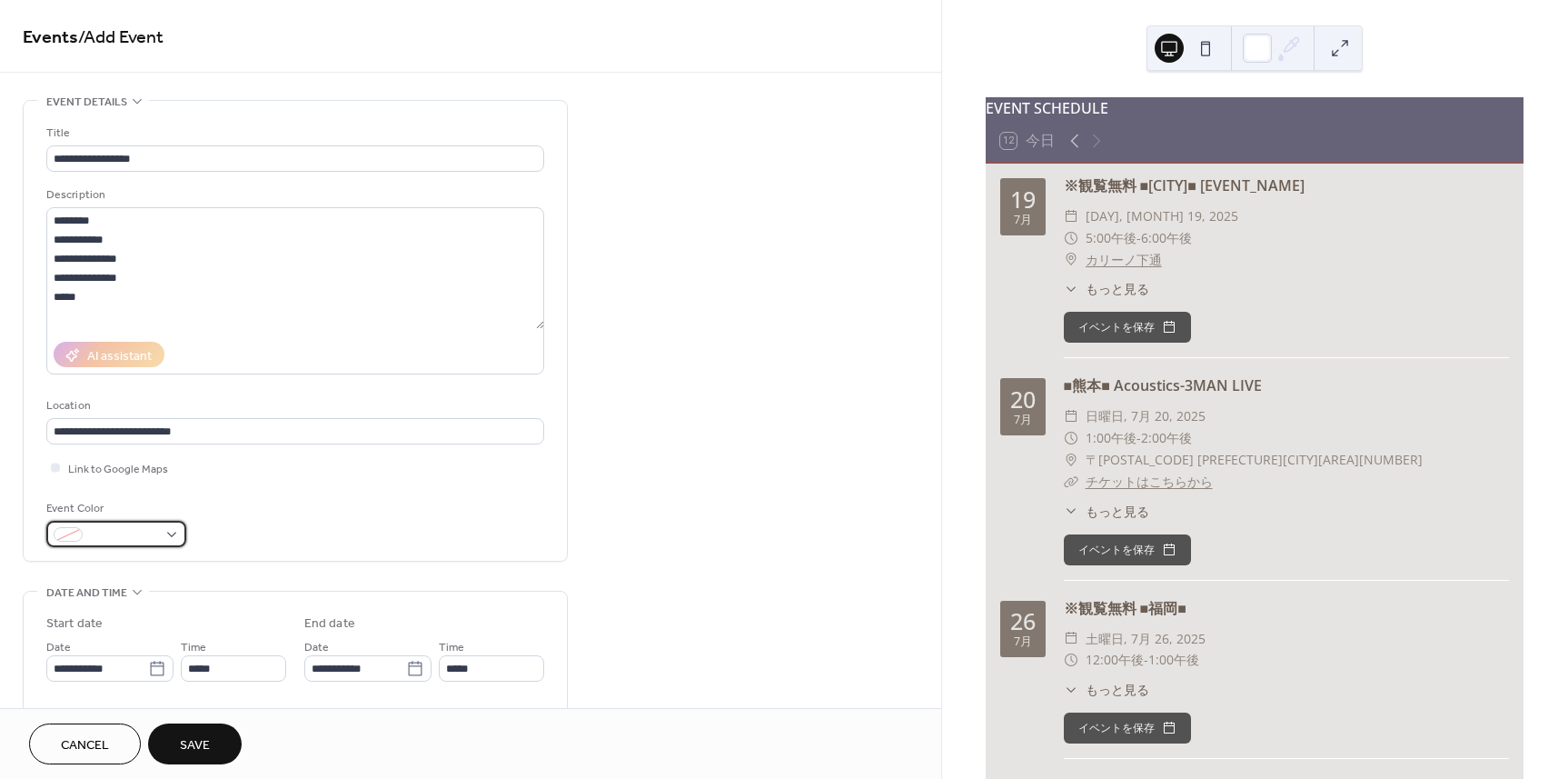 click at bounding box center (116, 534) 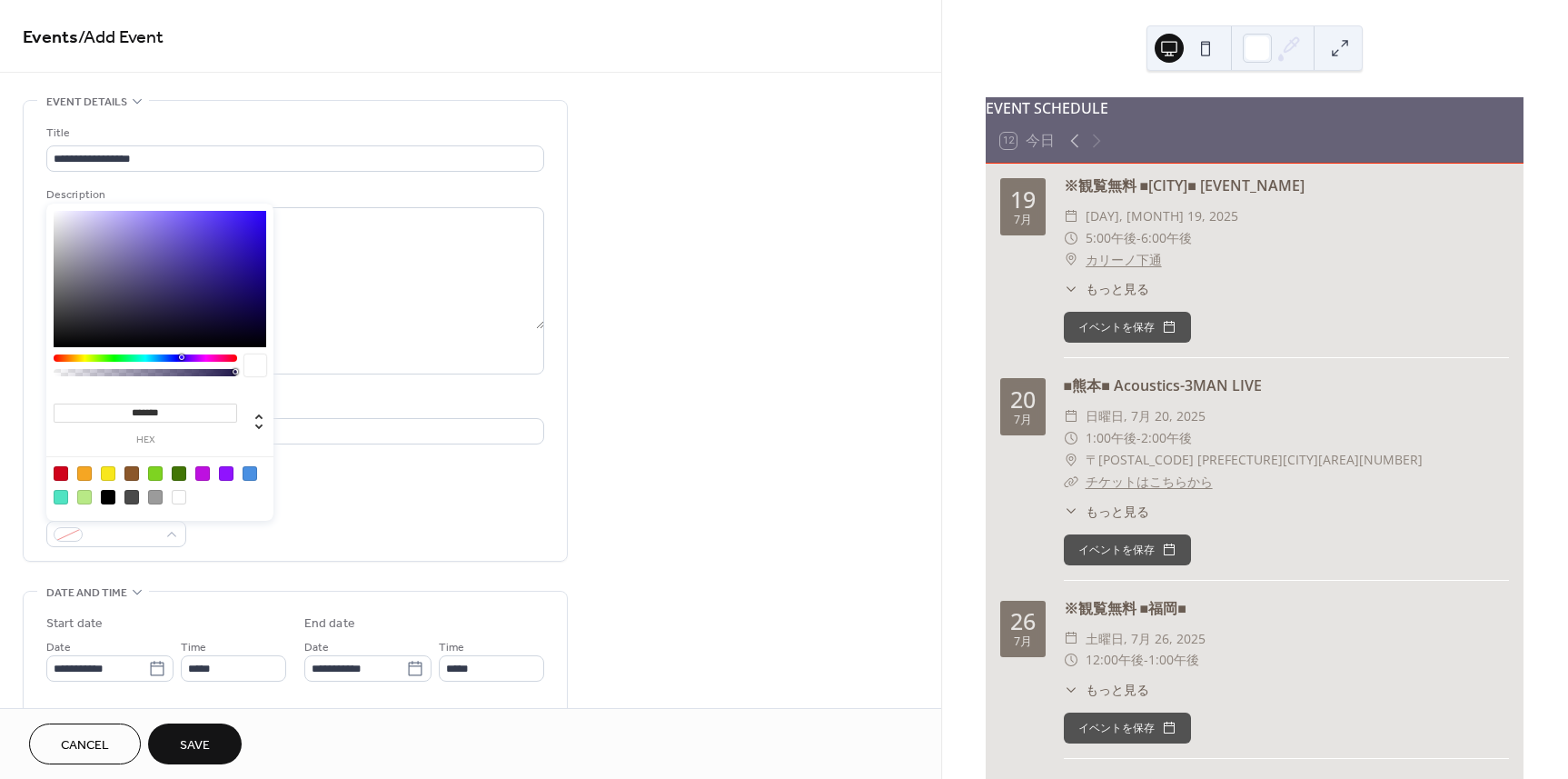 click at bounding box center (108, 474) 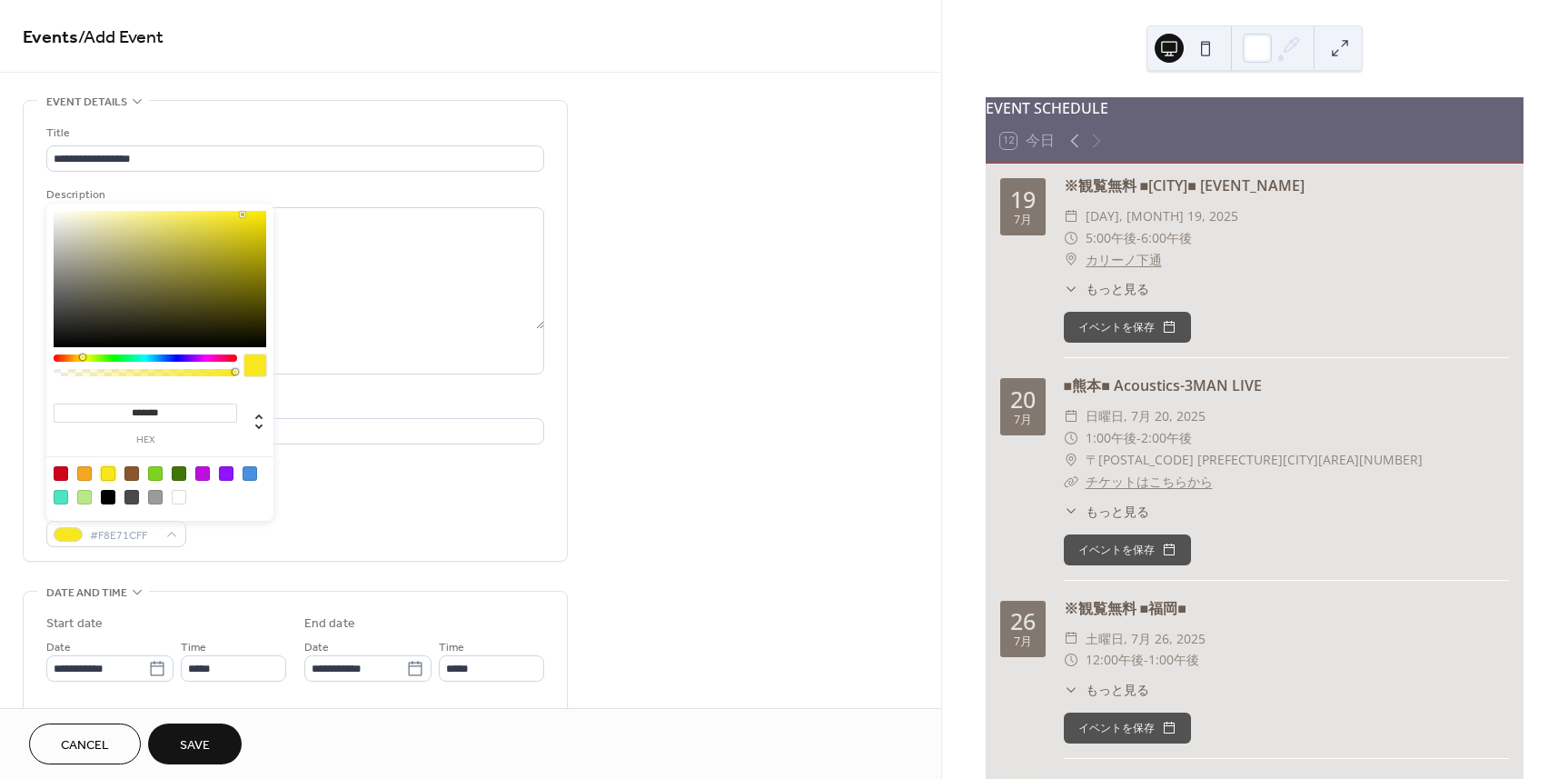 click on "Event Color #F8E71CFF" at bounding box center (295, 523) 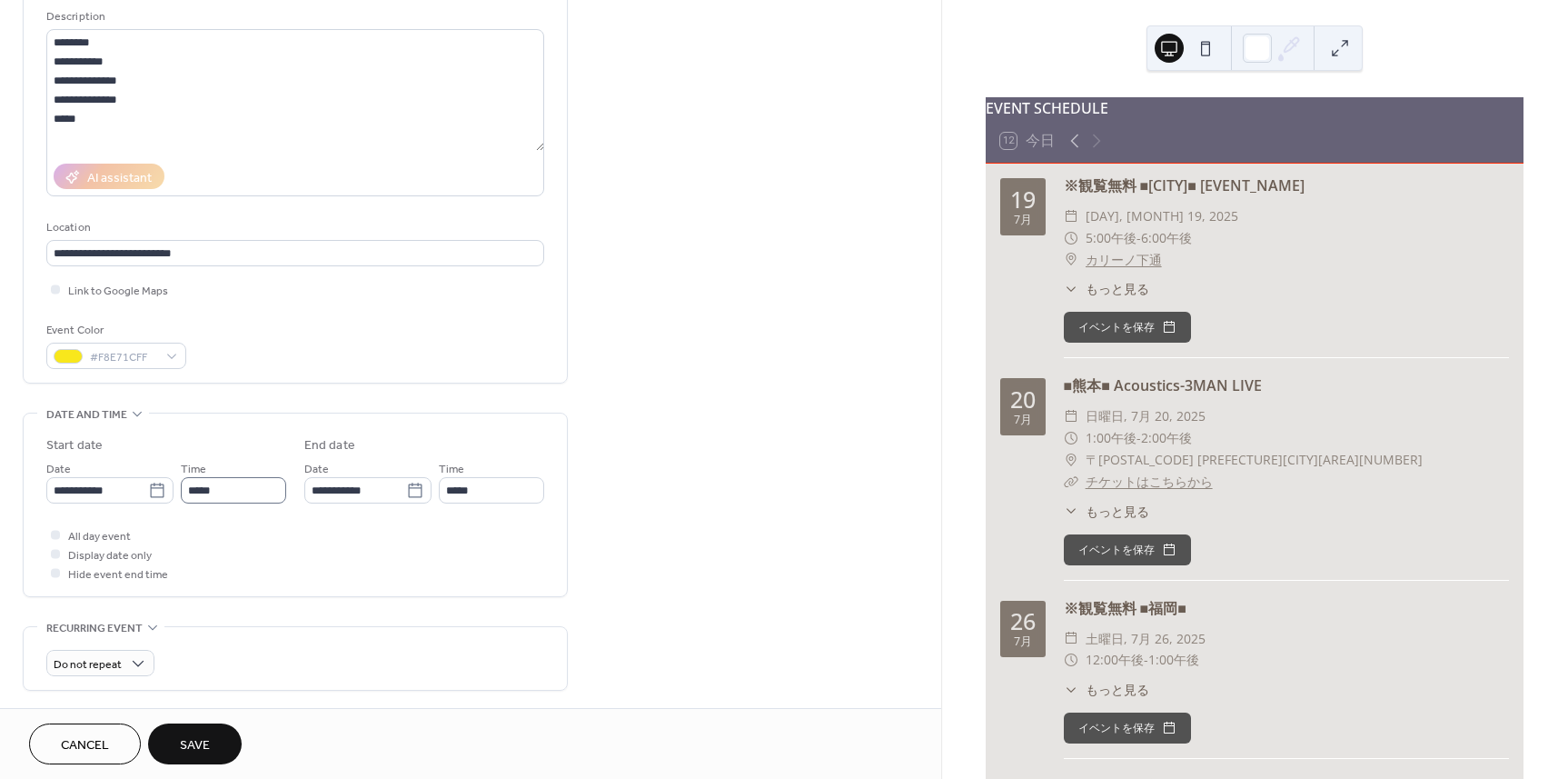 scroll, scrollTop: 182, scrollLeft: 0, axis: vertical 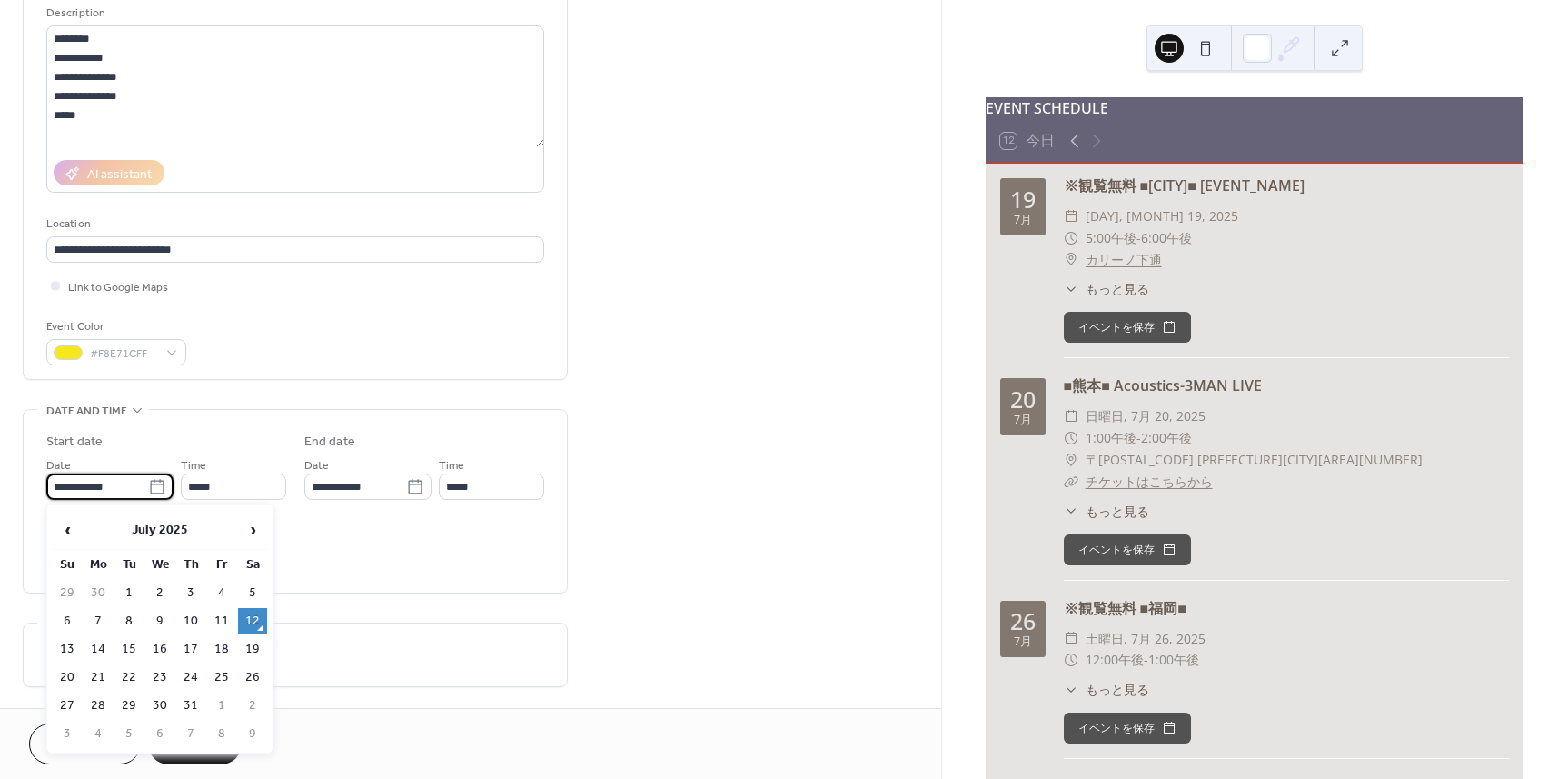 click on "**********" at bounding box center (97, 486) 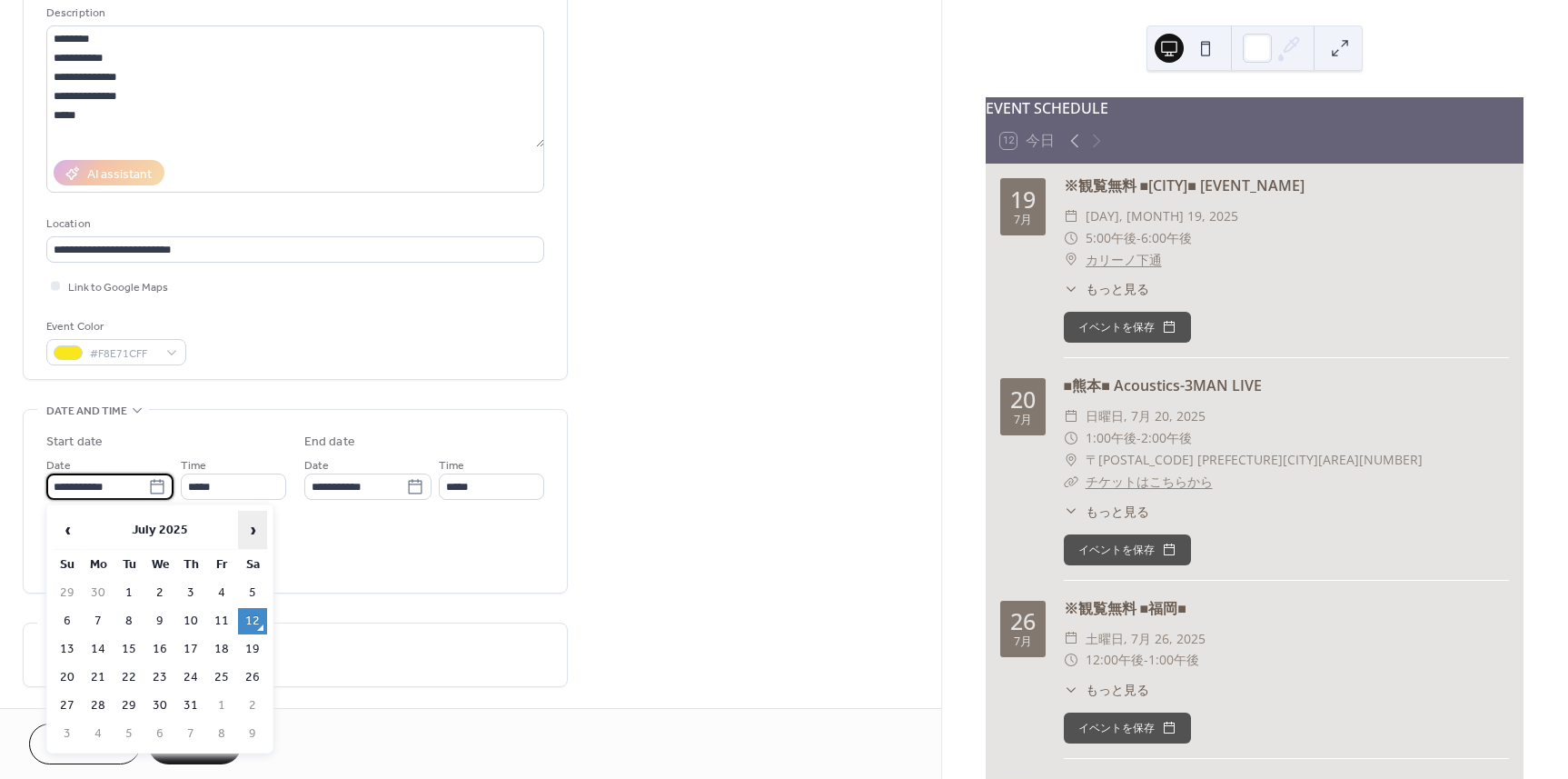 click on "›" at bounding box center [253, 530] 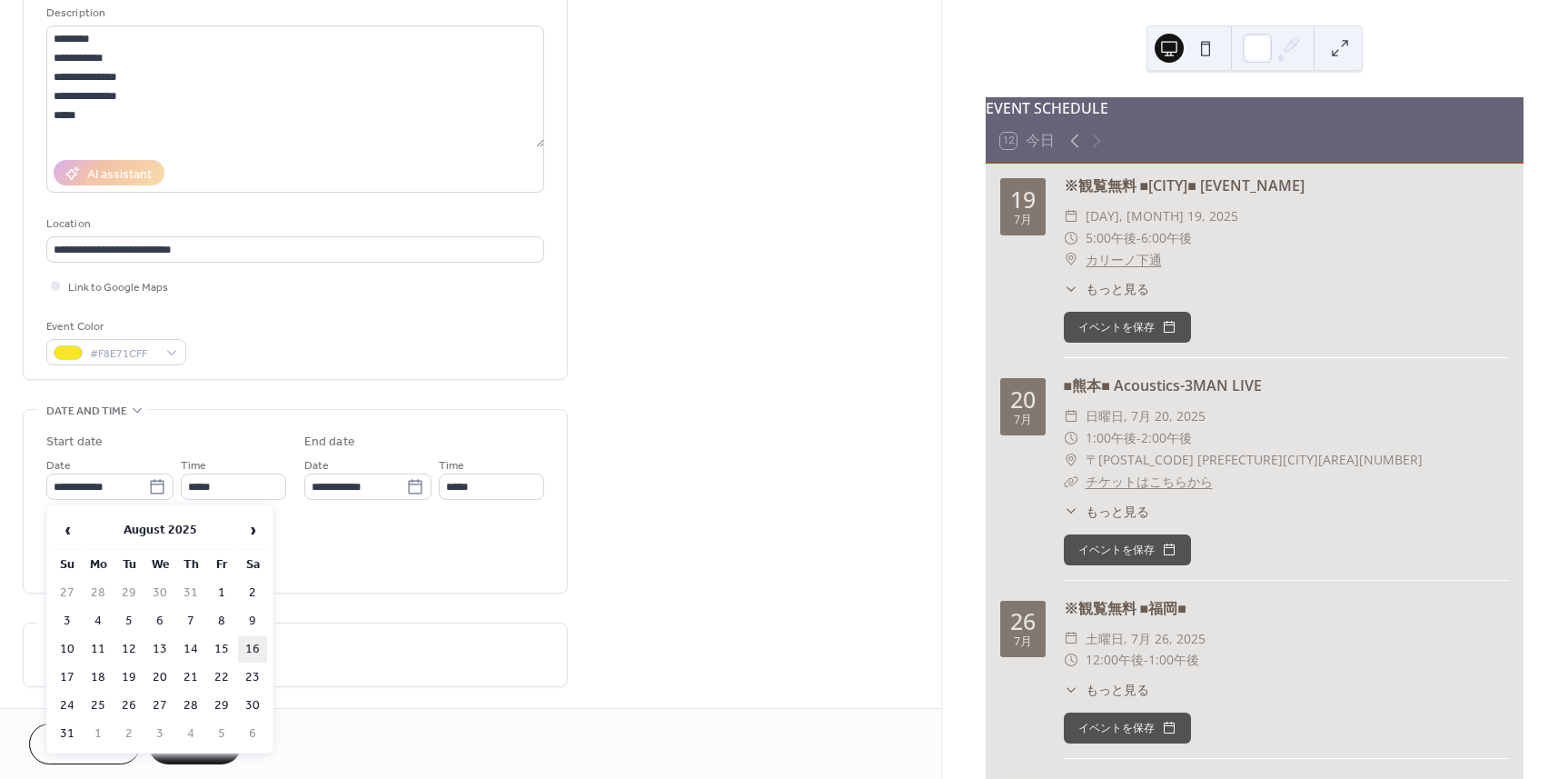 click on "16" at bounding box center (253, 649) 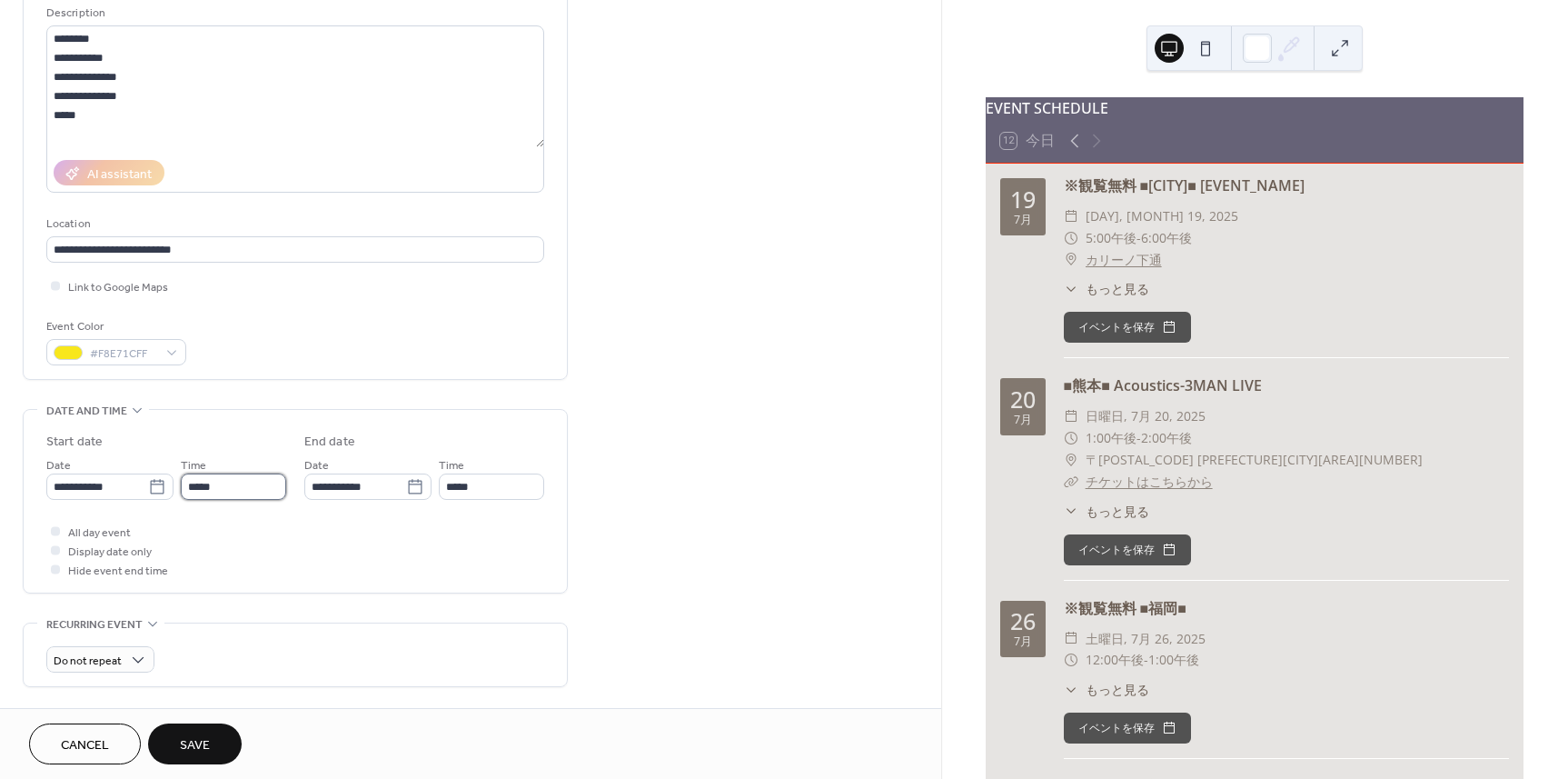 click on "*****" at bounding box center (233, 486) 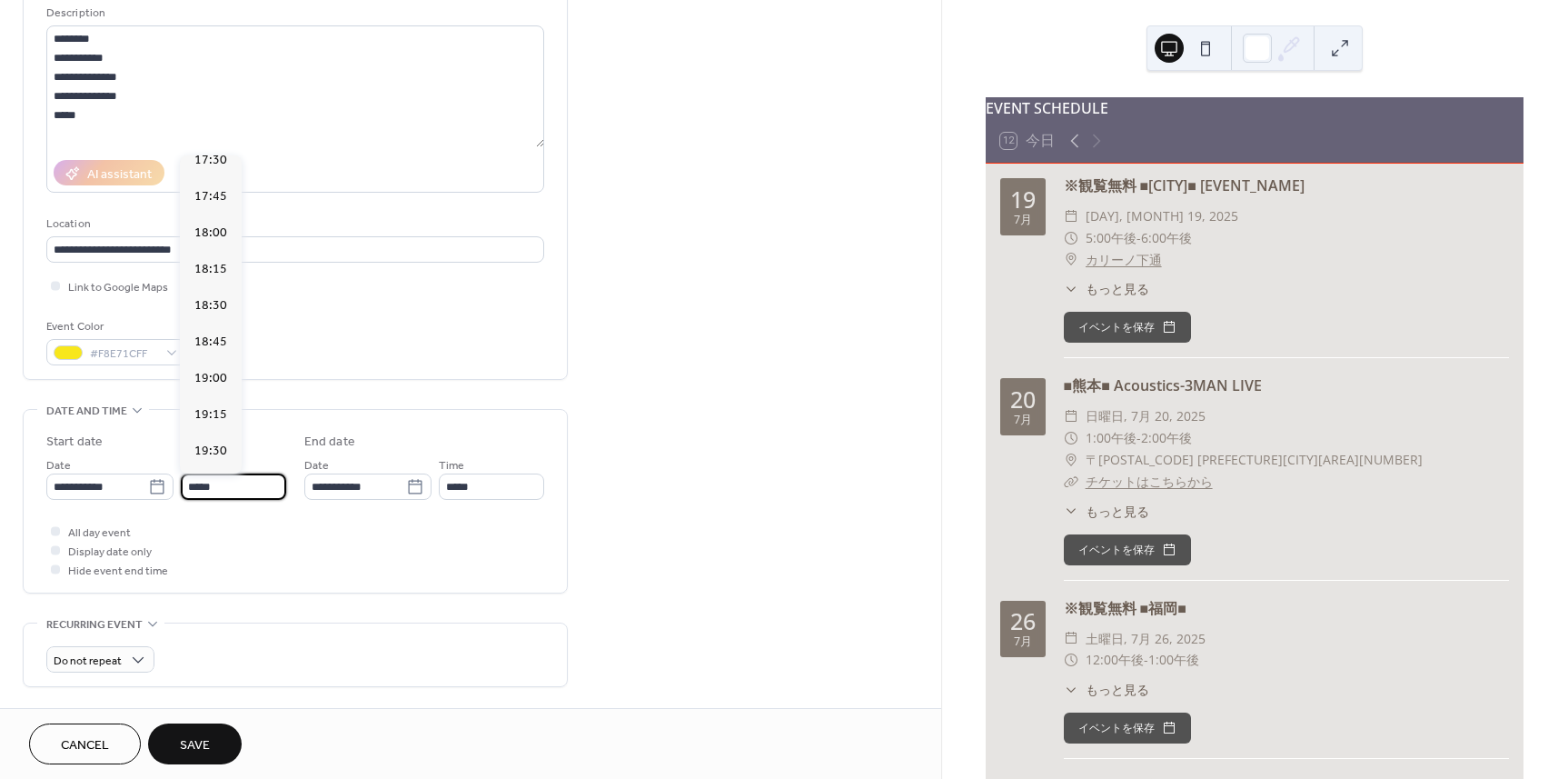 scroll, scrollTop: 2607, scrollLeft: 0, axis: vertical 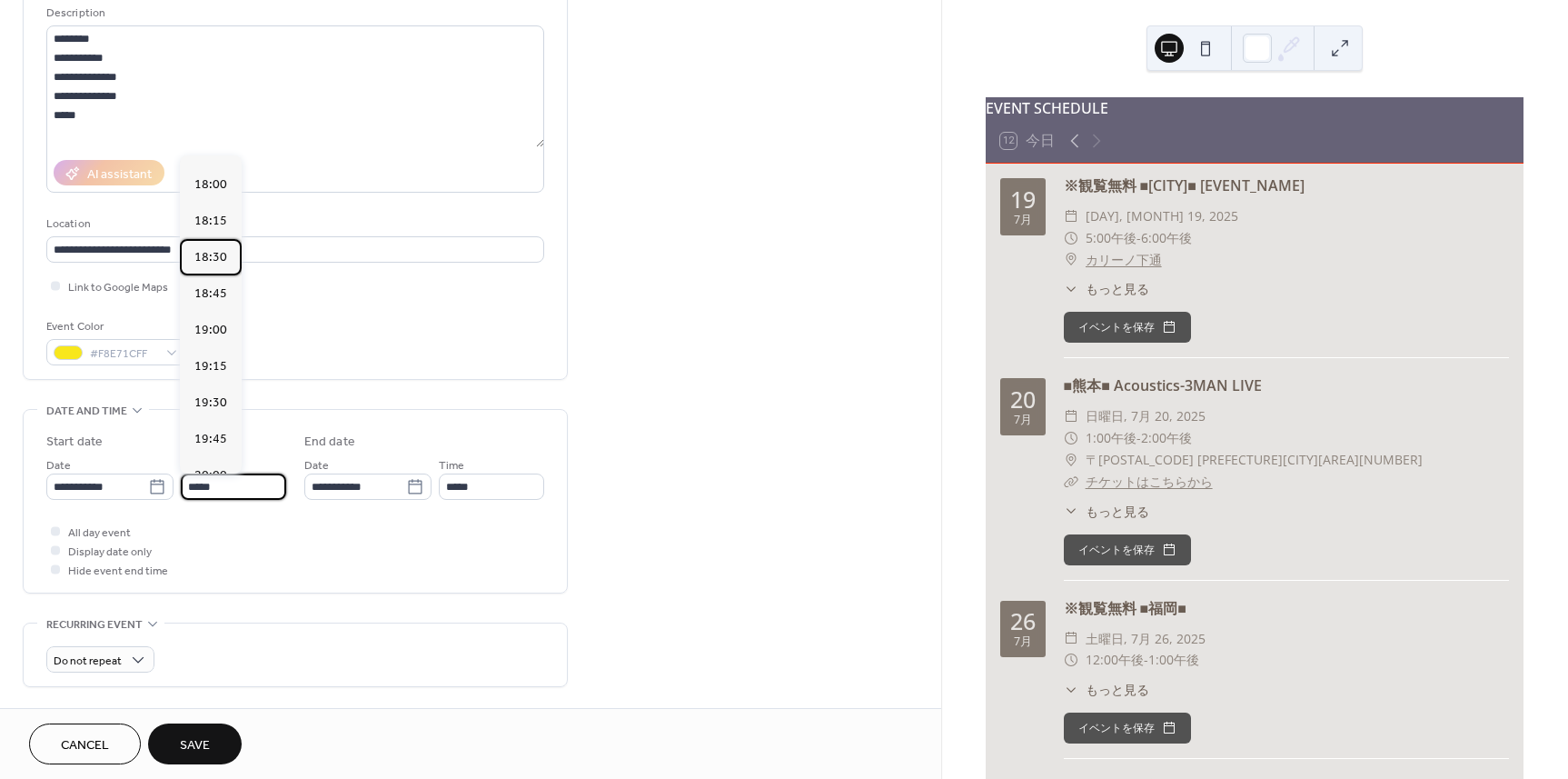 click on "18:30" at bounding box center (211, 257) 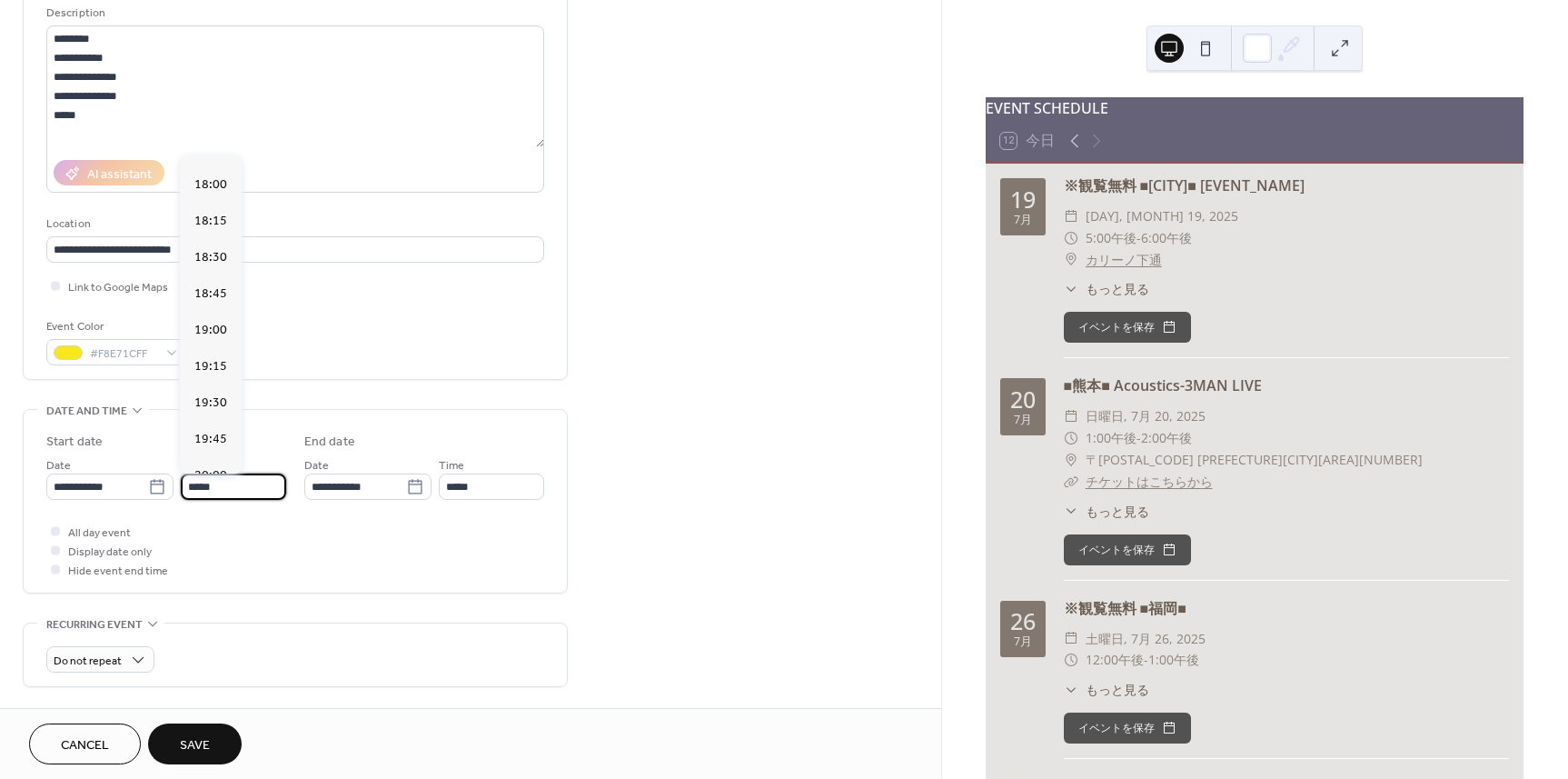 type on "*****" 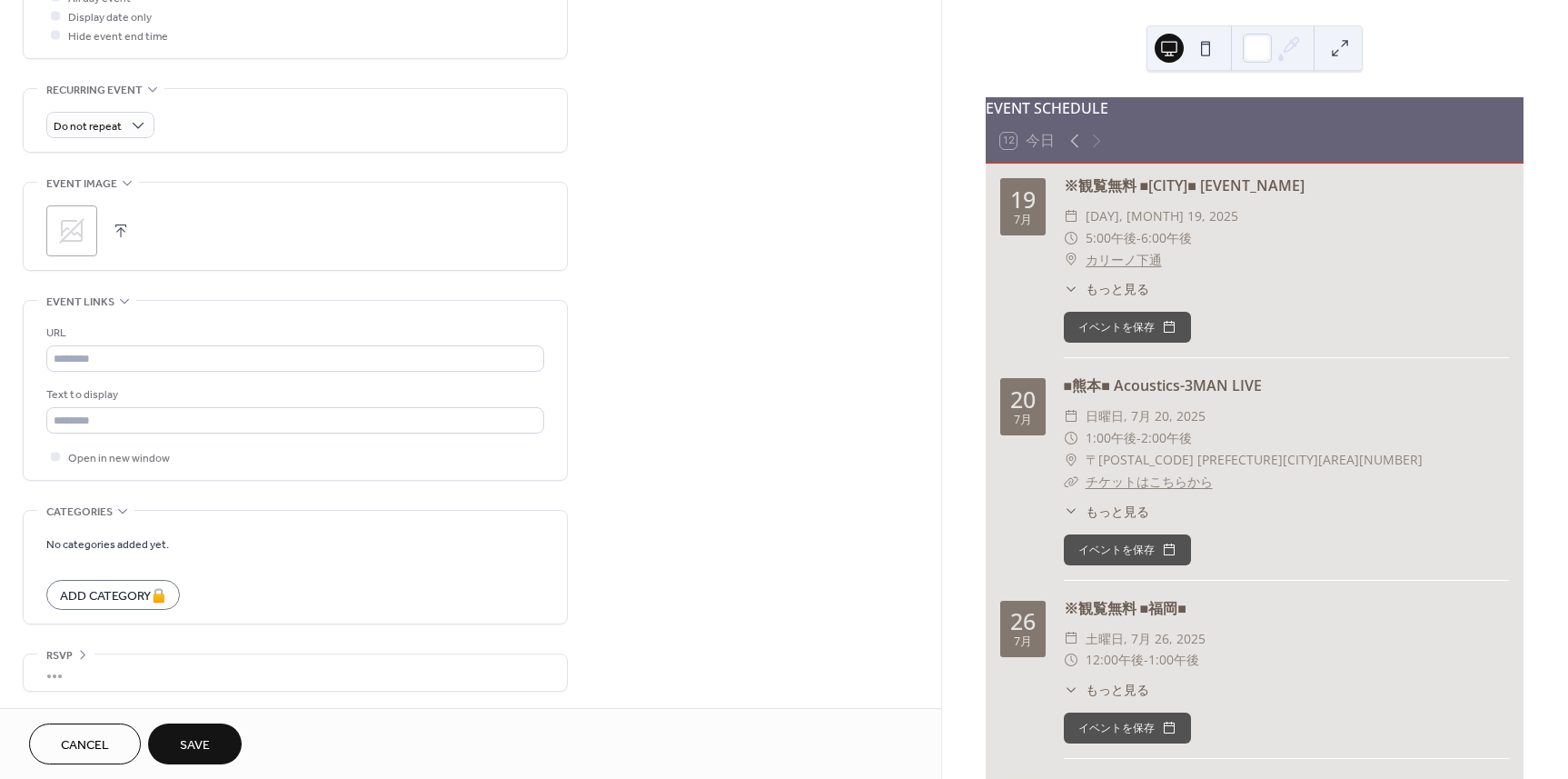 scroll, scrollTop: 718, scrollLeft: 0, axis: vertical 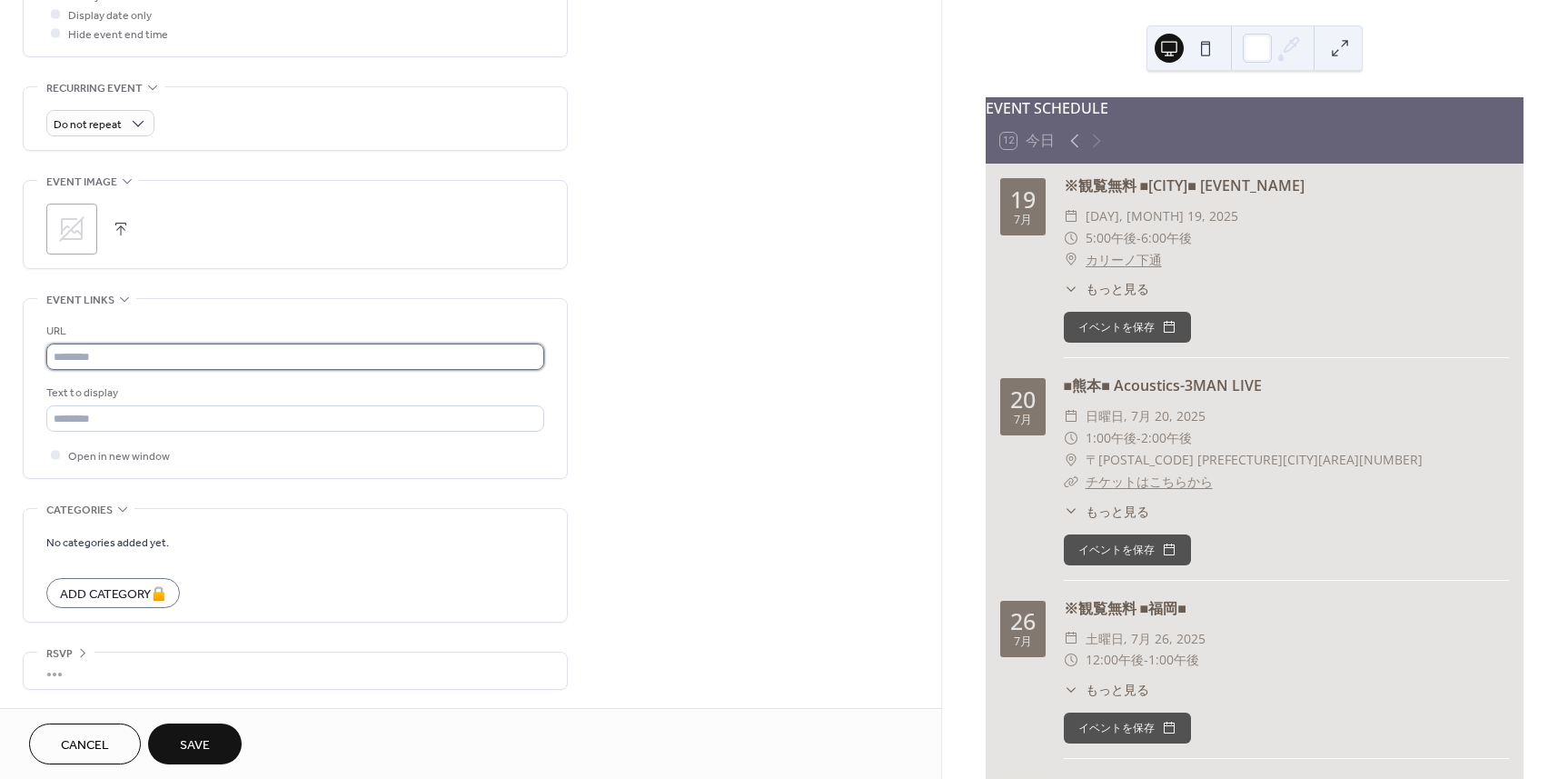 click at bounding box center (295, 356) 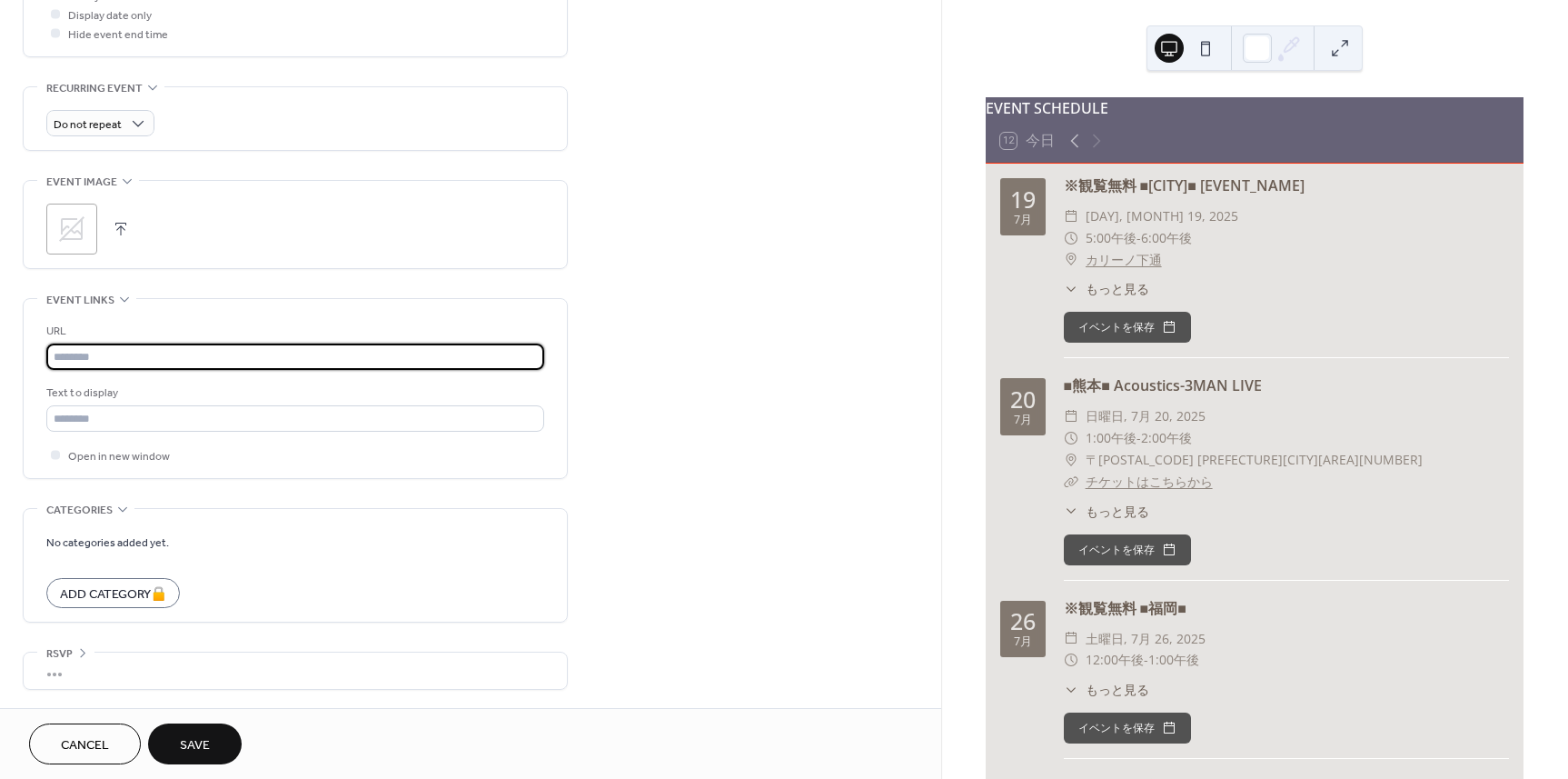 paste on "**********" 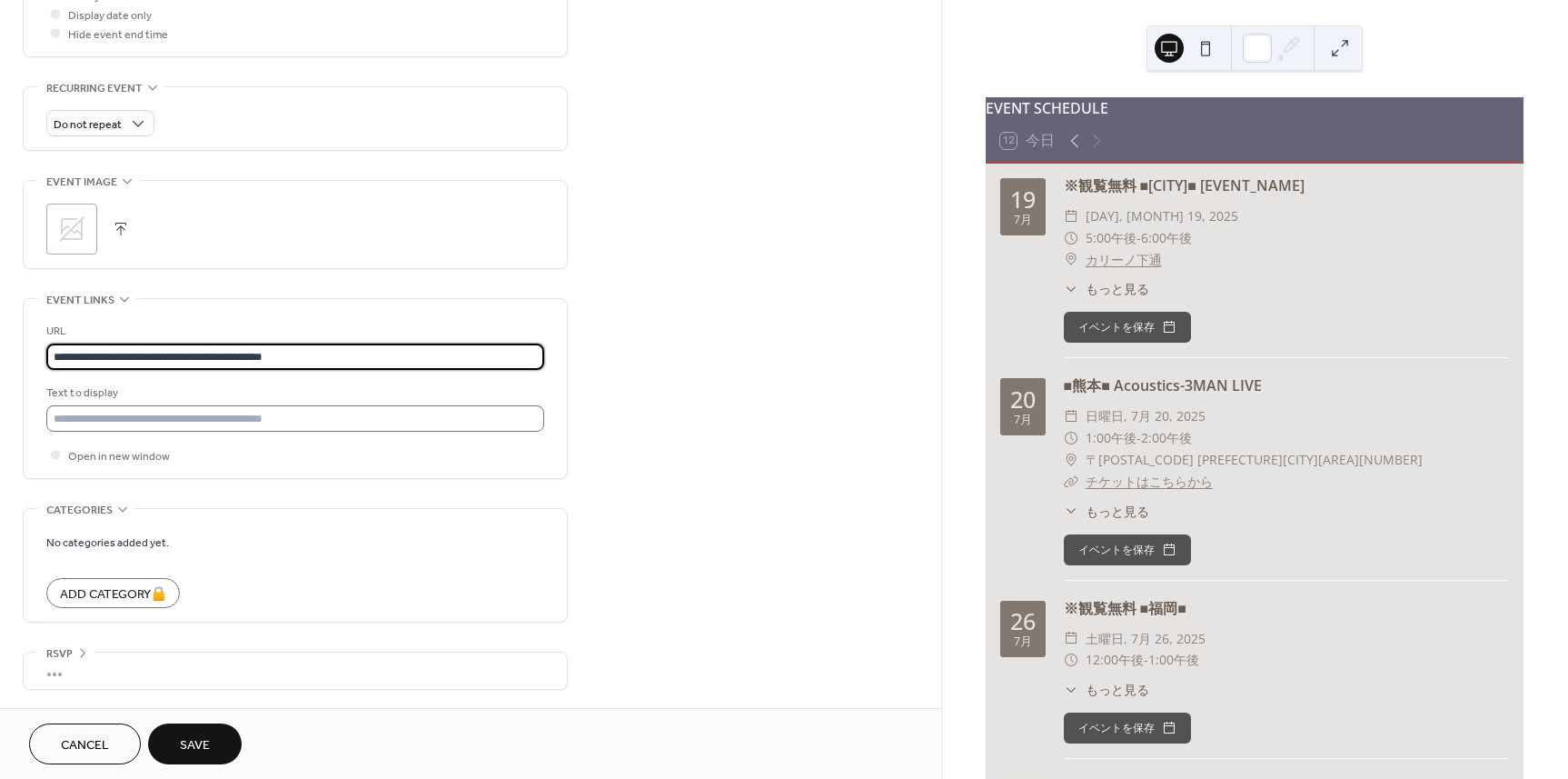 type on "**********" 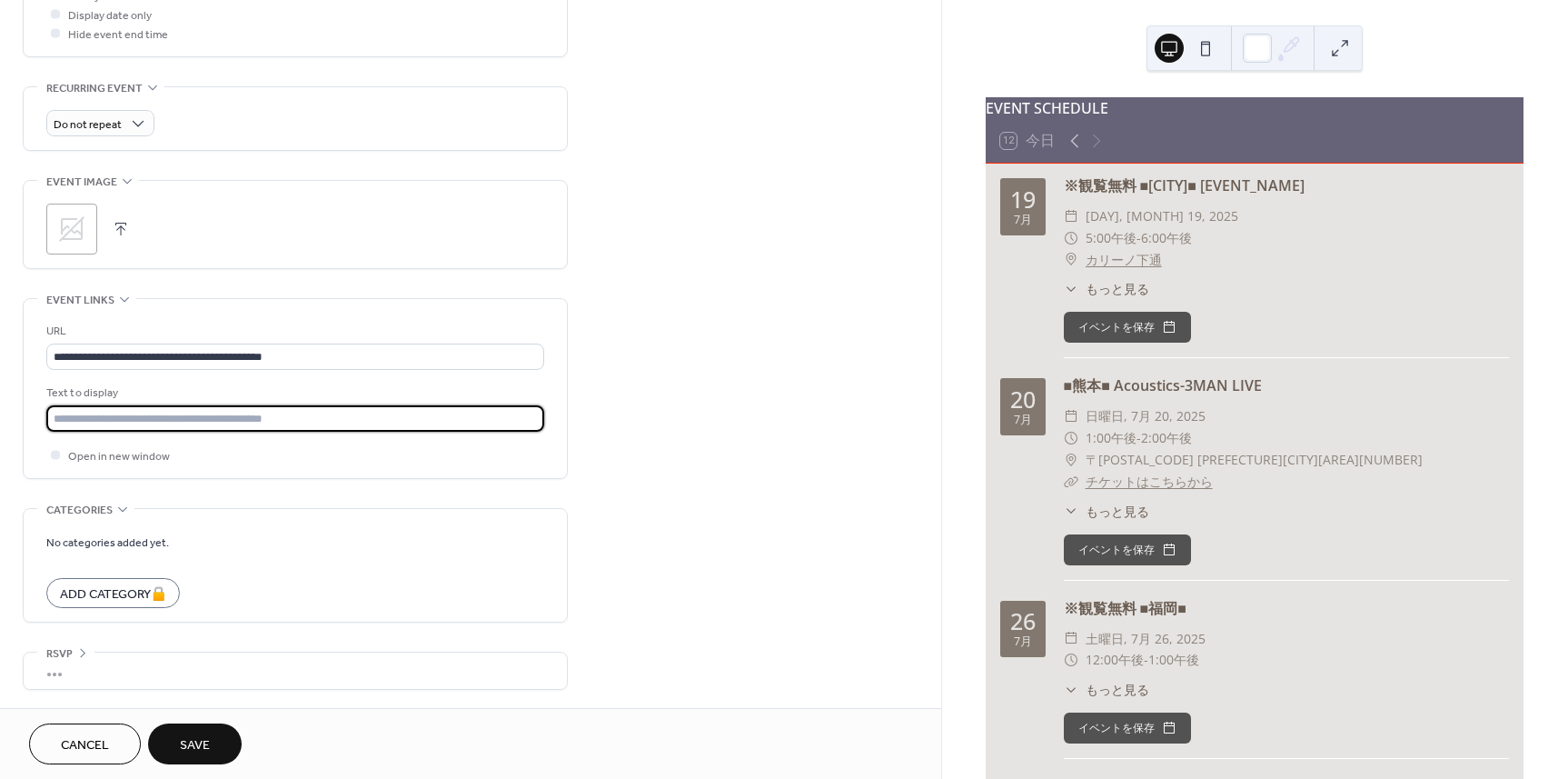 click at bounding box center [295, 418] 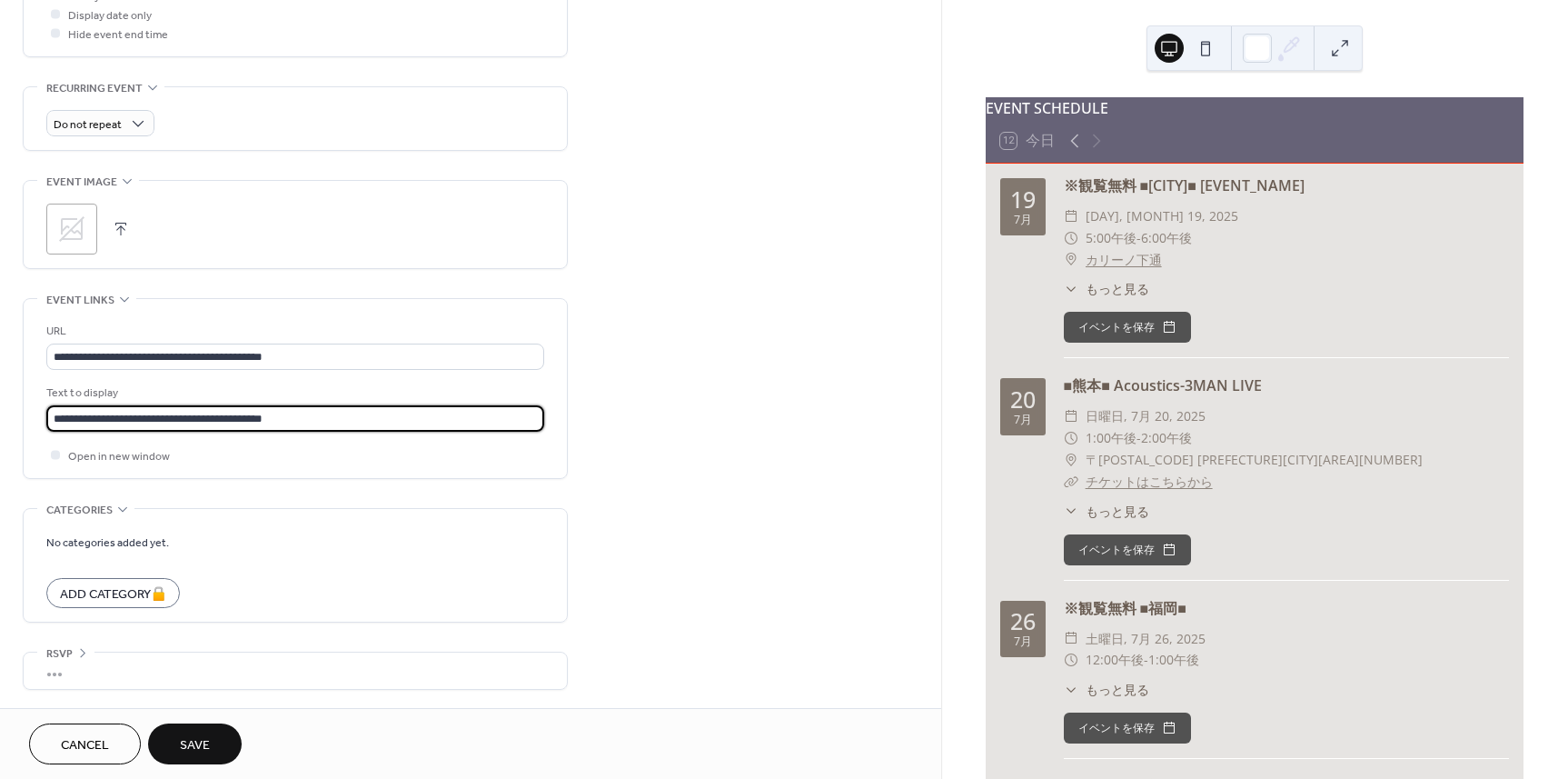 type on "**********" 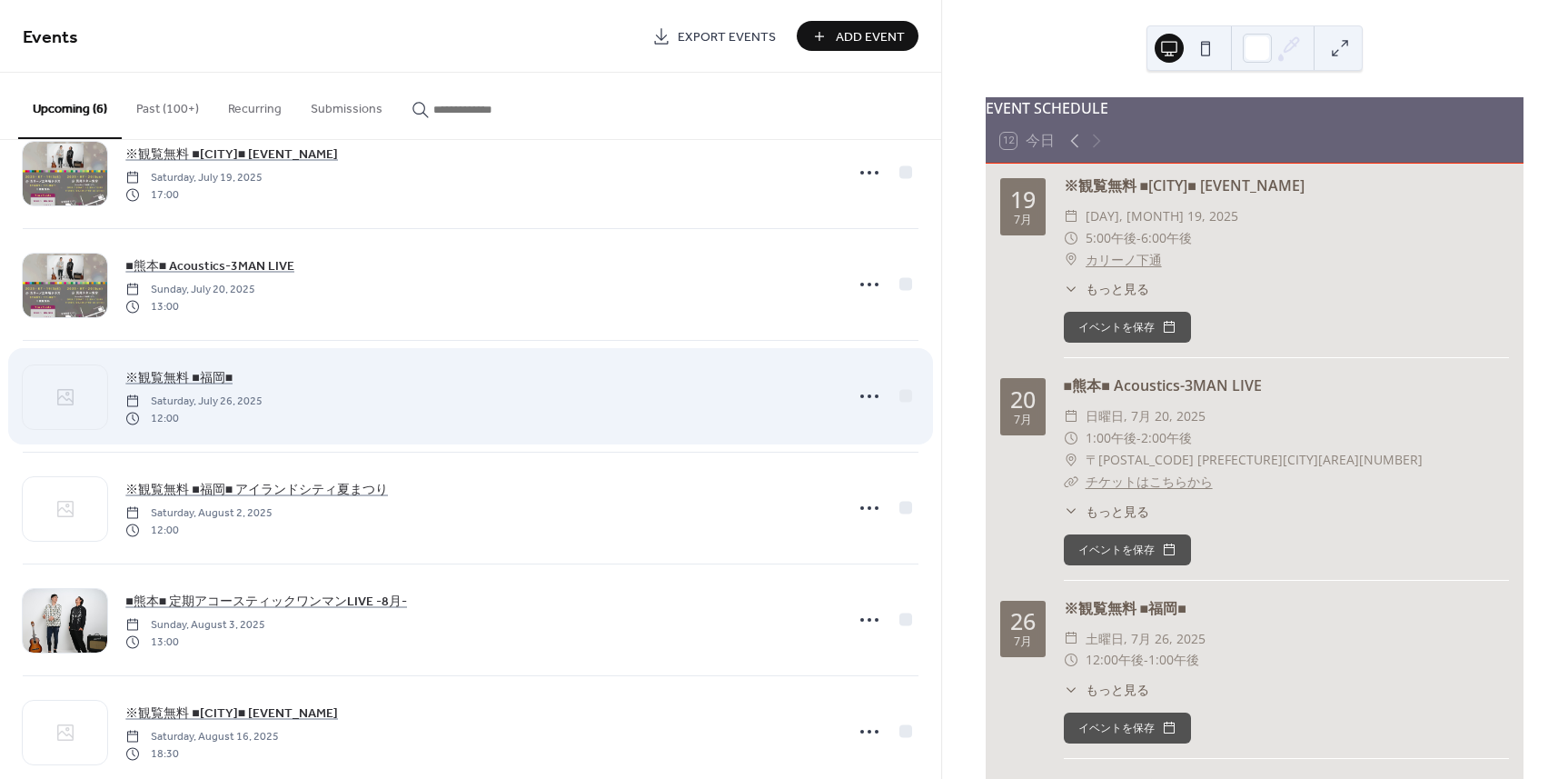 scroll, scrollTop: 85, scrollLeft: 0, axis: vertical 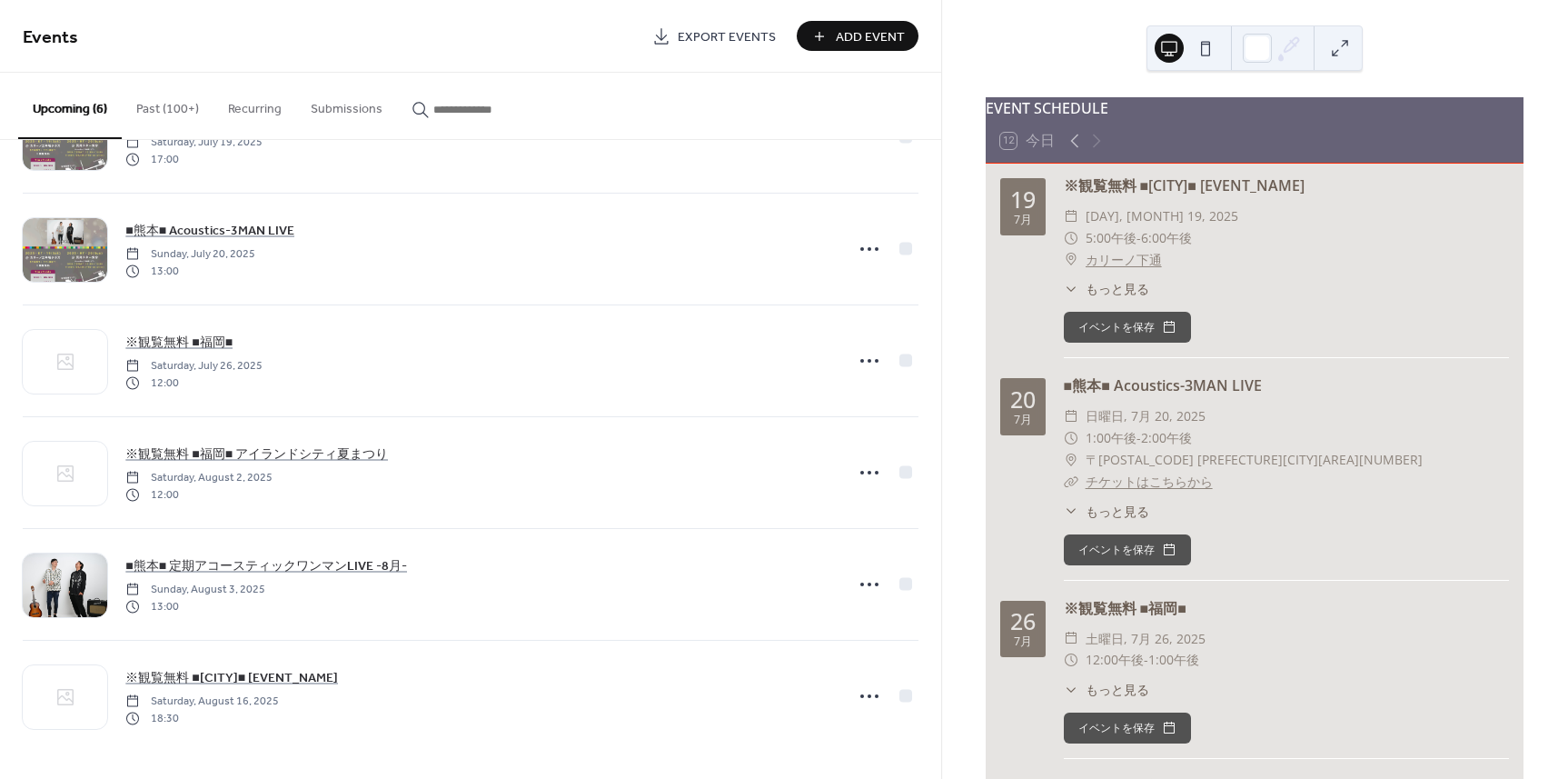 click on "Add Event" at bounding box center [870, 37] 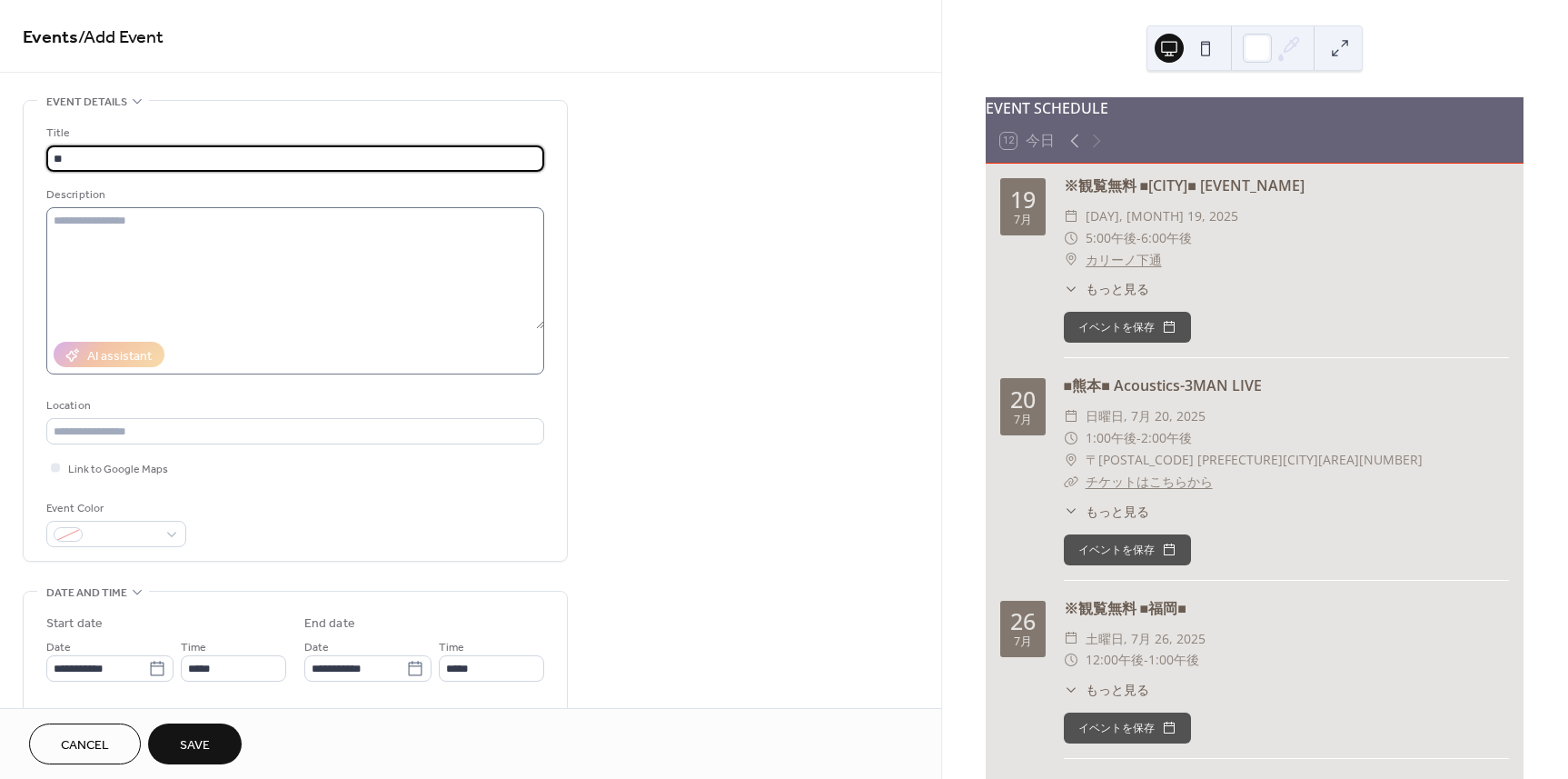 type on "*" 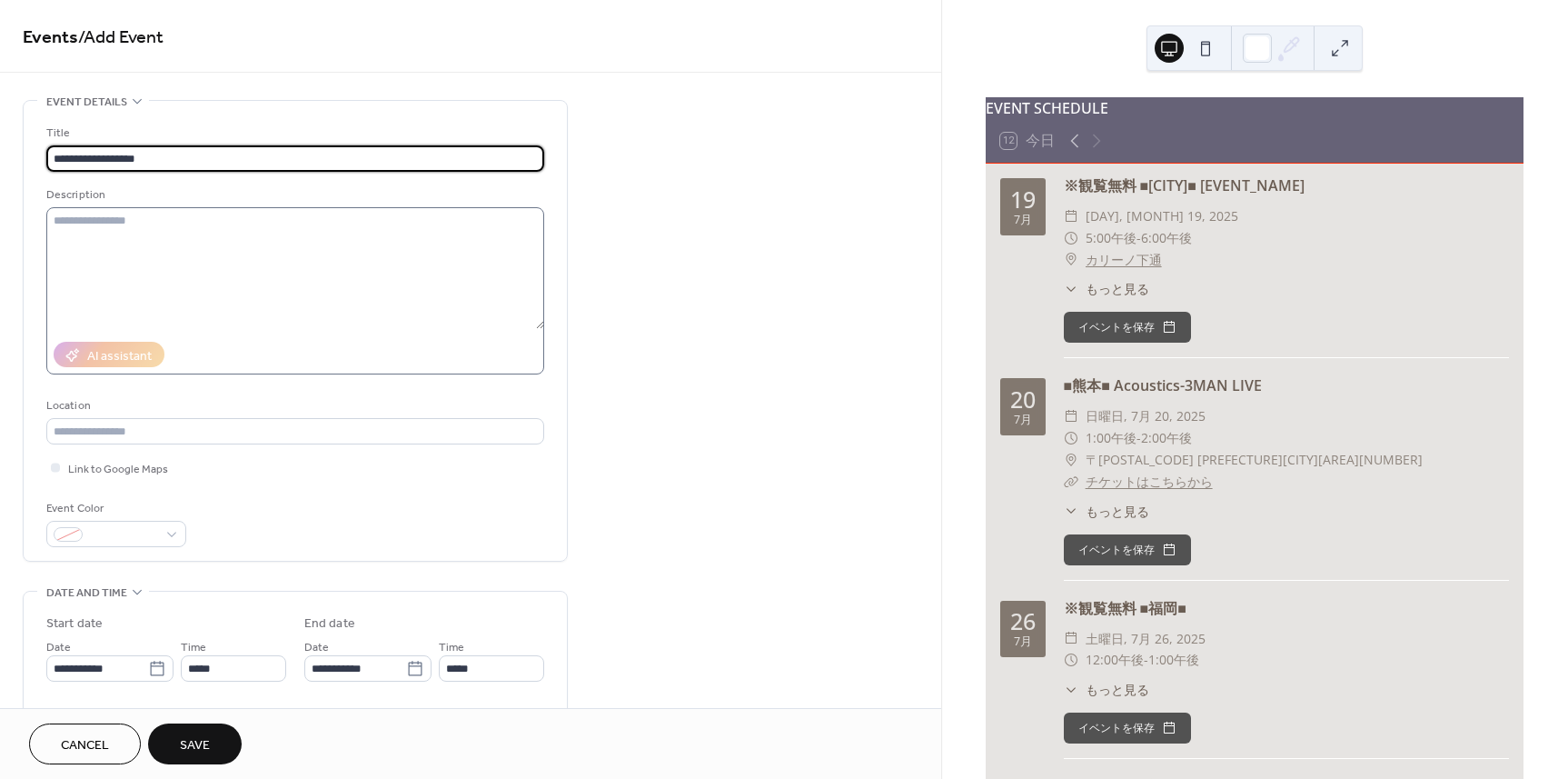 type on "**********" 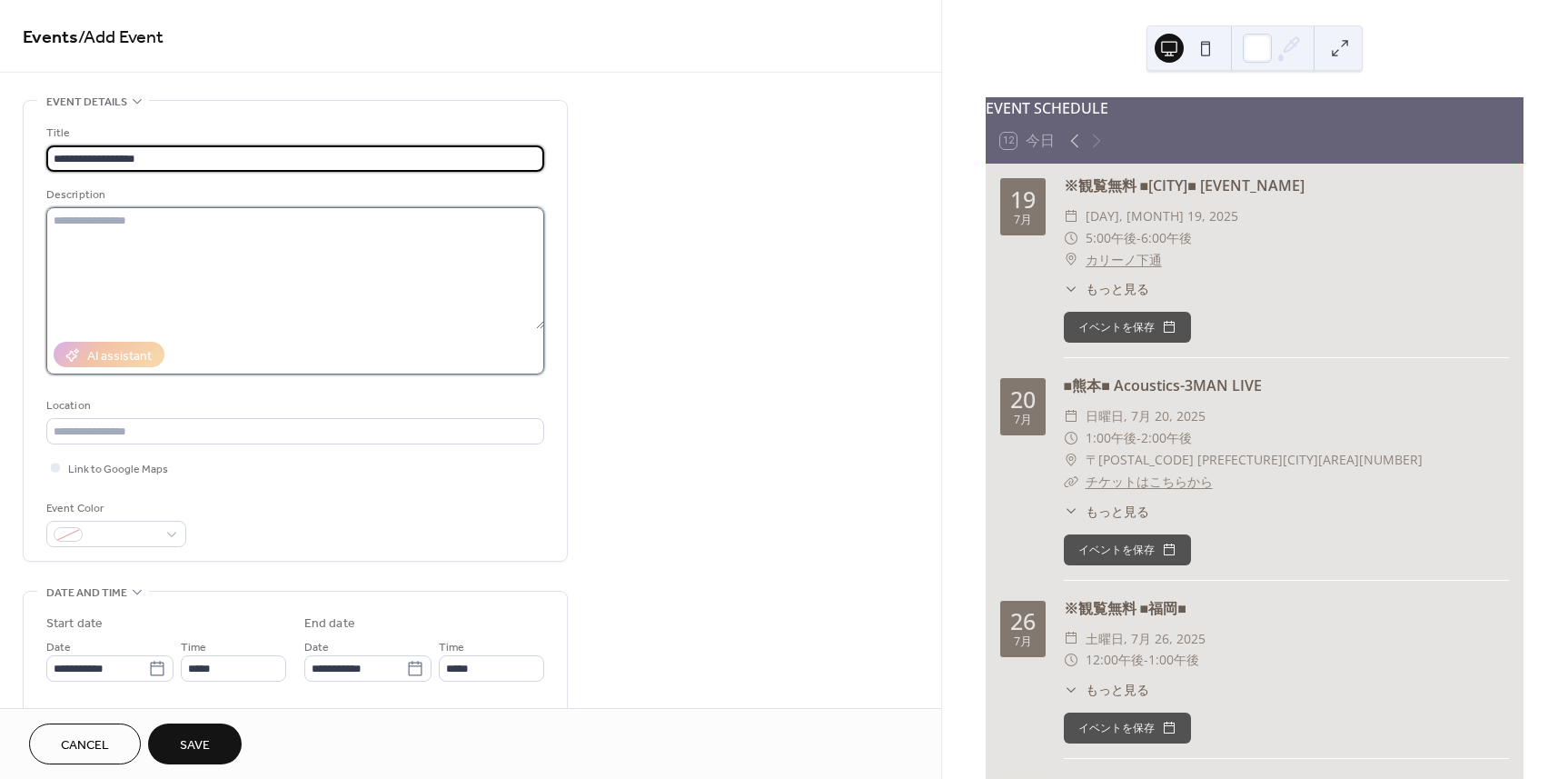 click at bounding box center (295, 268) 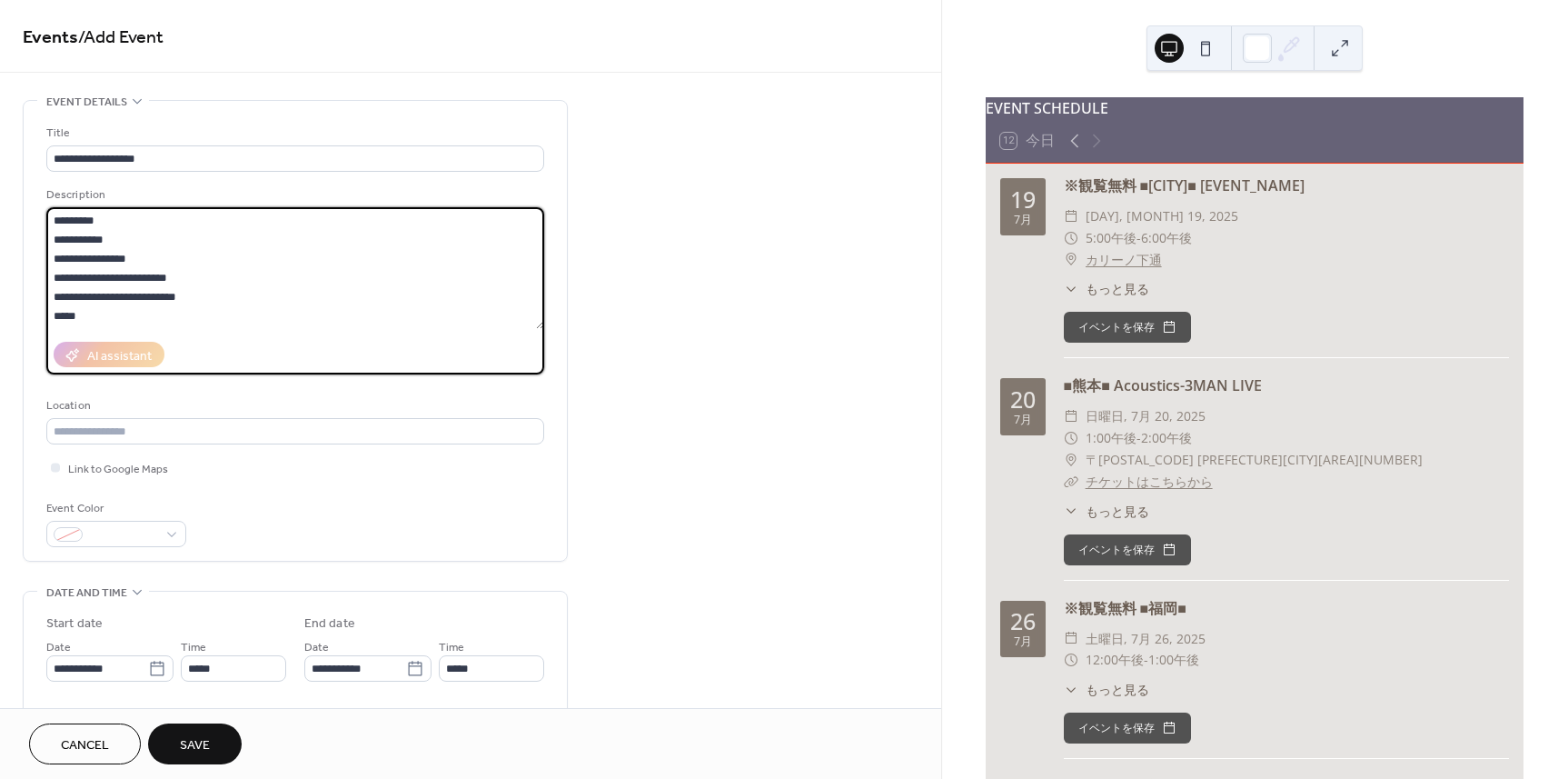 type on "**********" 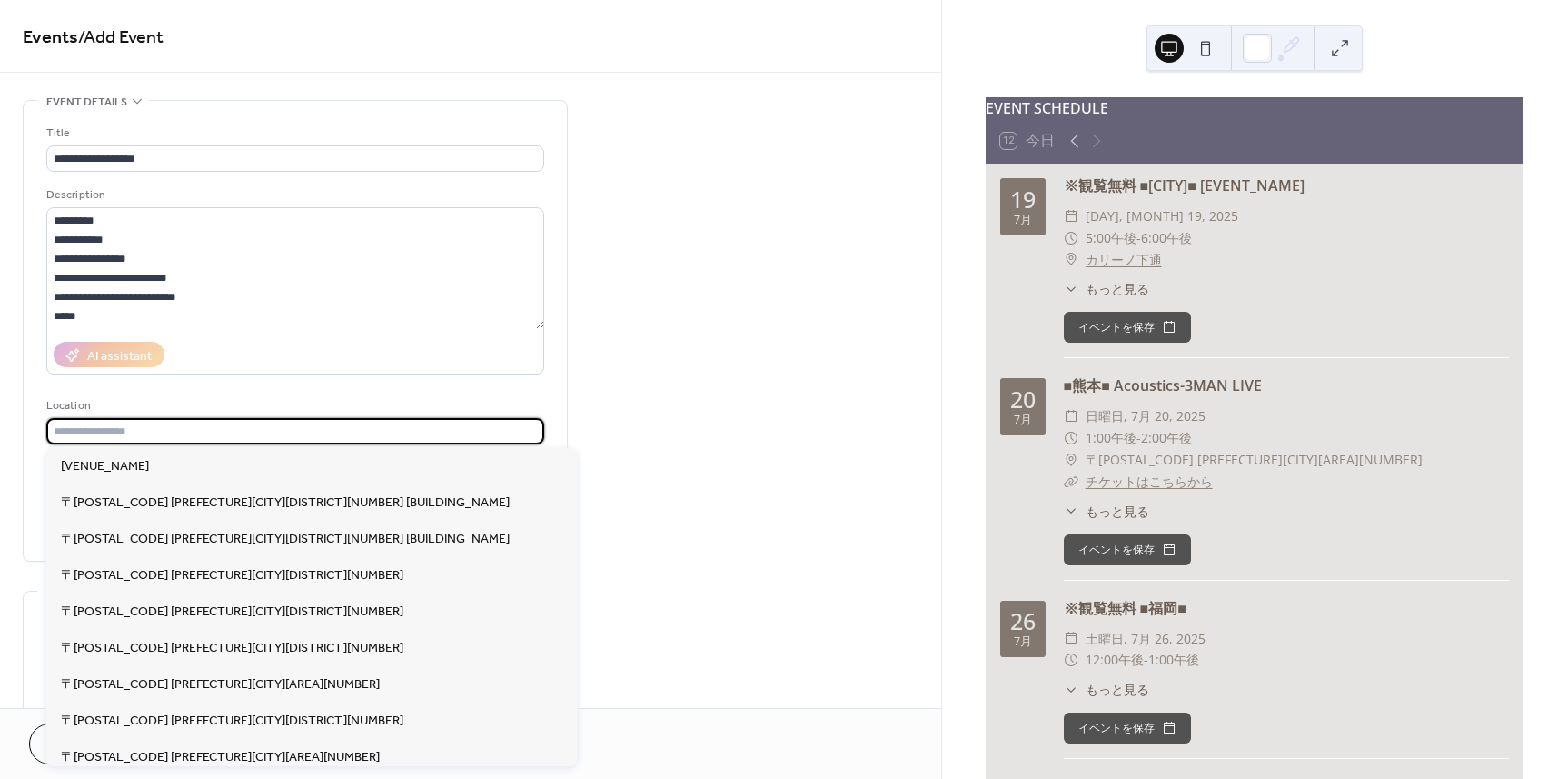 click at bounding box center (295, 431) 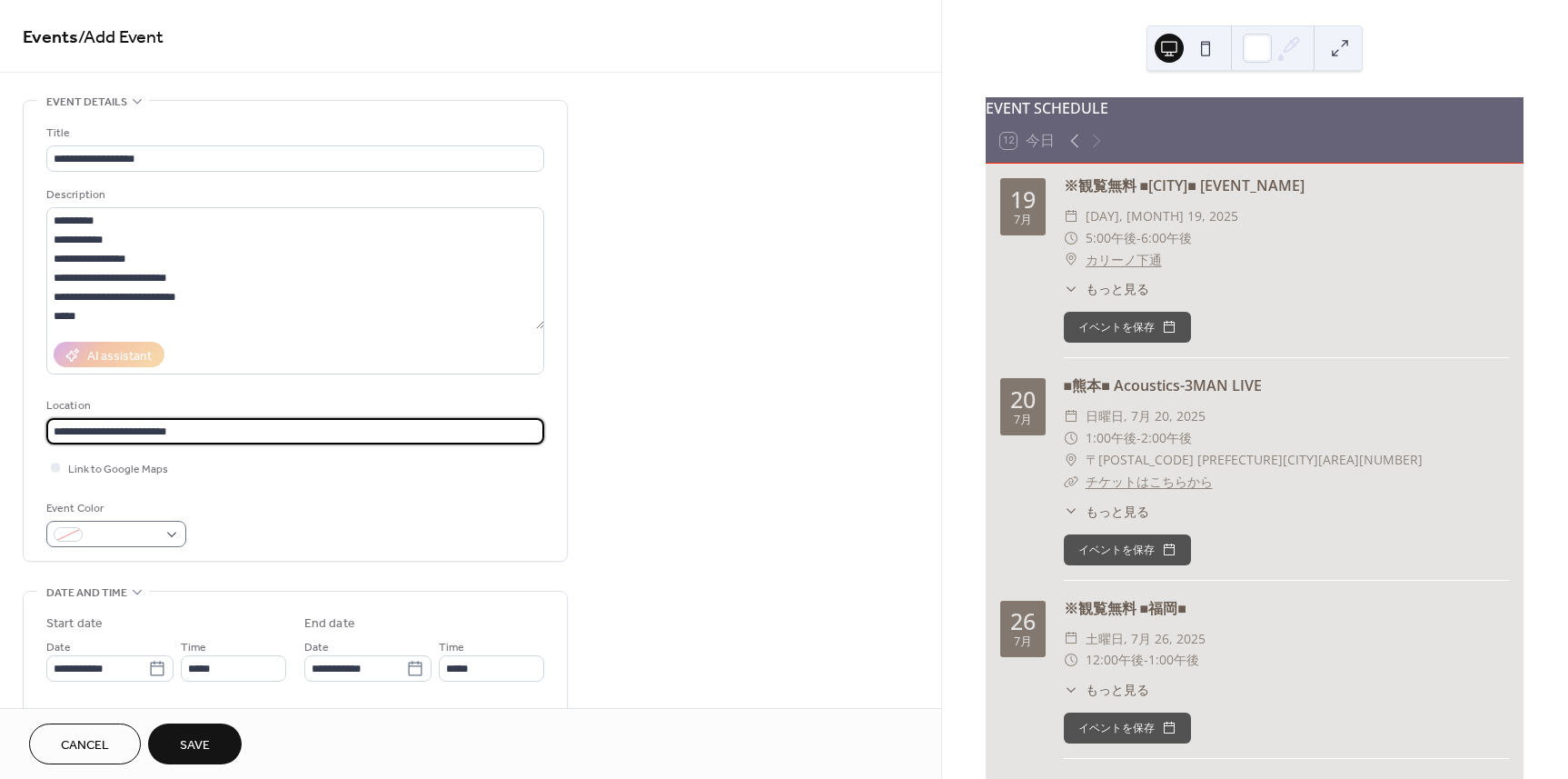 type on "**********" 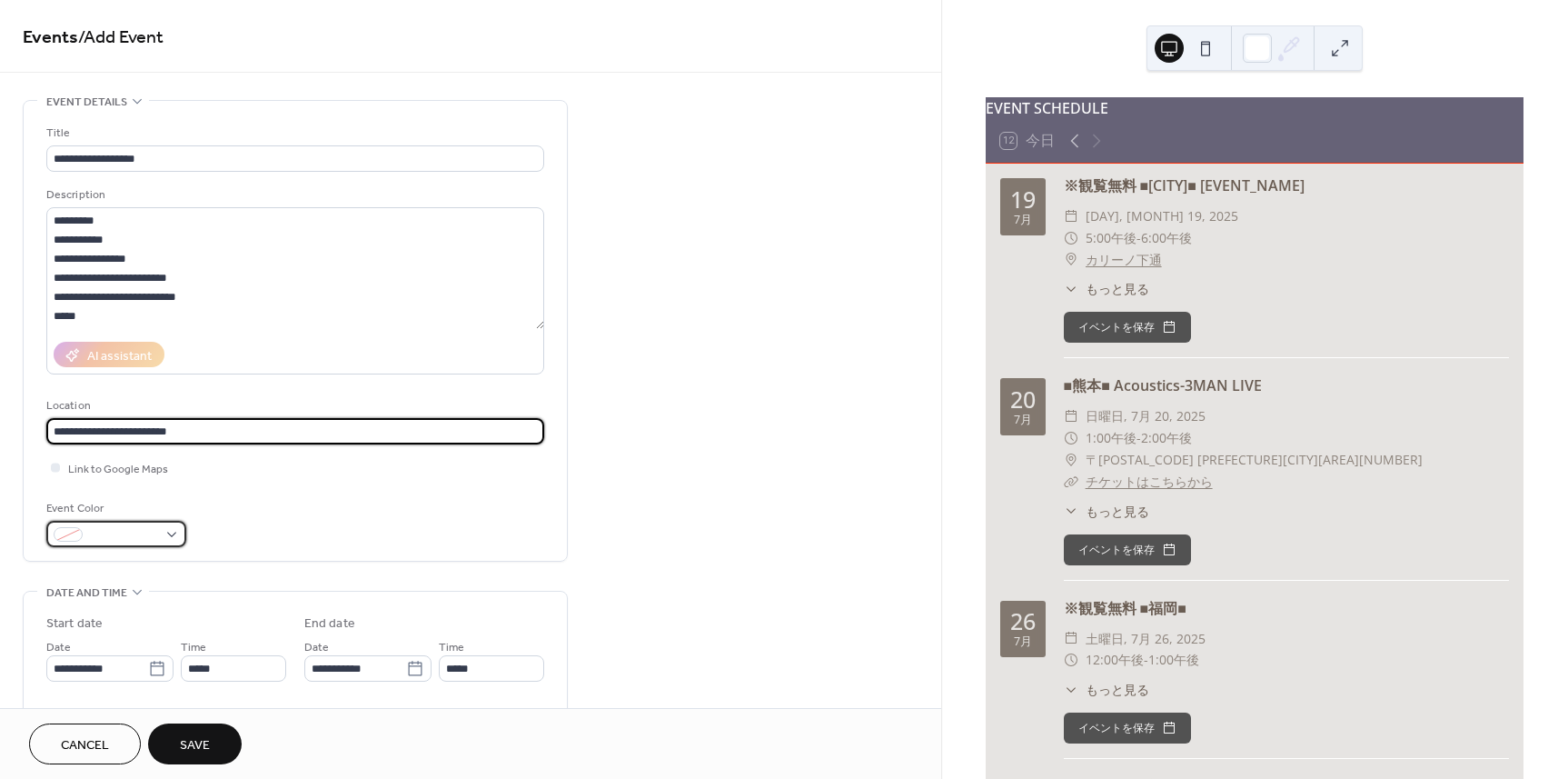 click at bounding box center (124, 535) 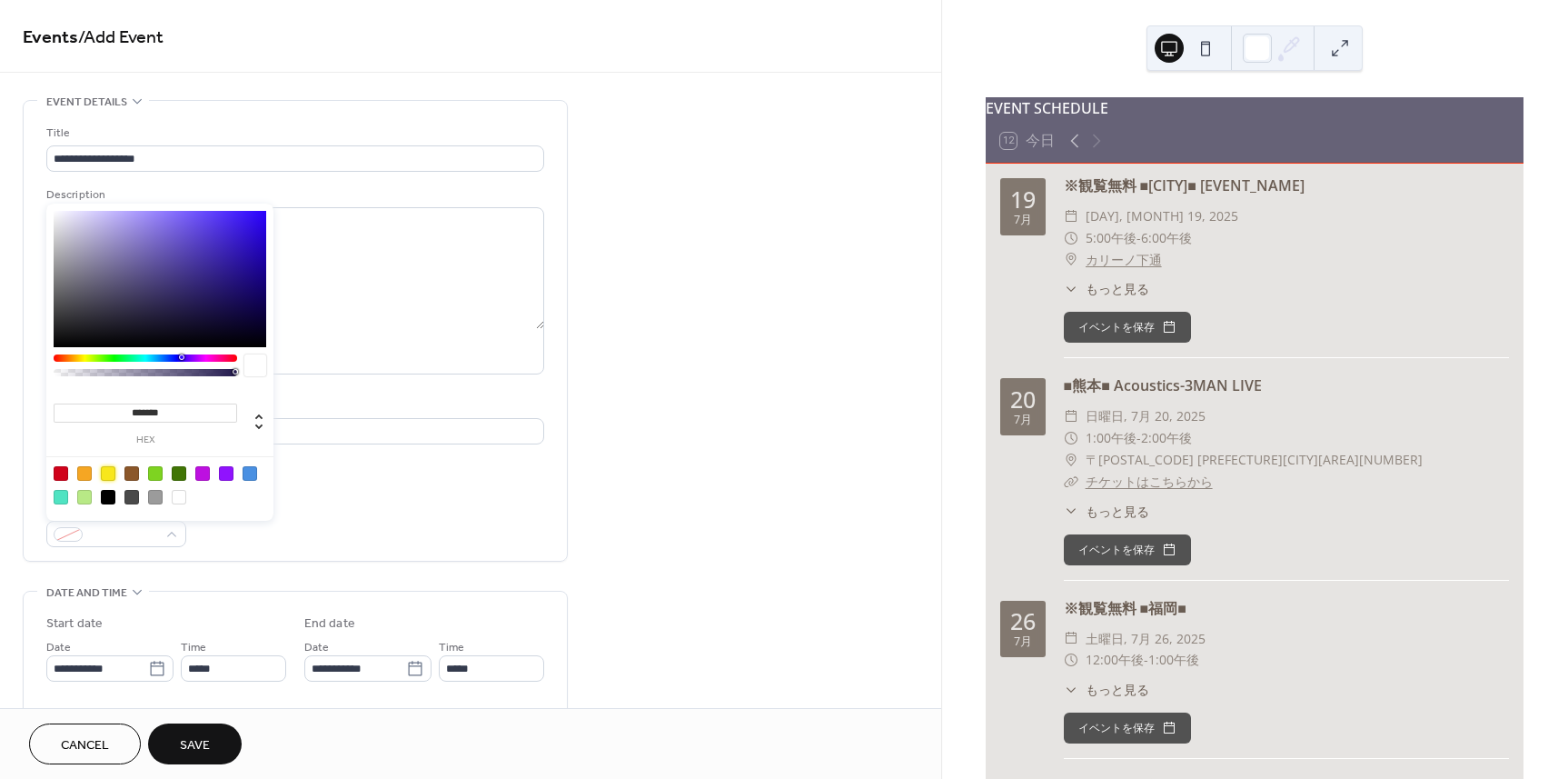 click at bounding box center (108, 474) 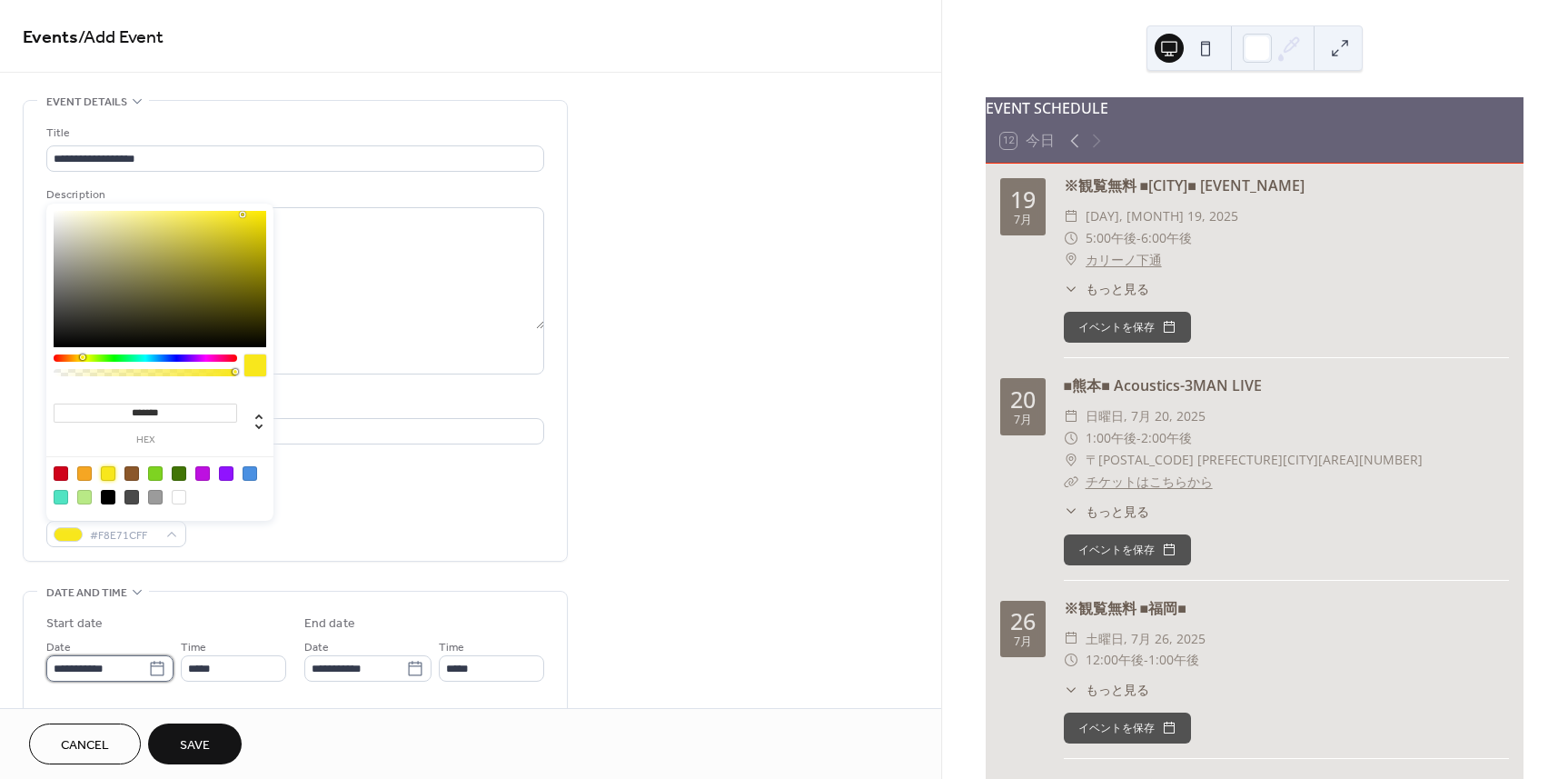 click on "**********" at bounding box center [97, 668] 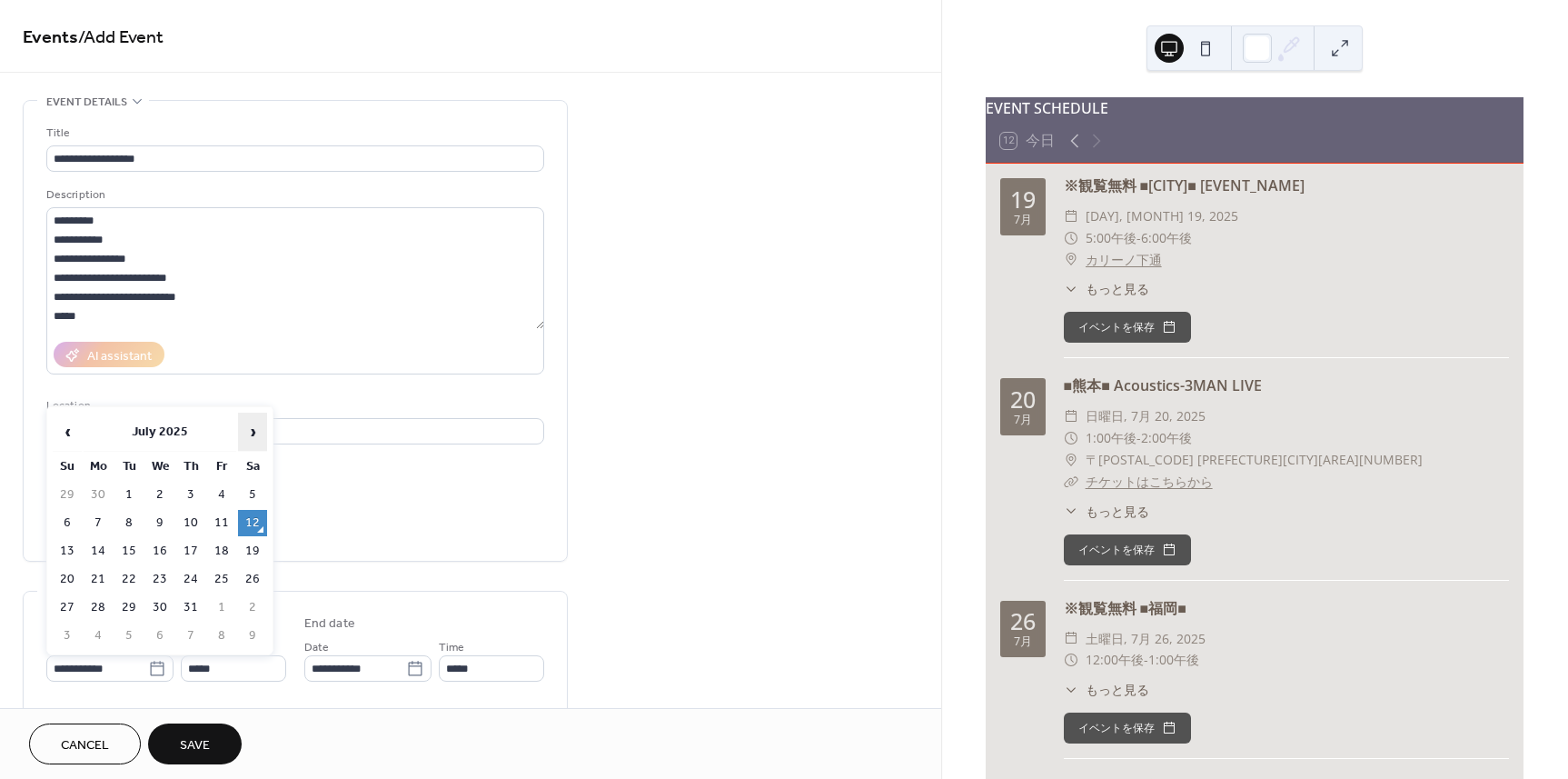 click on "›" at bounding box center (253, 432) 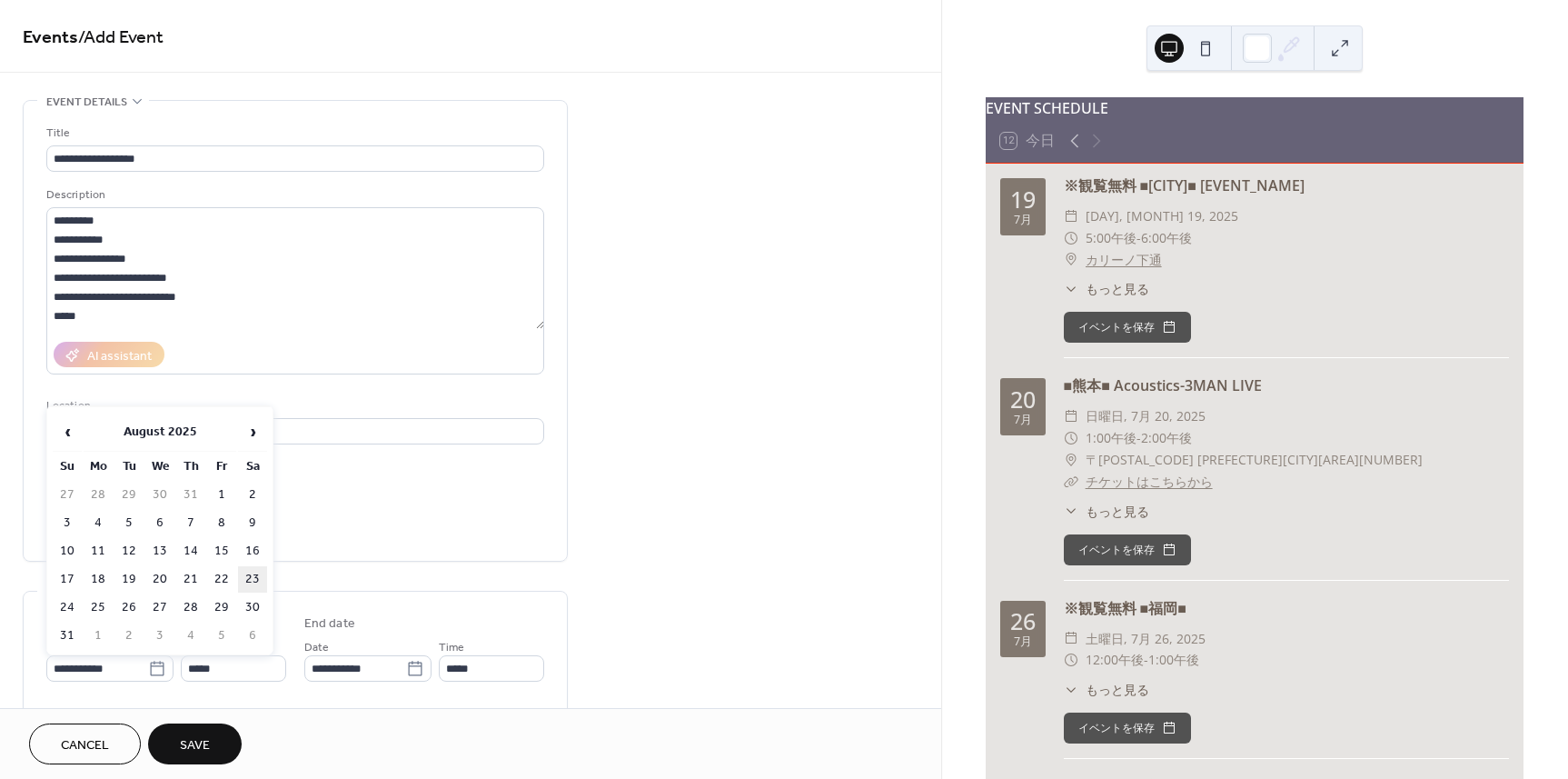 click on "23" at bounding box center (253, 579) 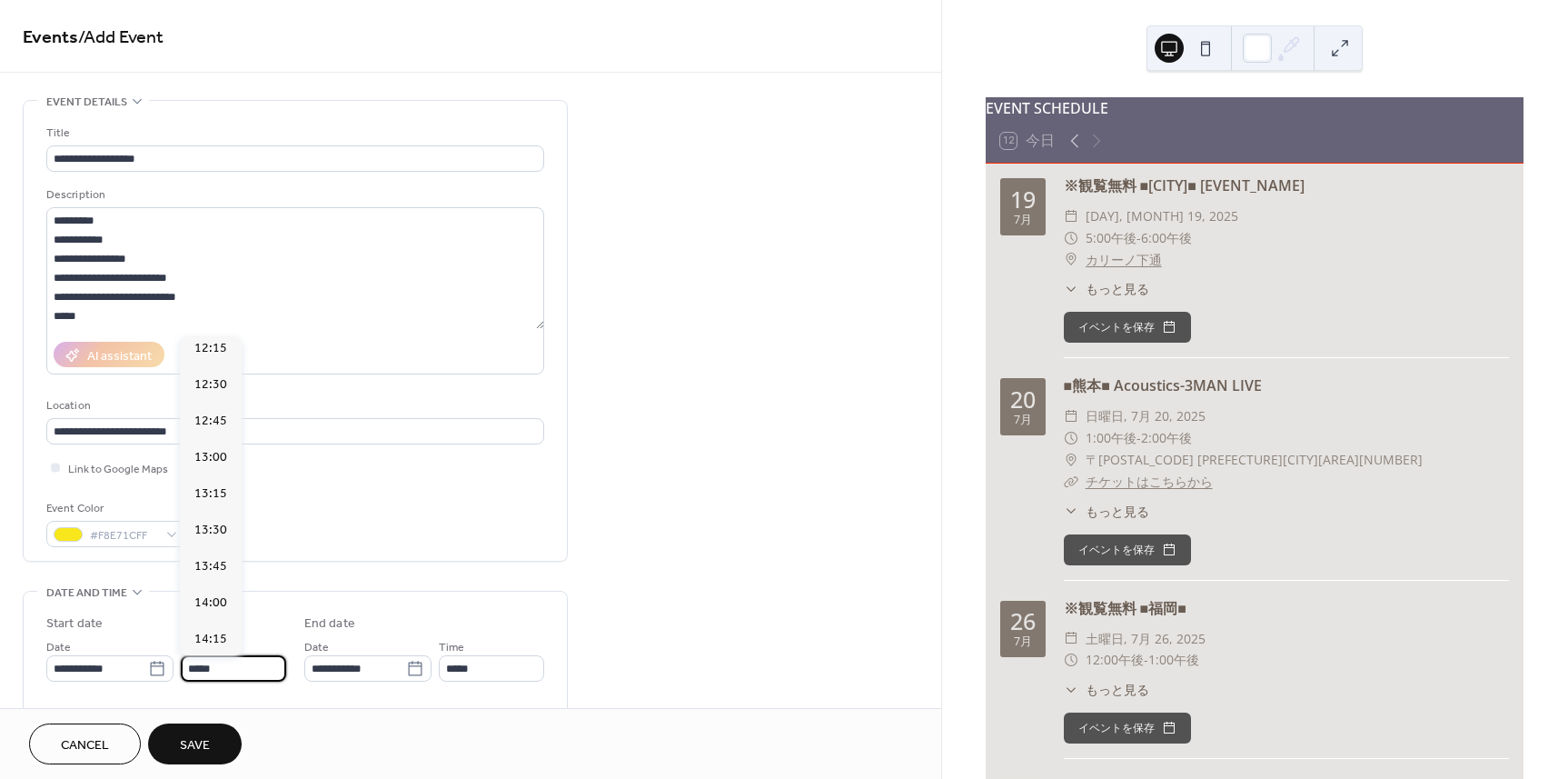 click on "*****" at bounding box center [233, 668] 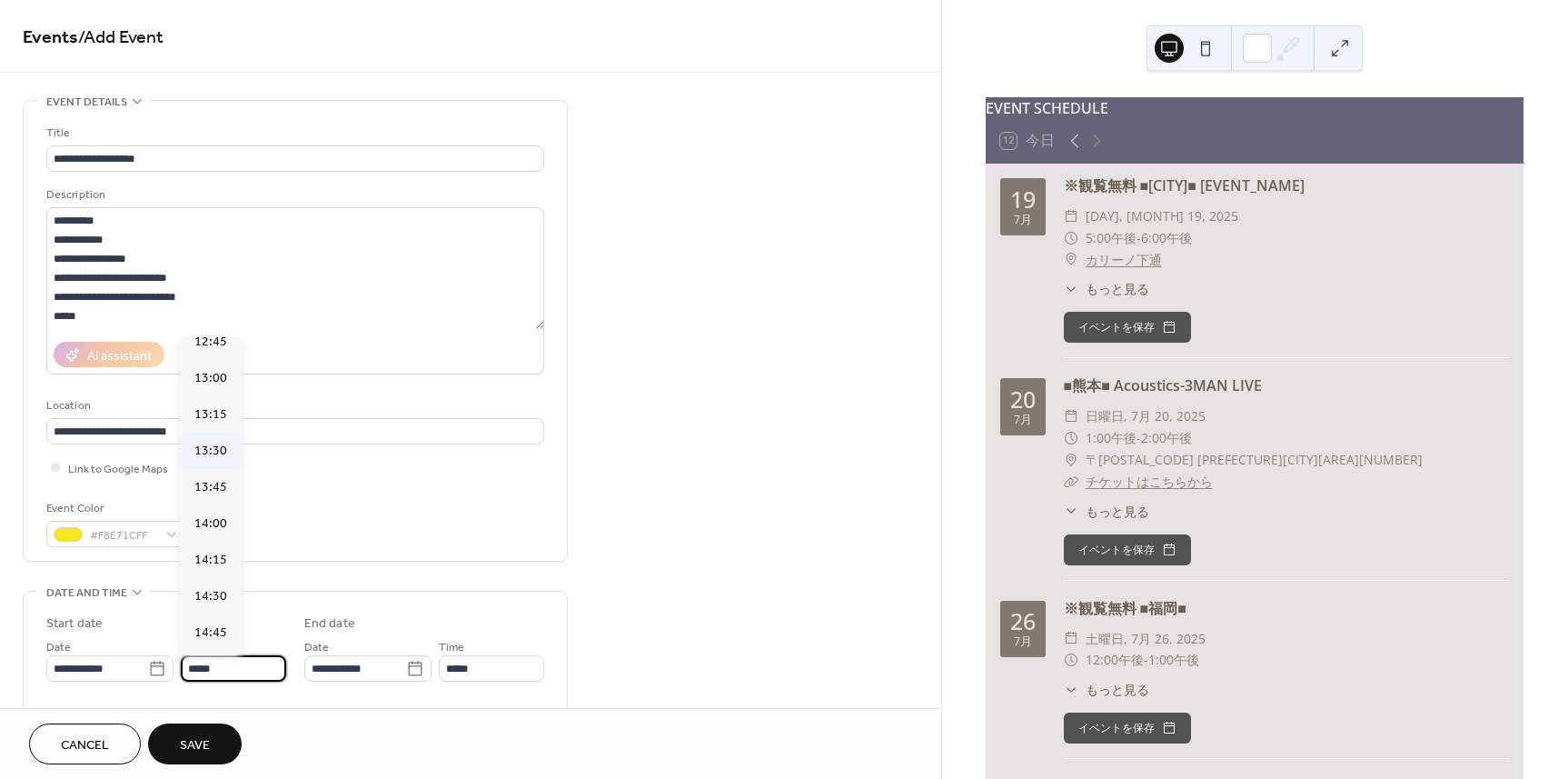 scroll, scrollTop: 1789, scrollLeft: 0, axis: vertical 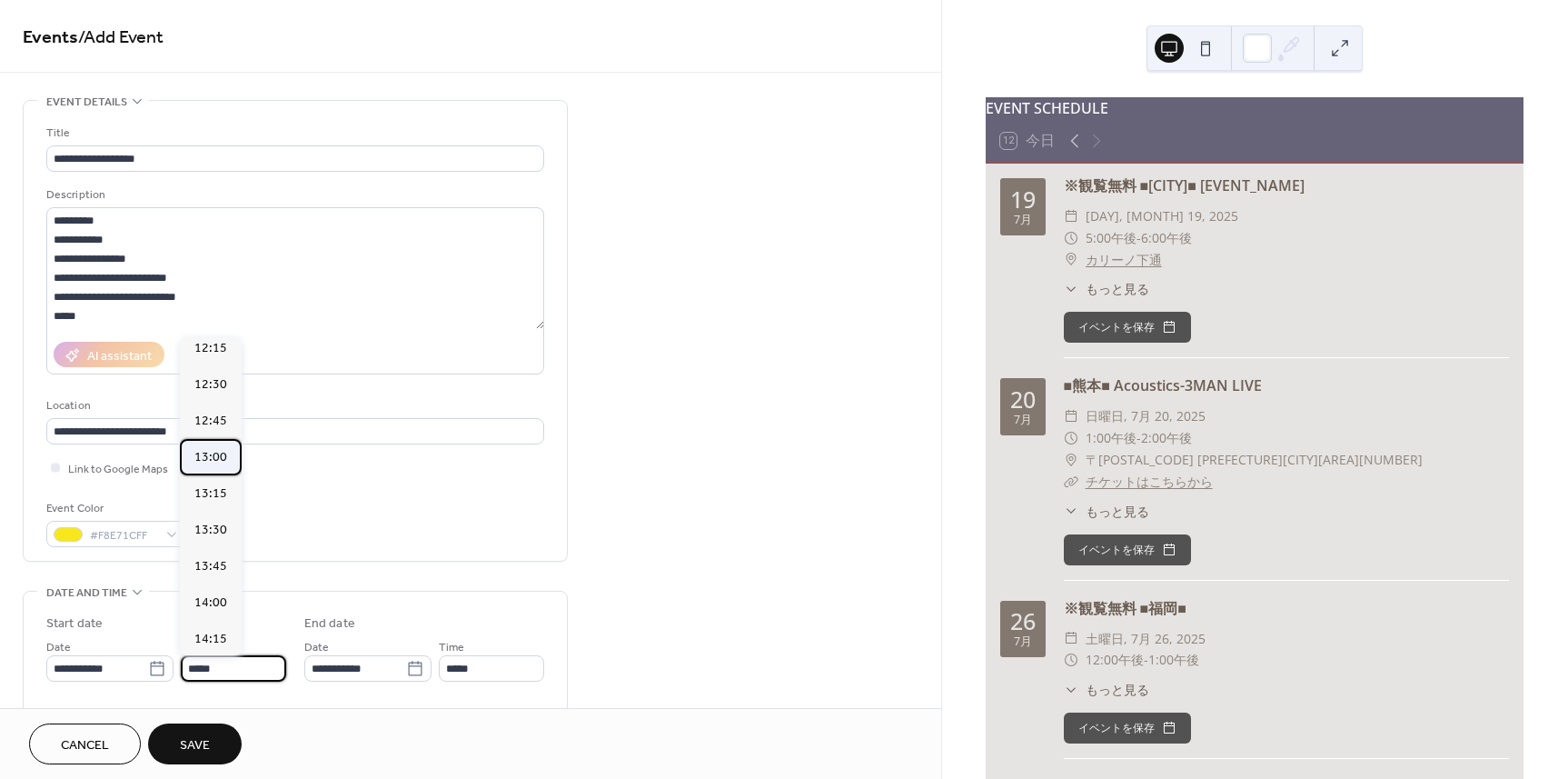 click on "13:00" at bounding box center (211, 457) 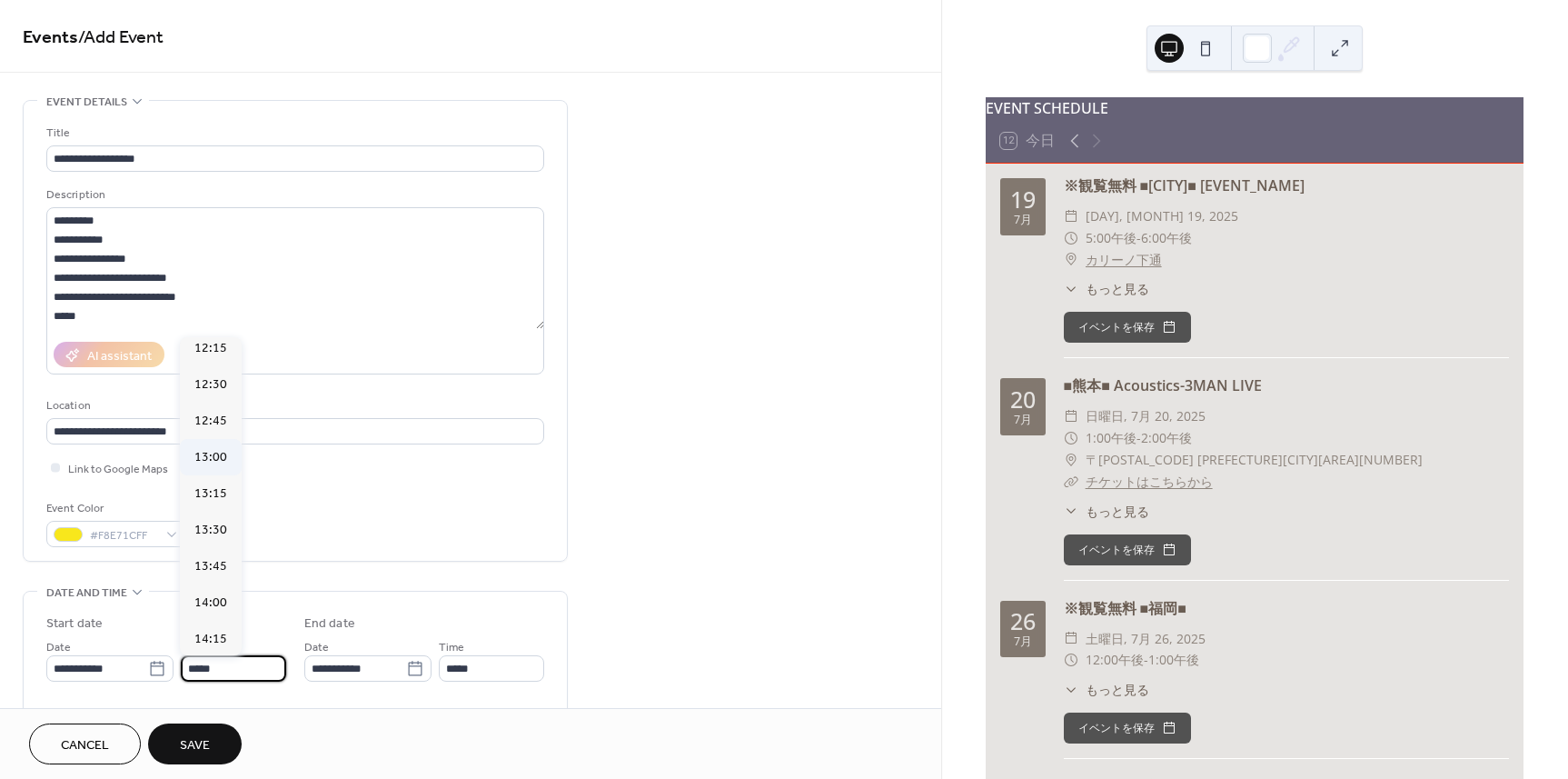 type on "*****" 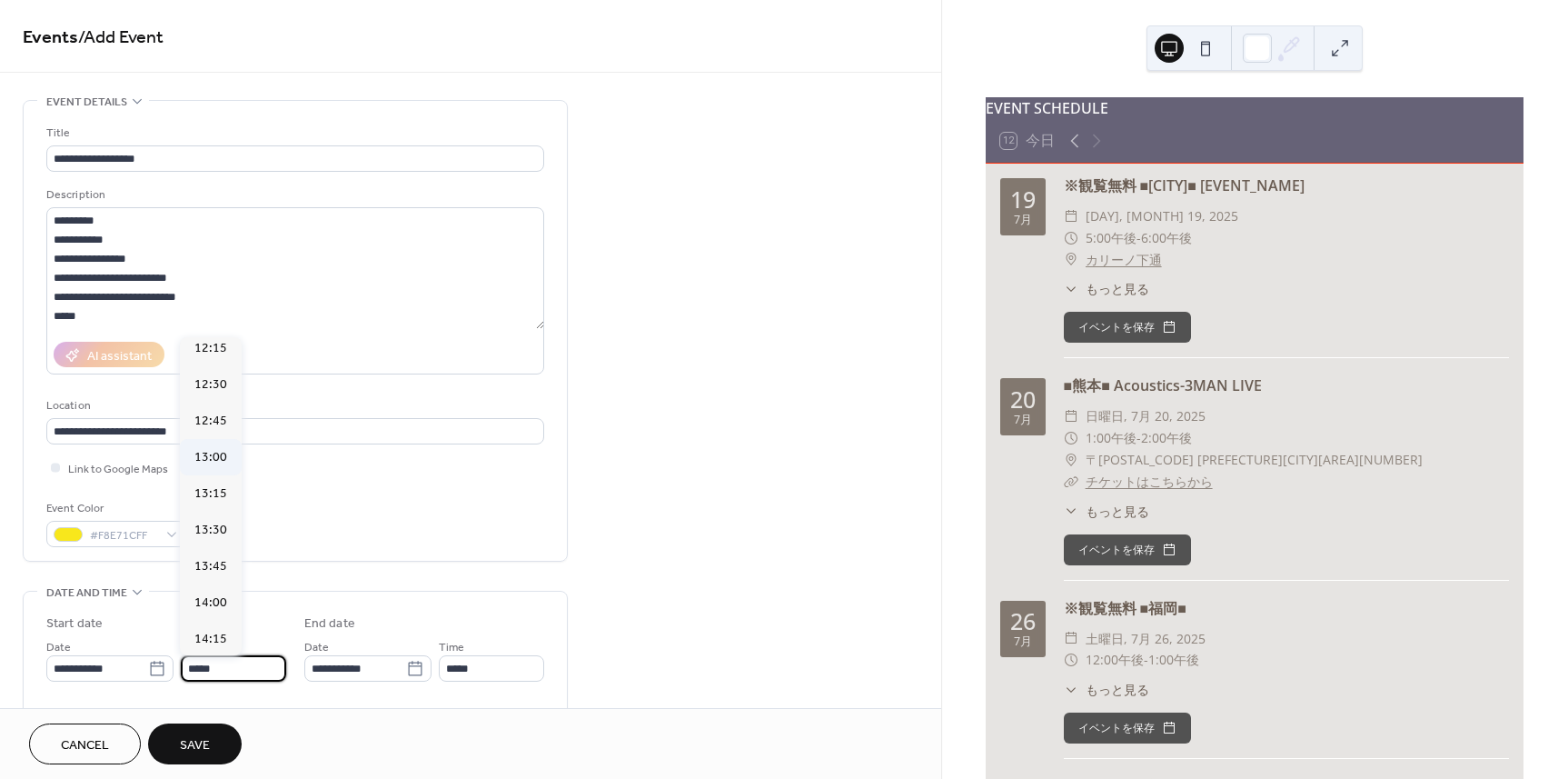 type on "*****" 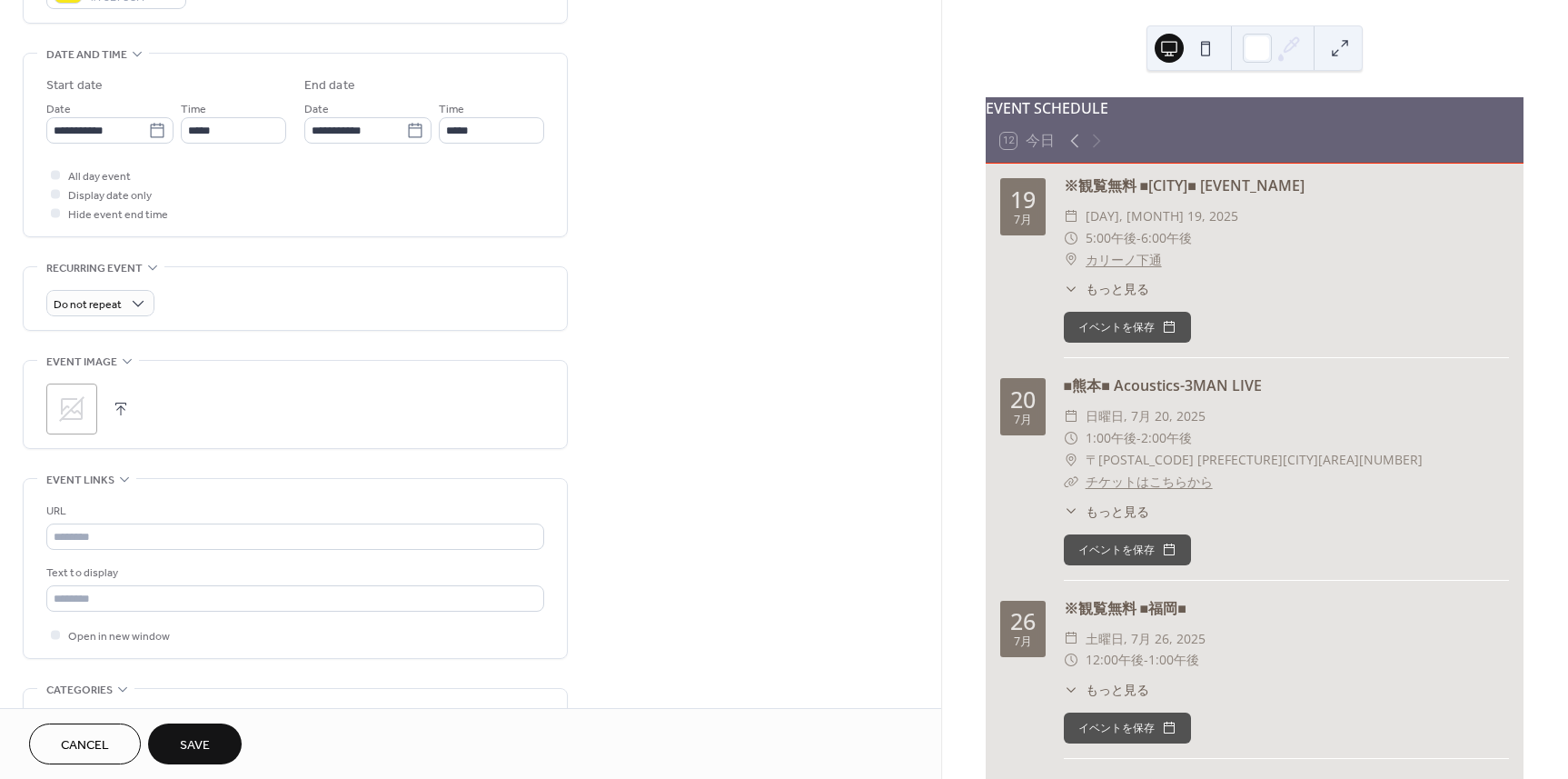 scroll, scrollTop: 545, scrollLeft: 0, axis: vertical 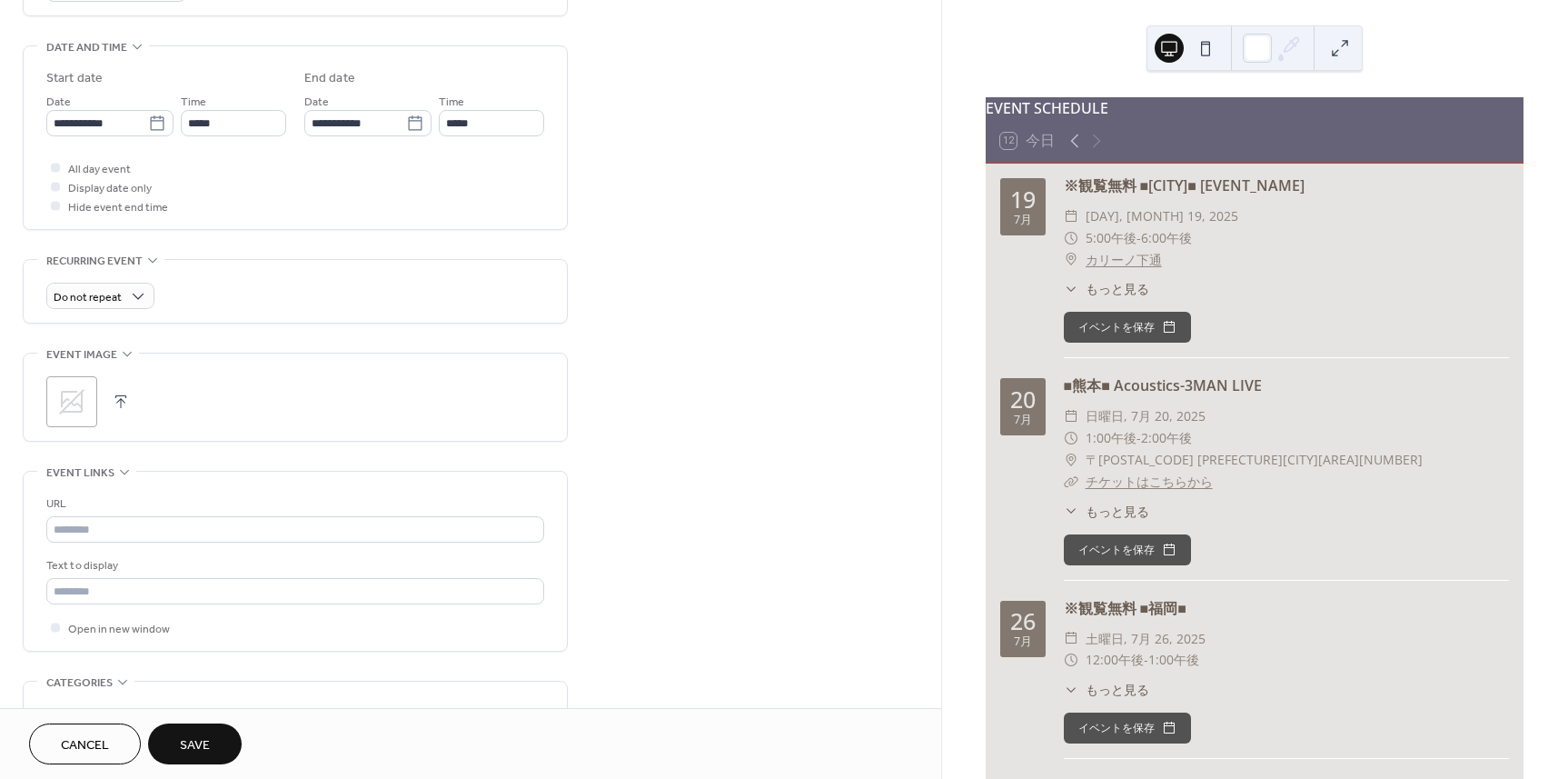 click on "Save" at bounding box center [194, 745] 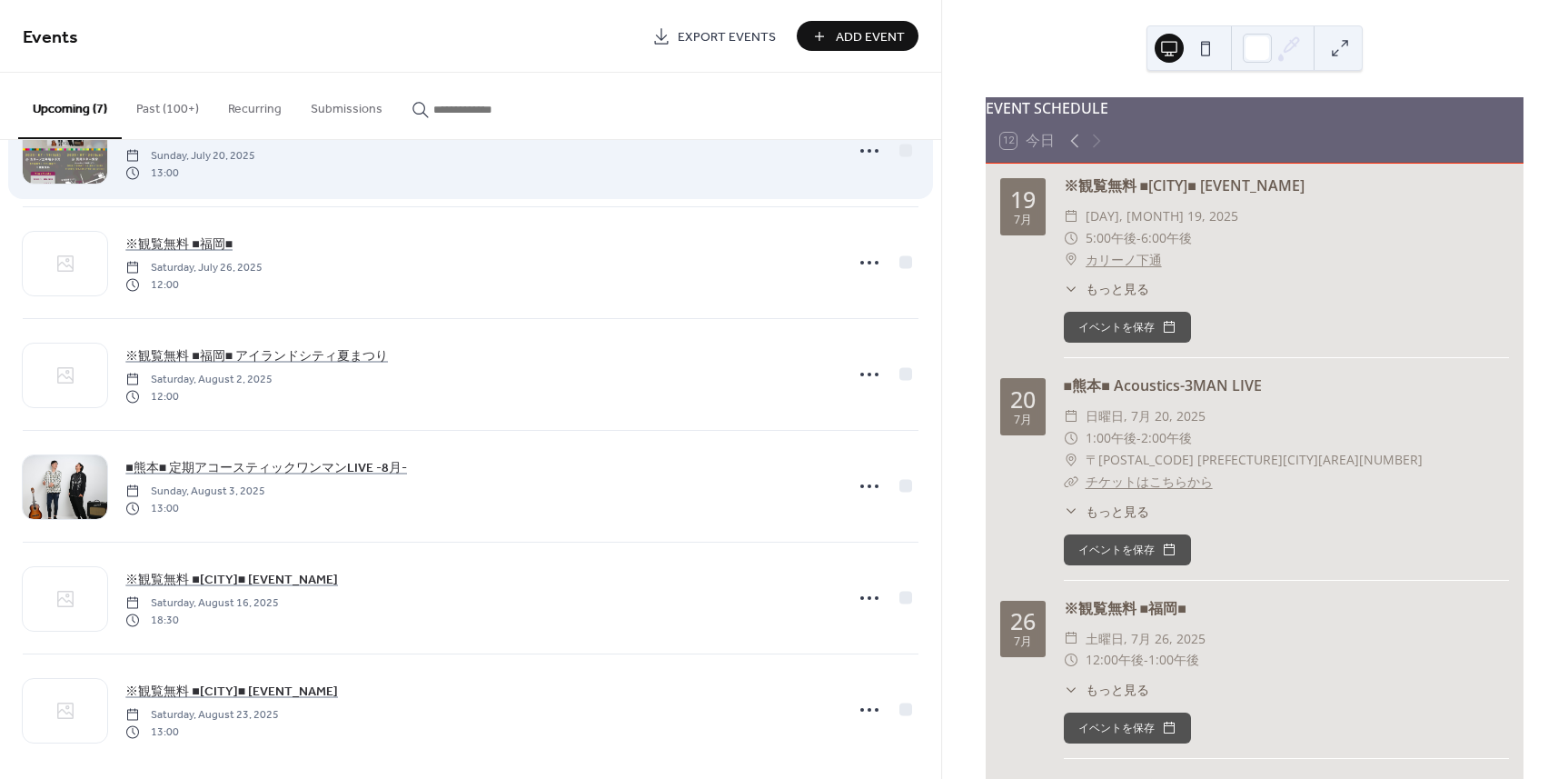 scroll, scrollTop: 197, scrollLeft: 0, axis: vertical 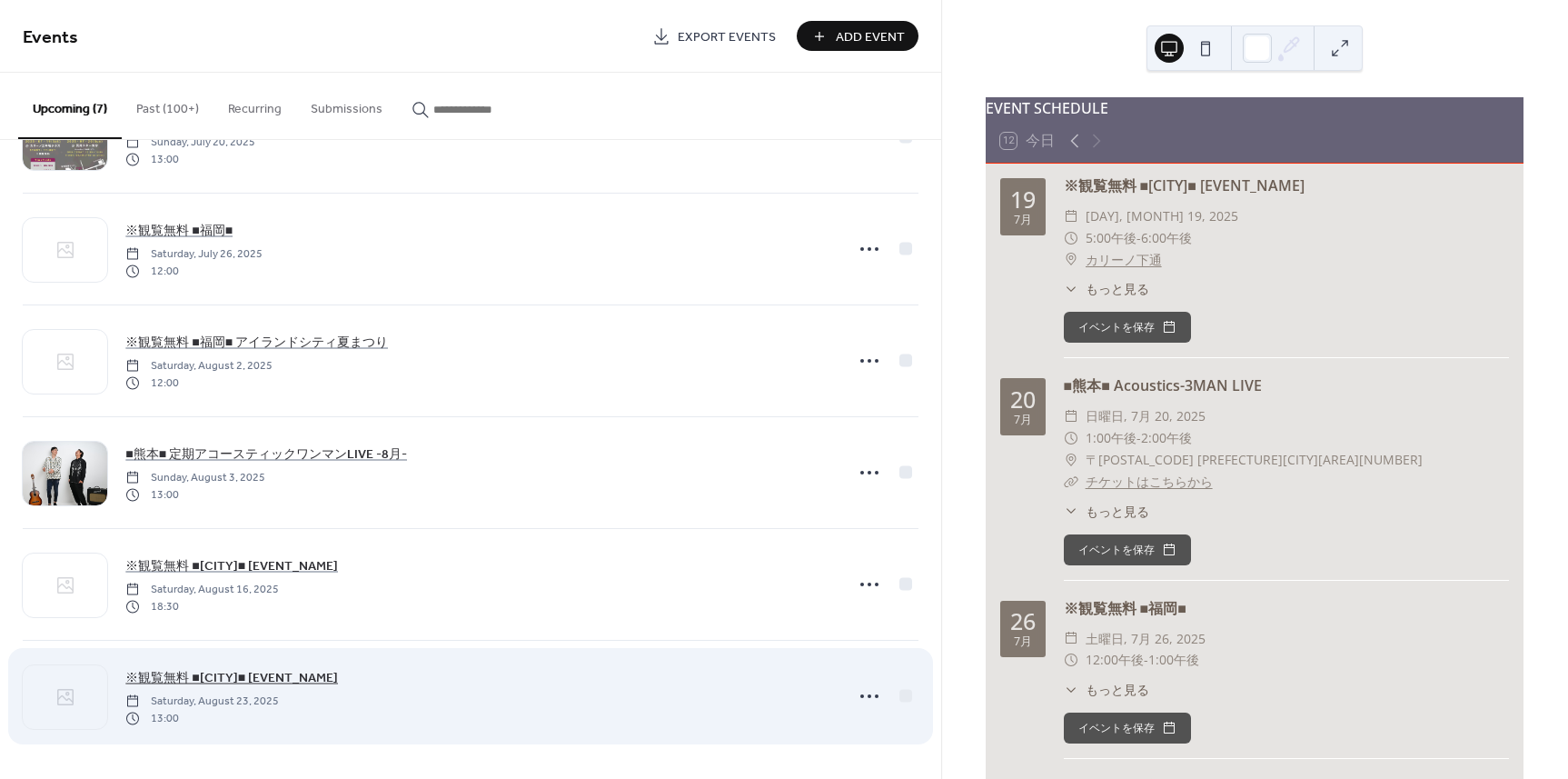 click on "※観覧無料 ■[CITY]■ [EVENT_NAME]" at bounding box center [232, 678] 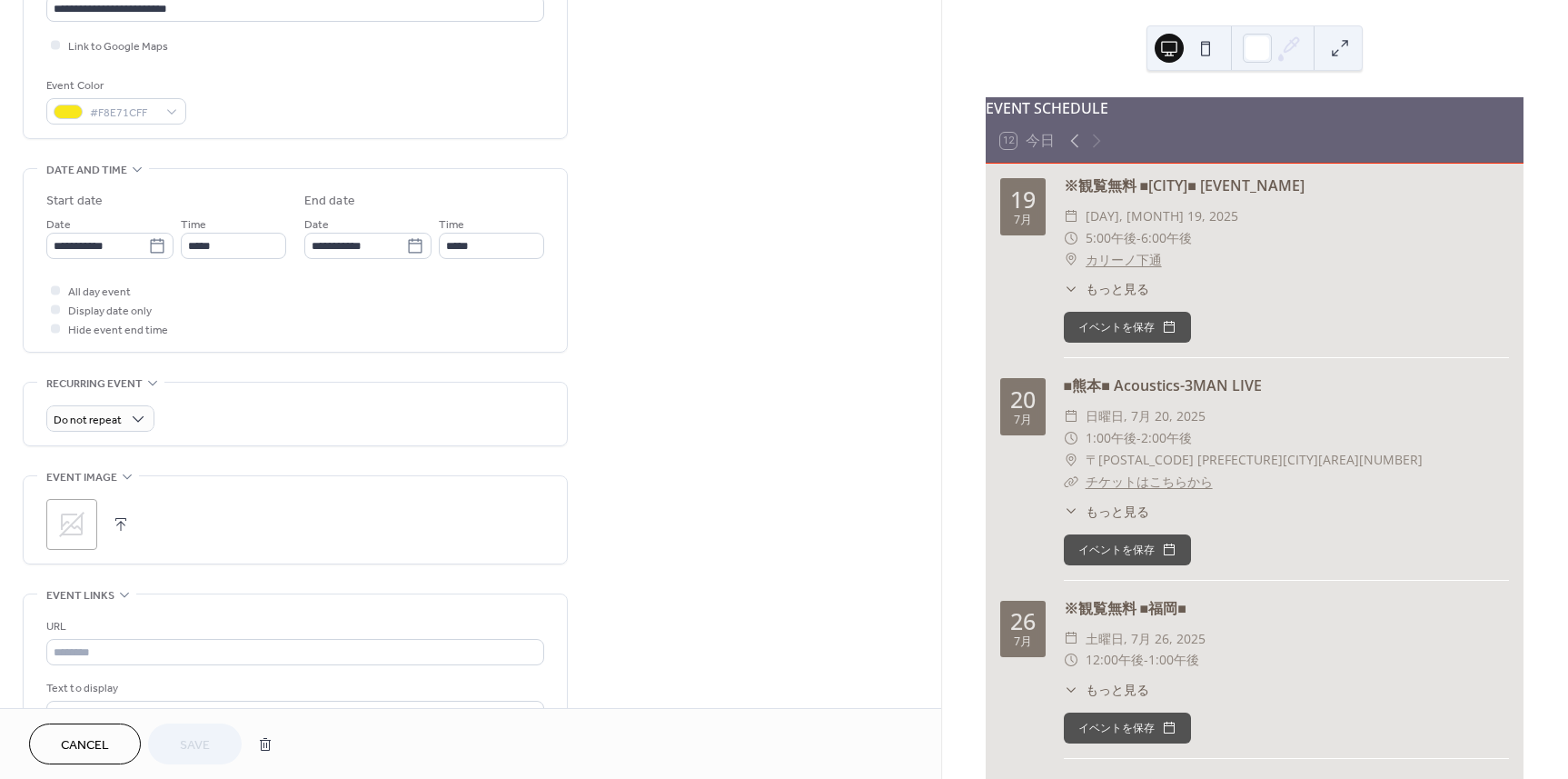 scroll, scrollTop: 454, scrollLeft: 0, axis: vertical 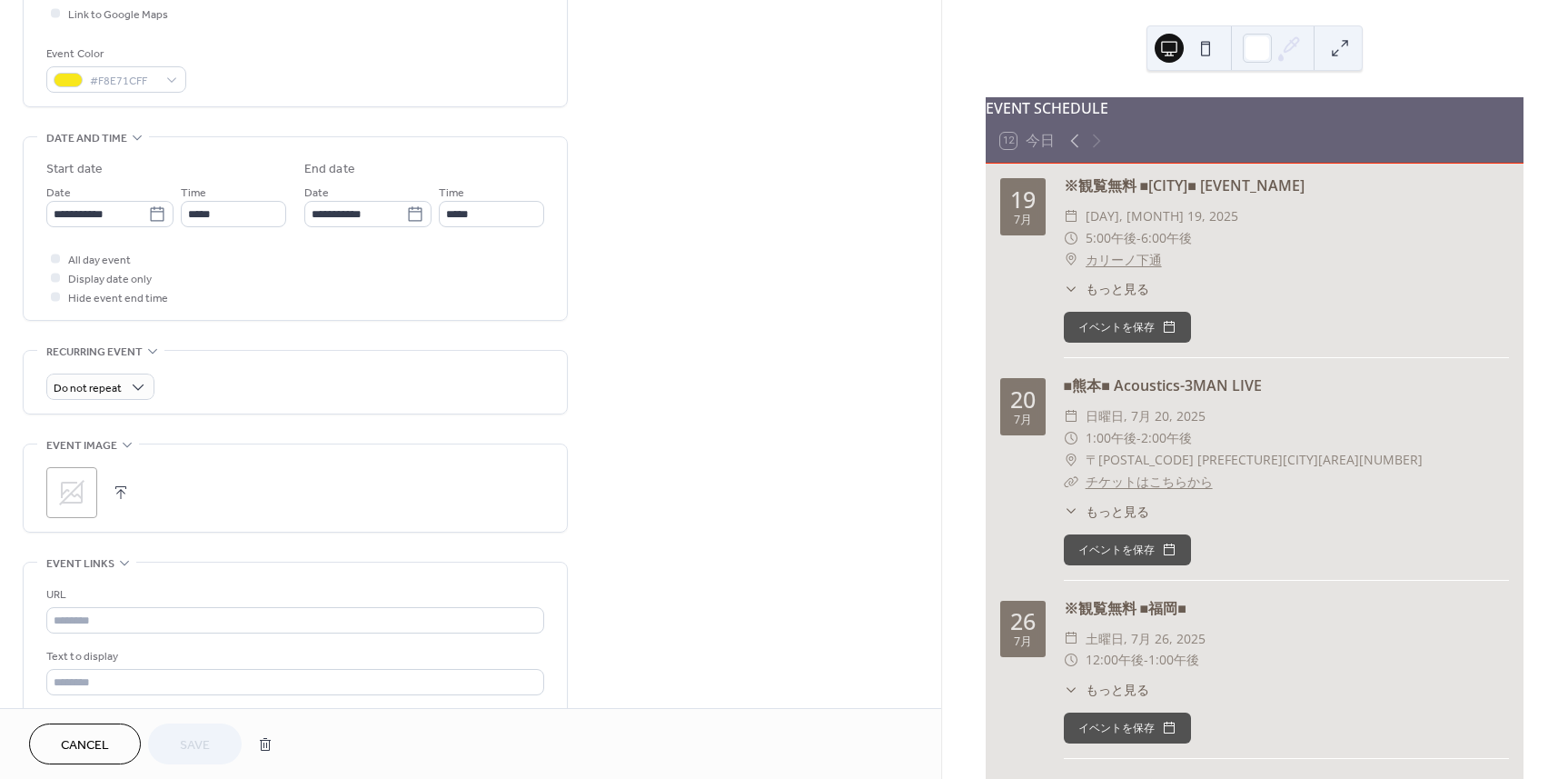 click at bounding box center (121, 493) 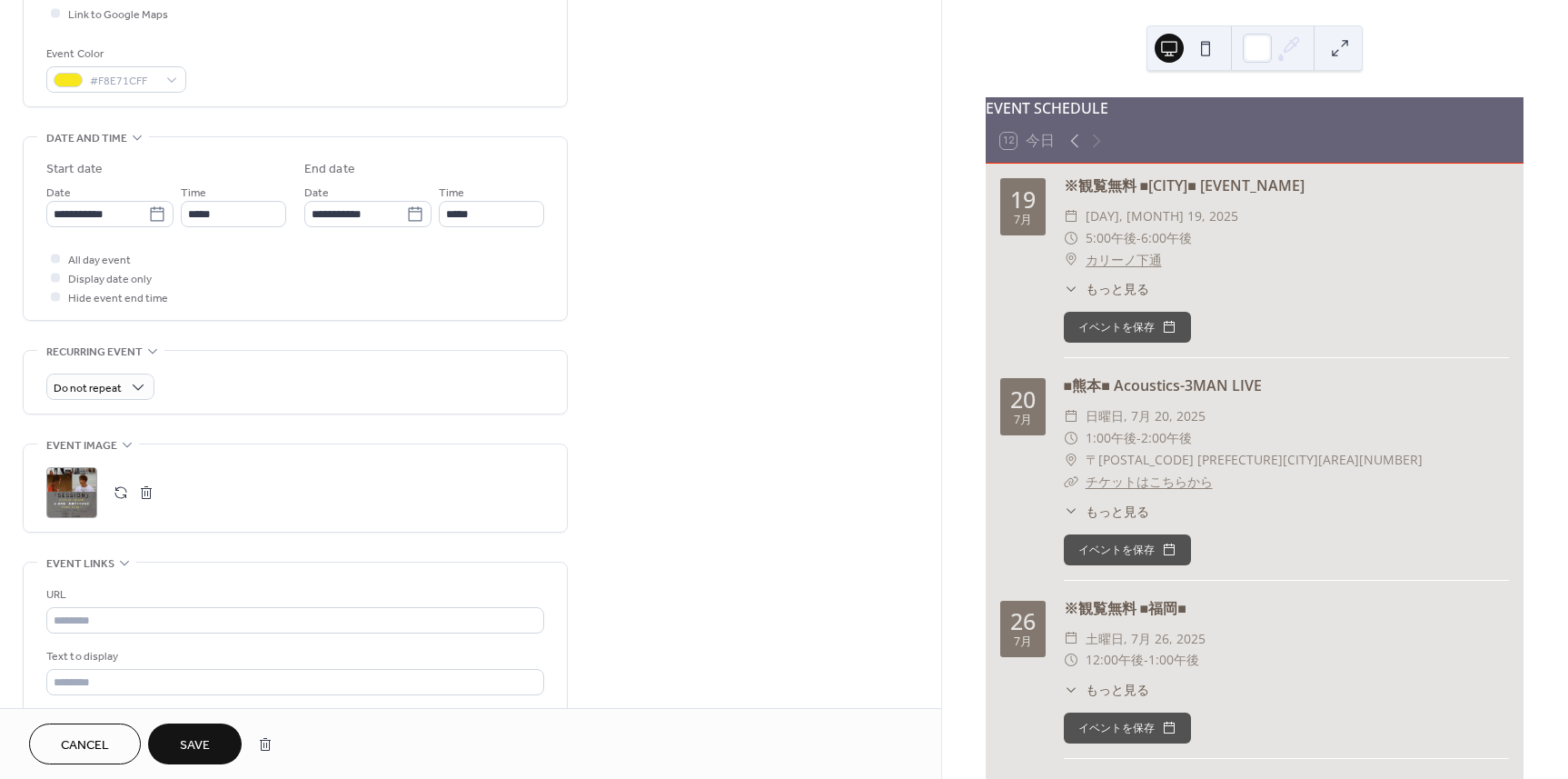 click on "Save" at bounding box center (194, 745) 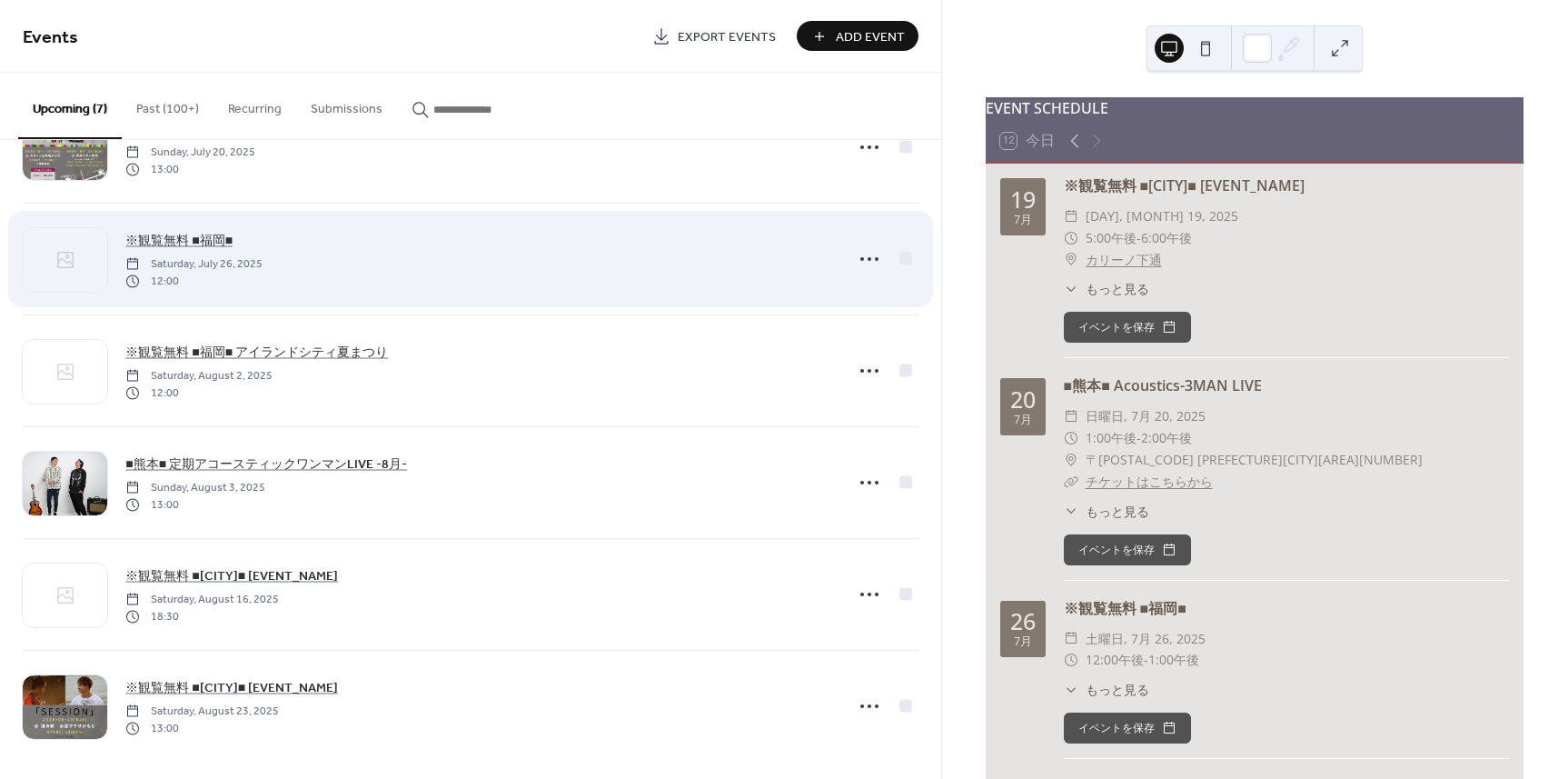 scroll, scrollTop: 197, scrollLeft: 0, axis: vertical 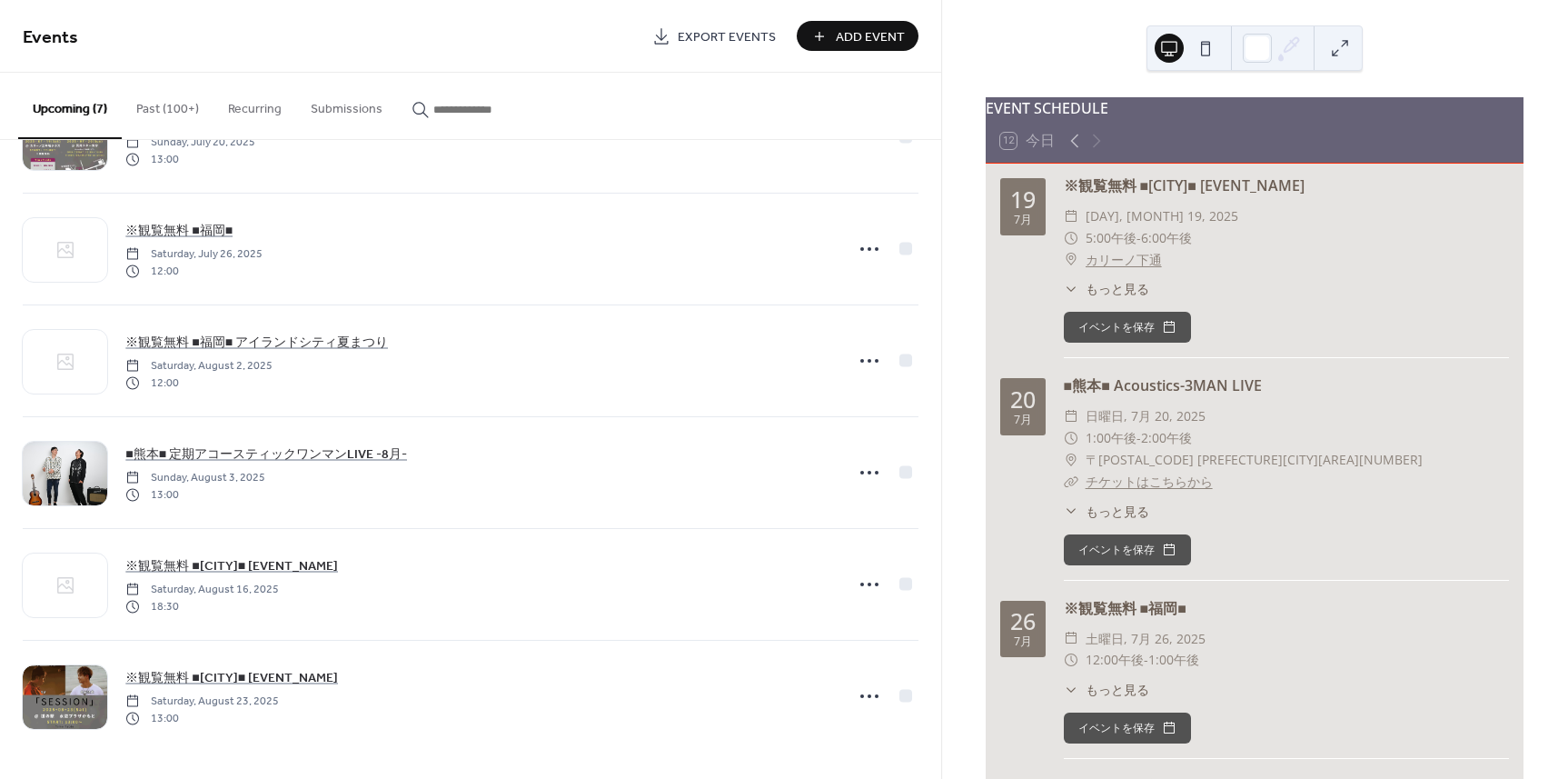 click on "Add Event" at bounding box center (870, 37) 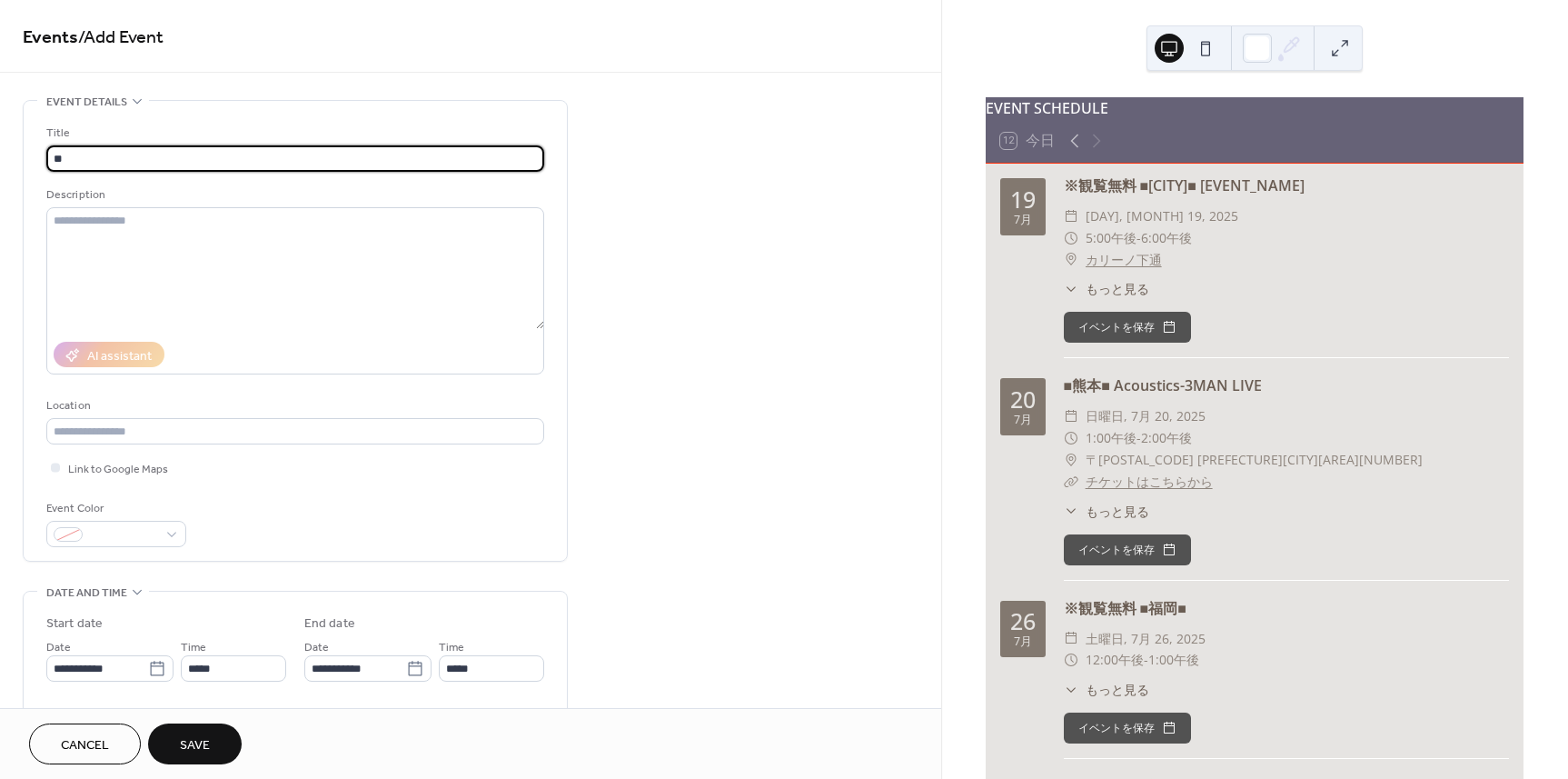 type on "*" 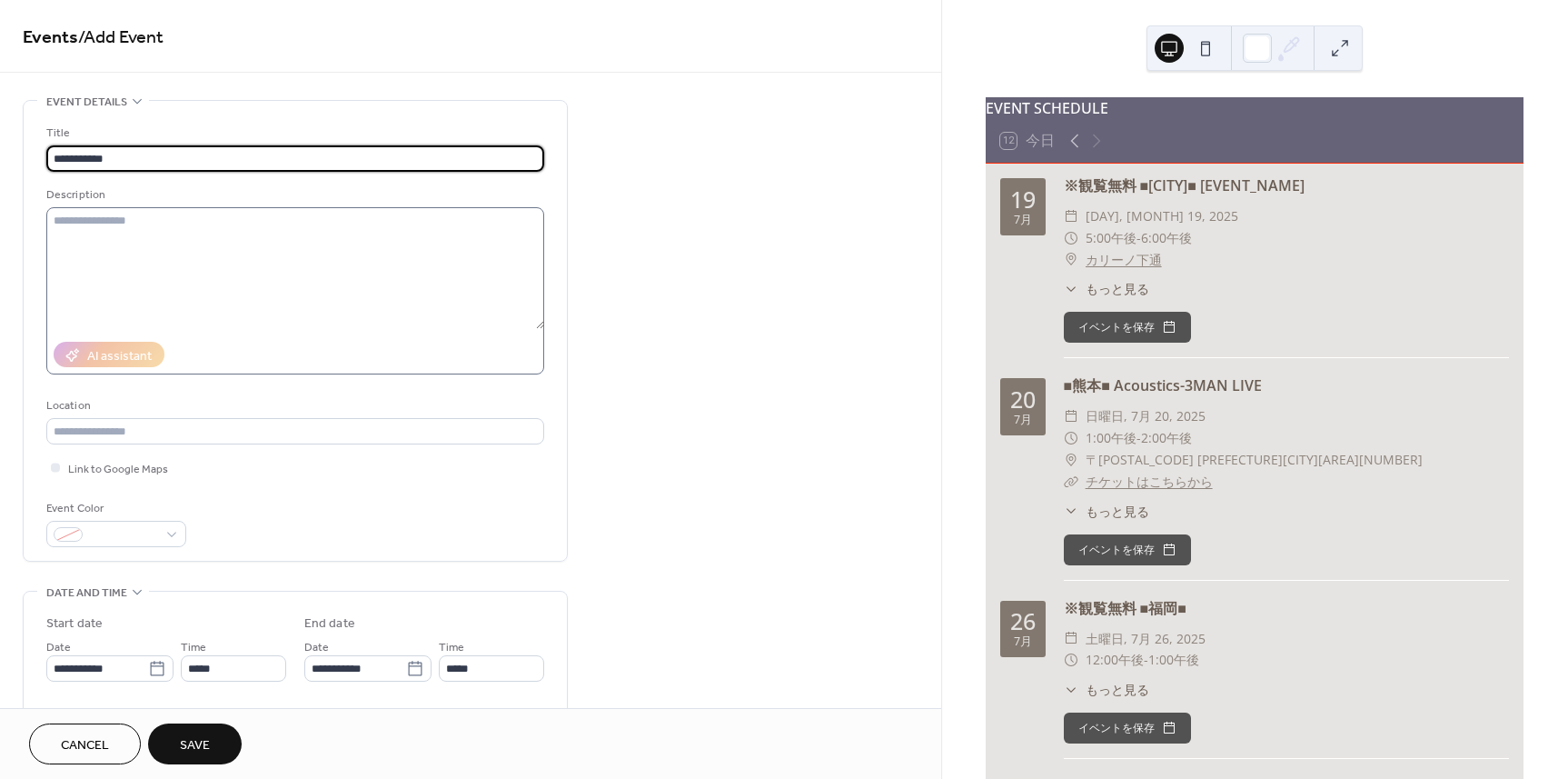 type on "**********" 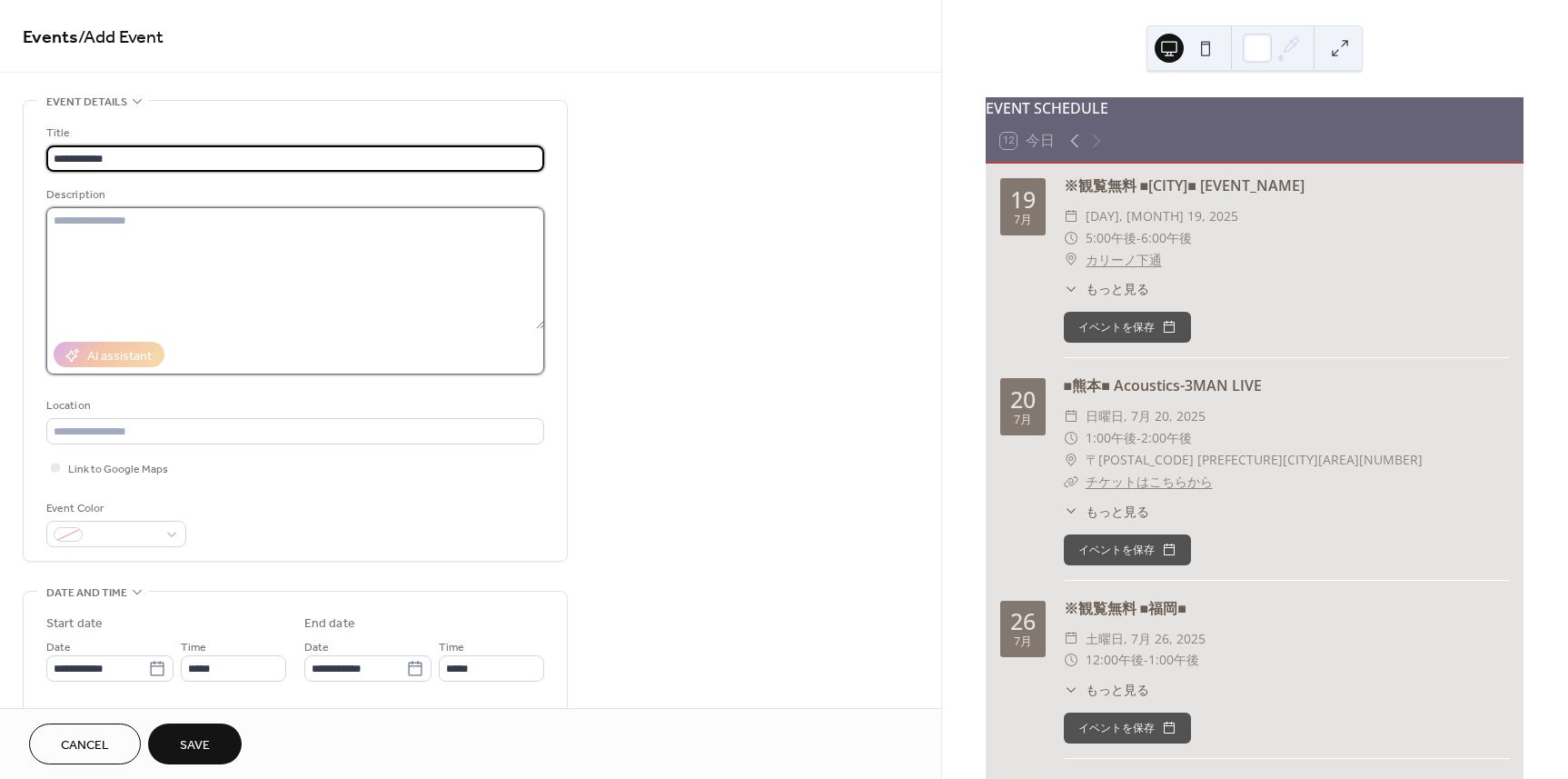 click at bounding box center [295, 268] 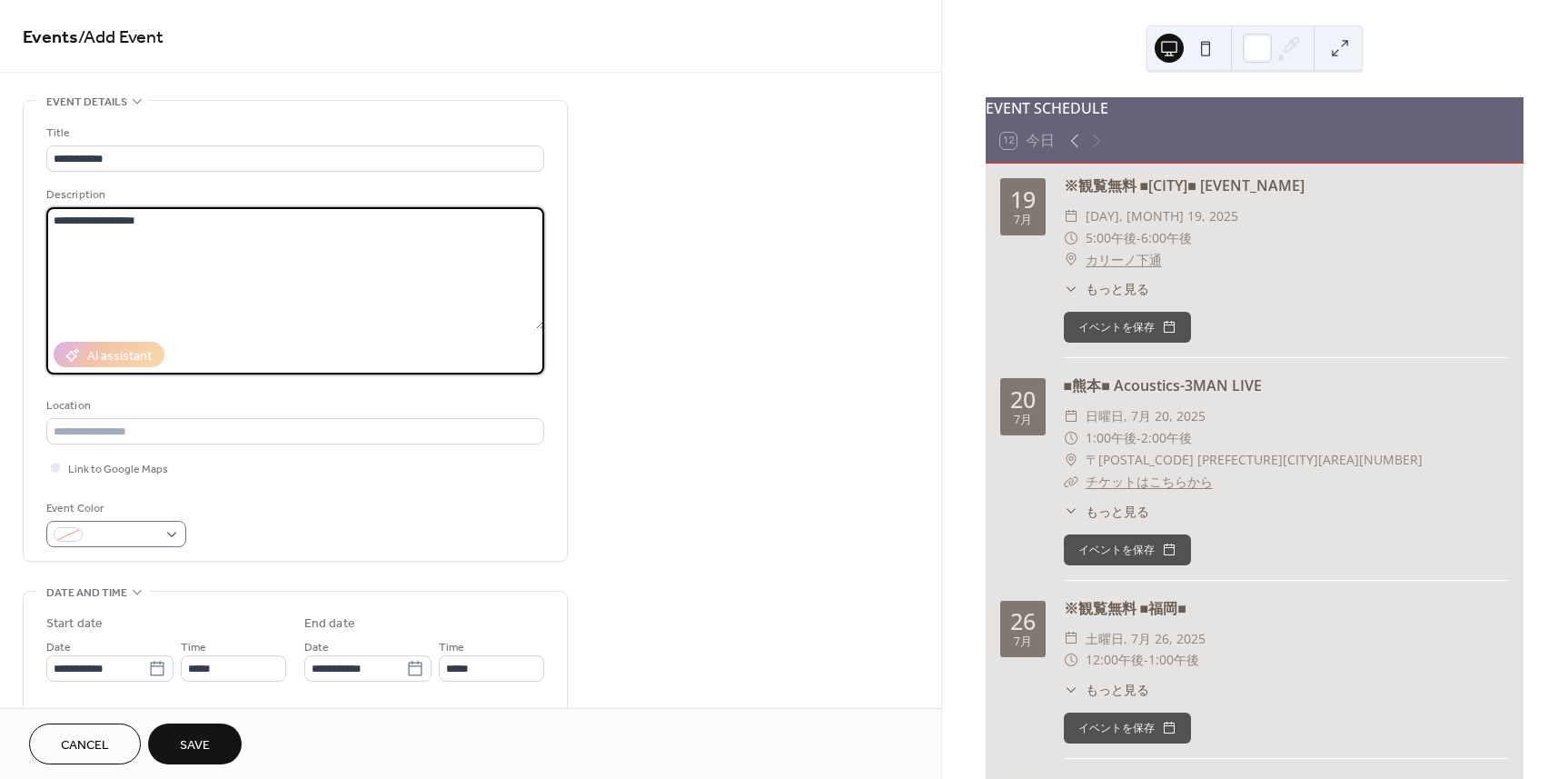 type on "**********" 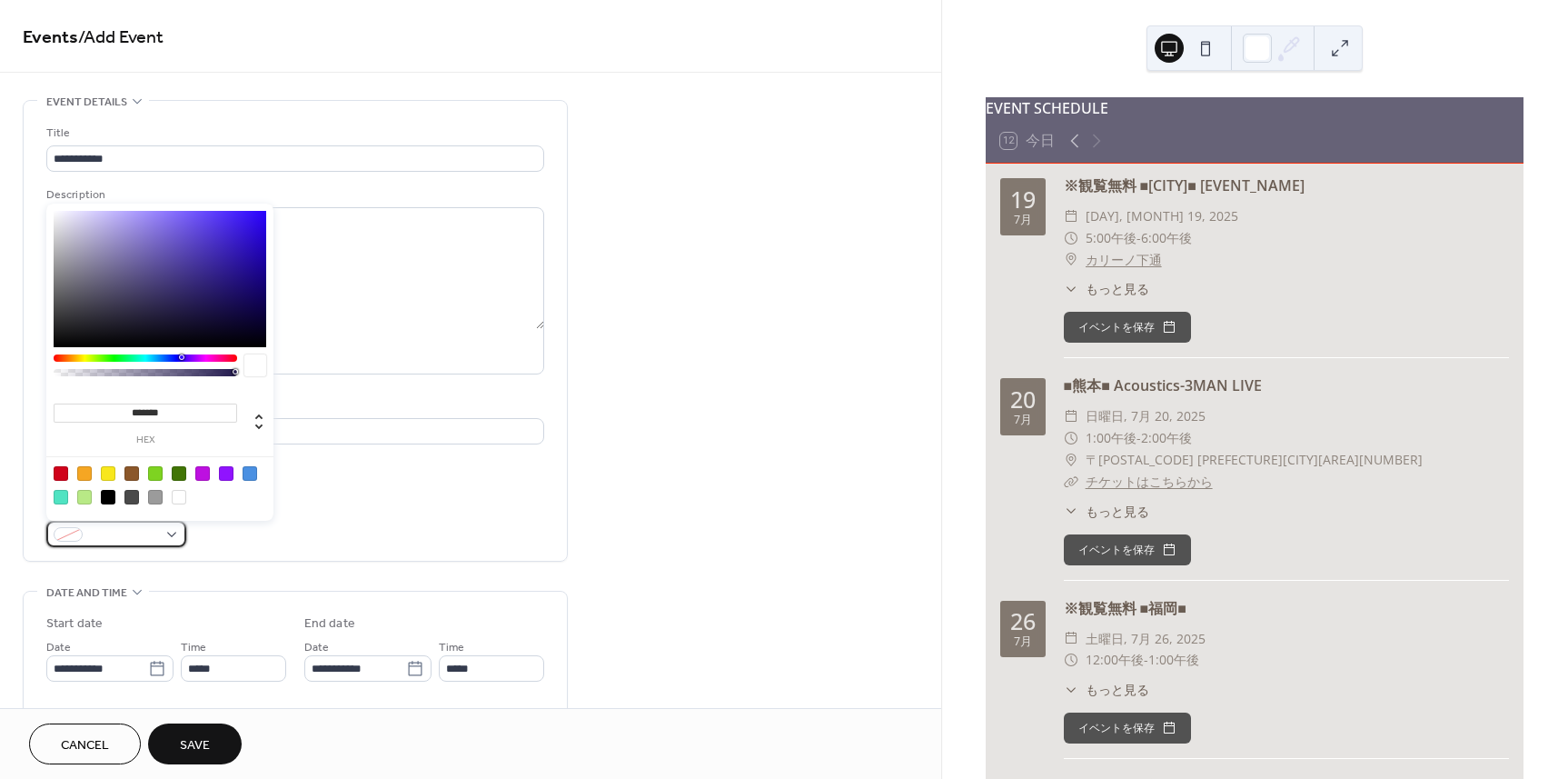 click at bounding box center (124, 535) 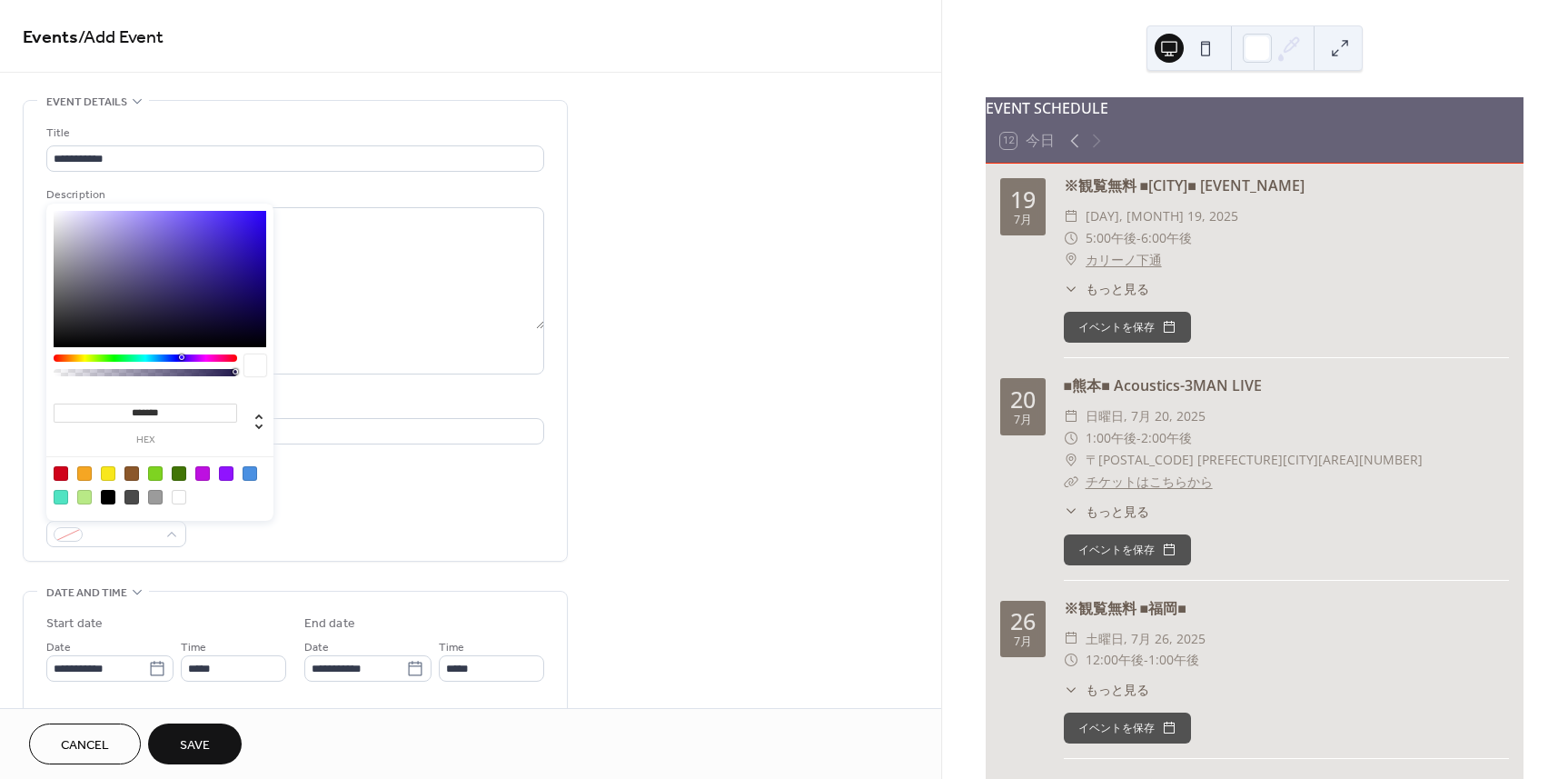 click at bounding box center (108, 474) 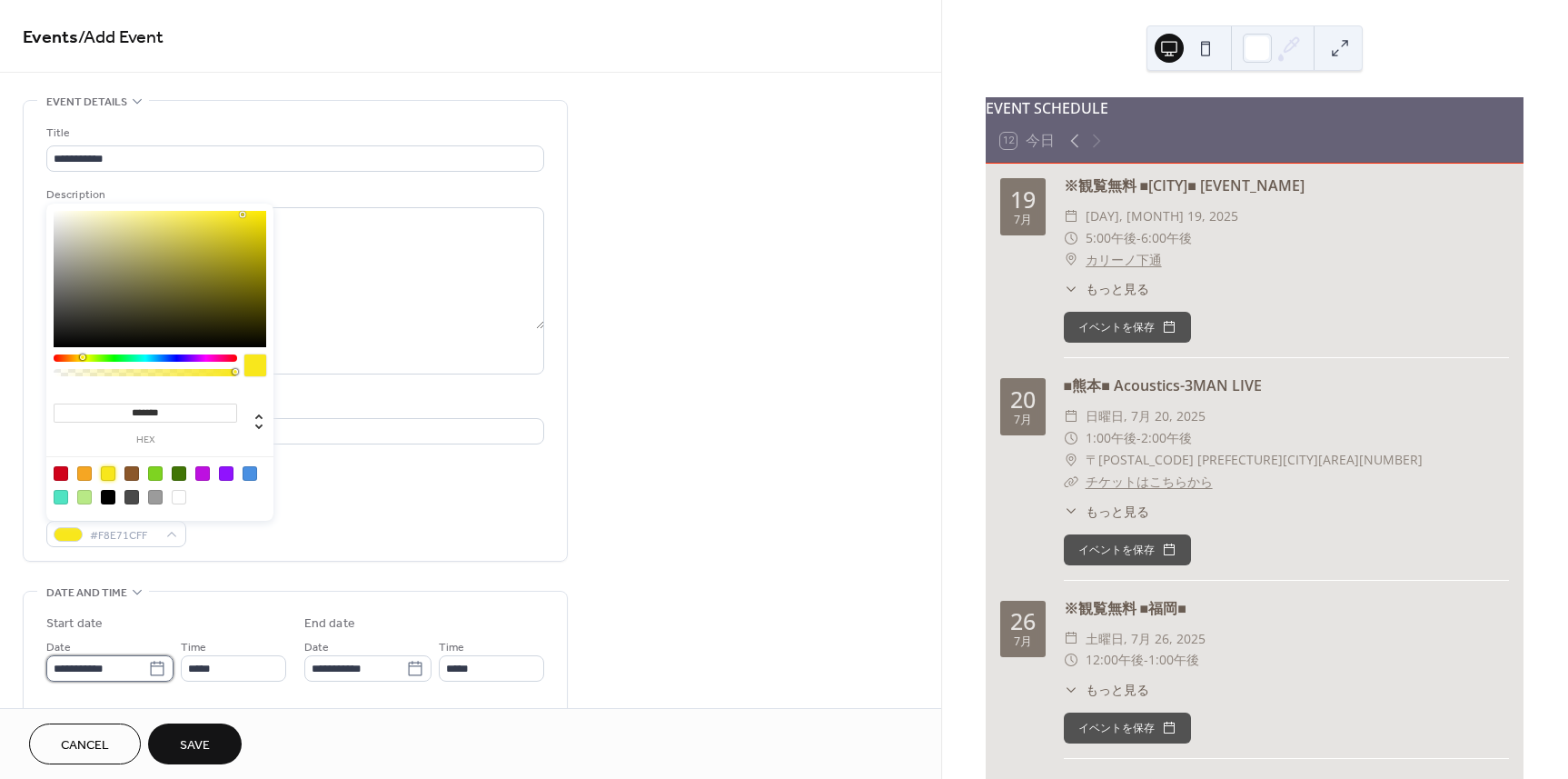 click on "**********" at bounding box center [97, 668] 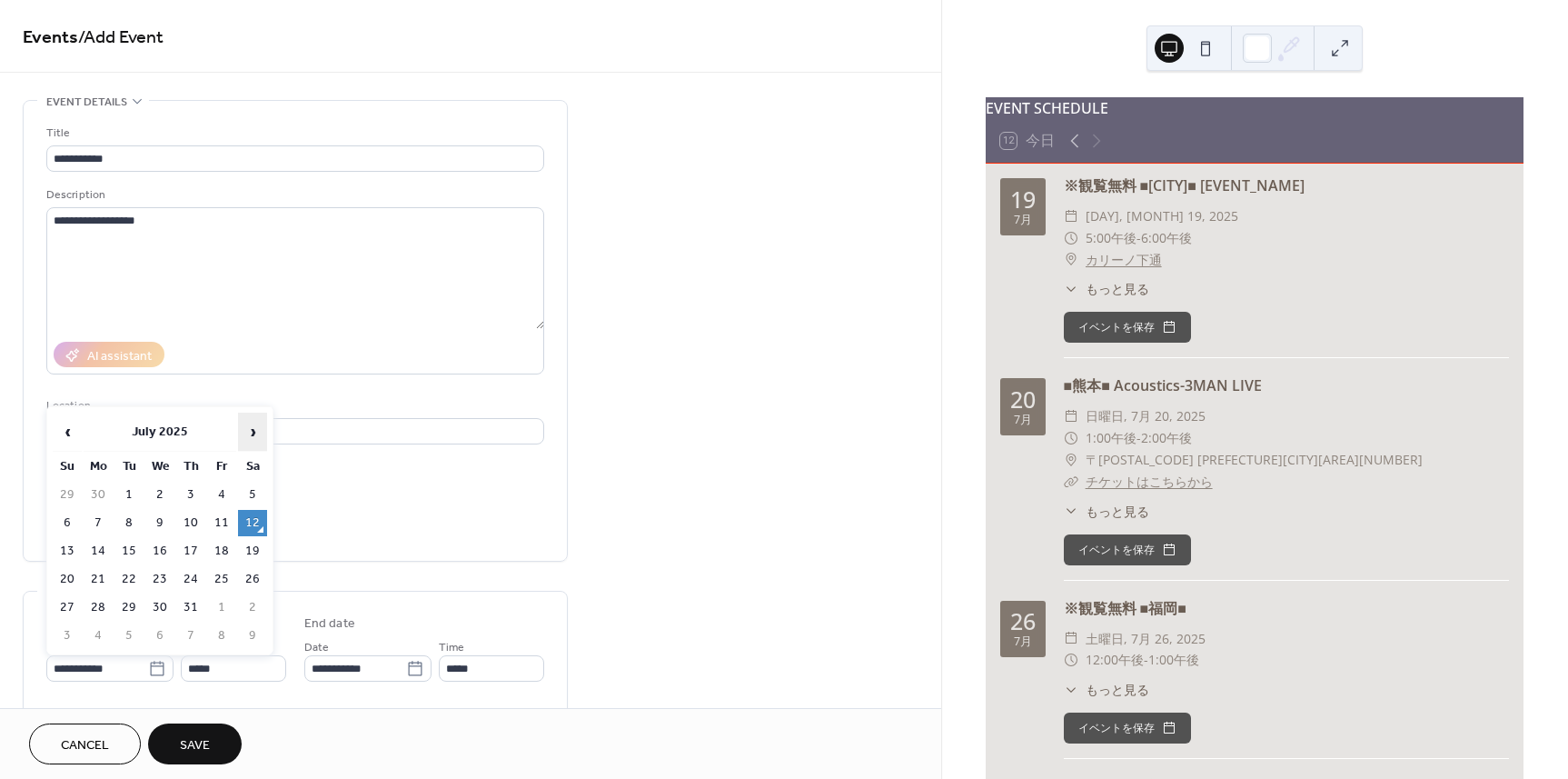 click on "›" at bounding box center [253, 432] 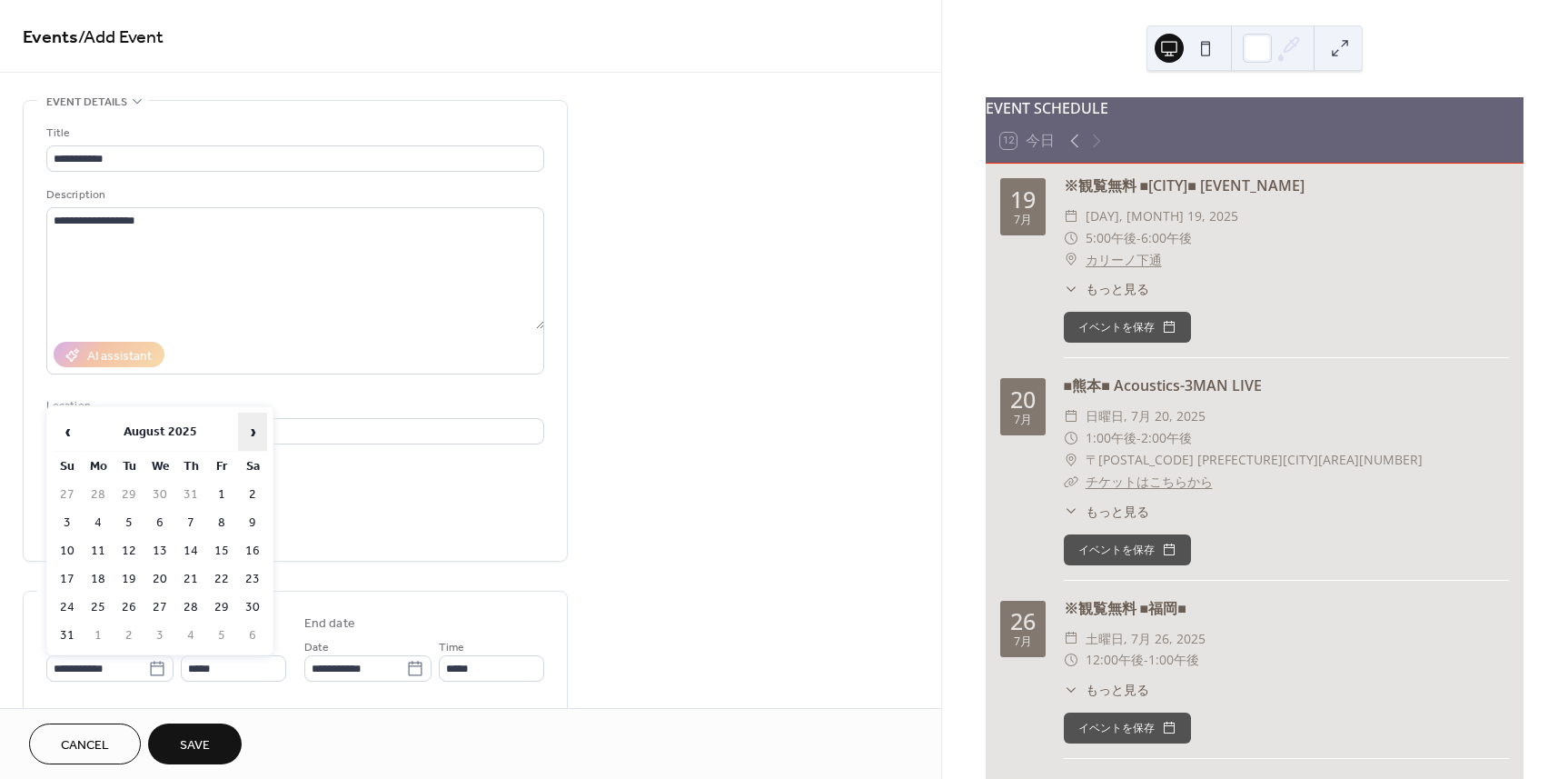 click on "›" at bounding box center [253, 432] 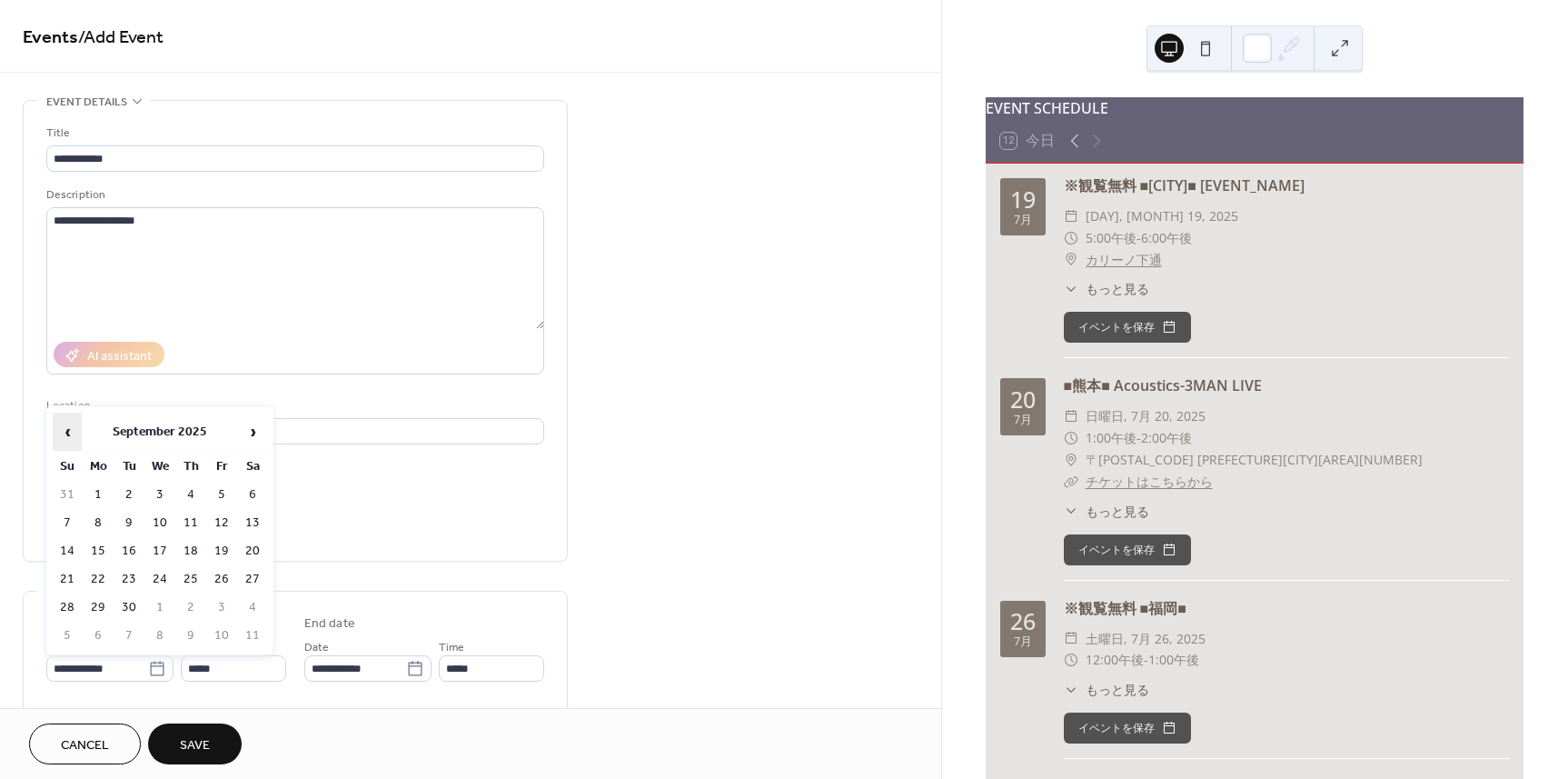 click on "‹" at bounding box center (67, 432) 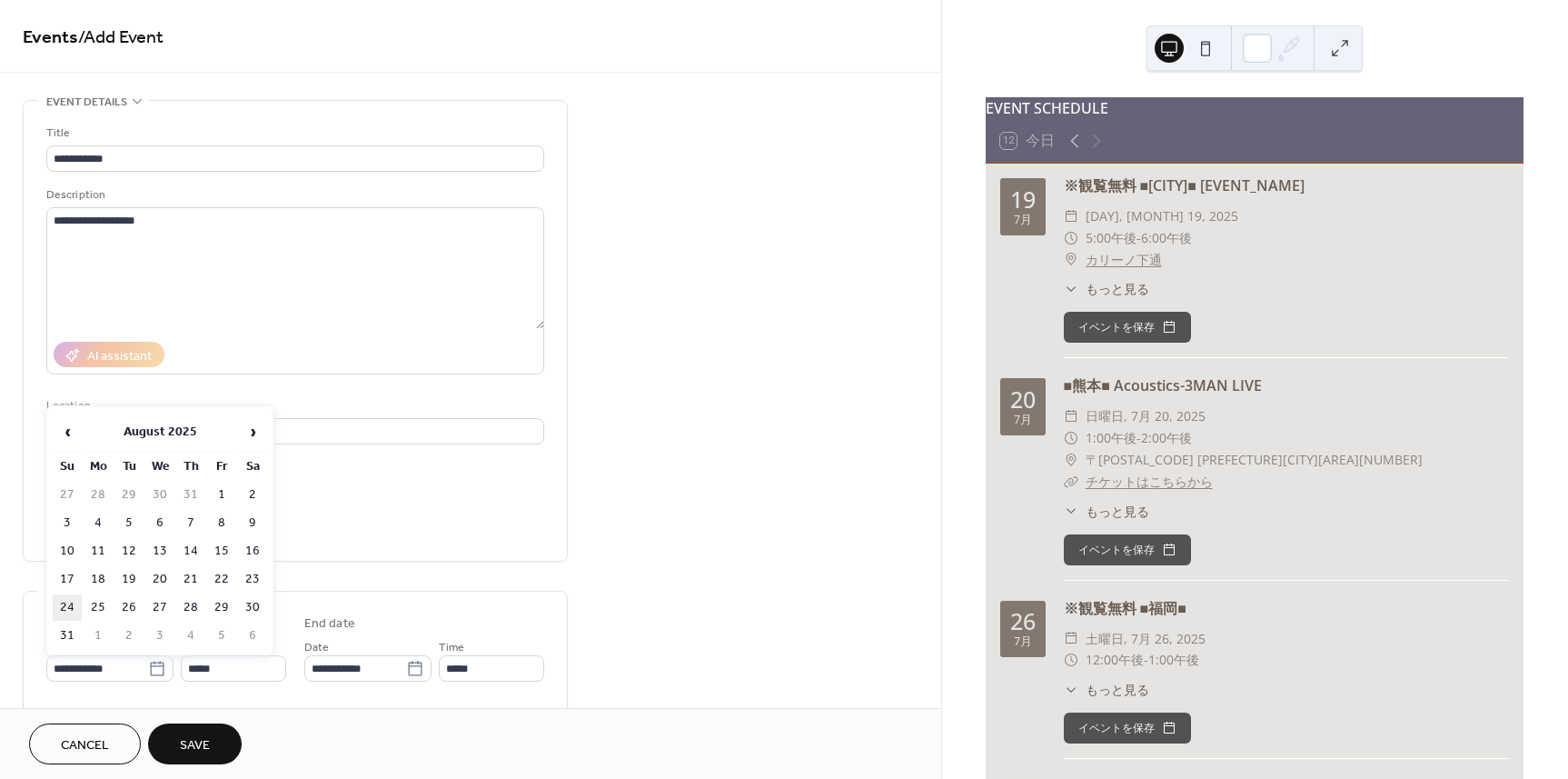 click on "24" at bounding box center [67, 607] 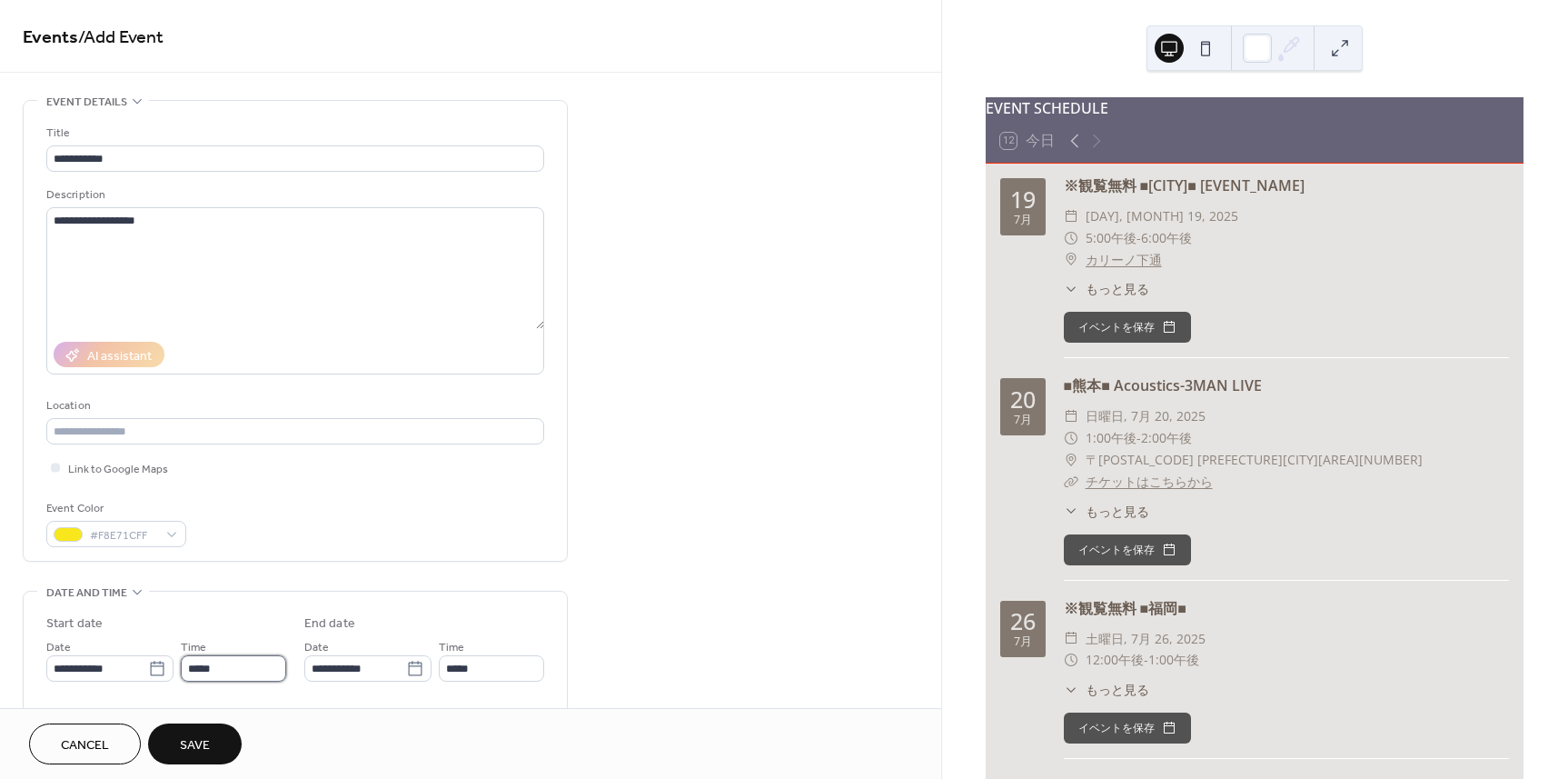 click on "*****" at bounding box center (233, 668) 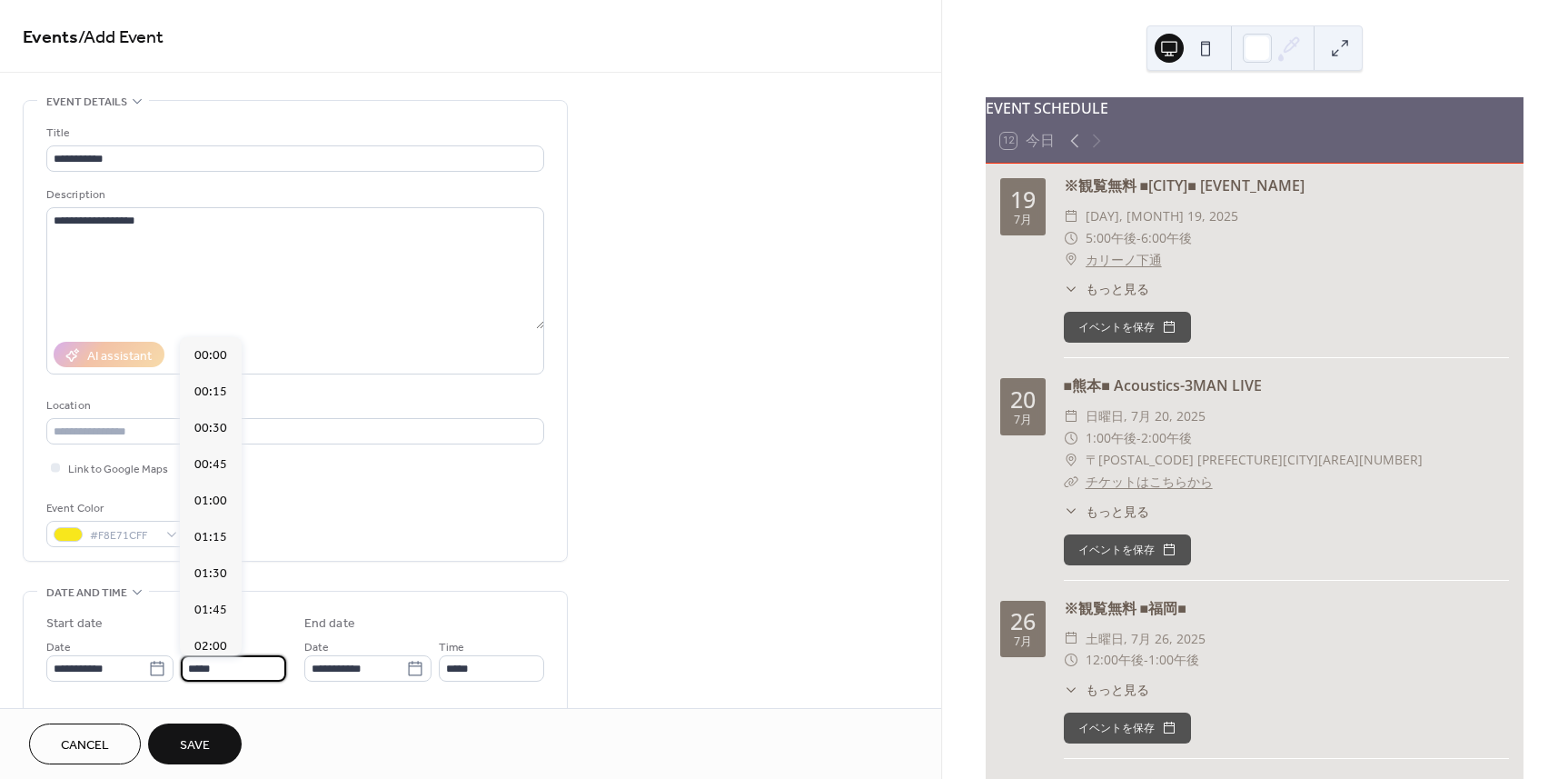 scroll, scrollTop: 1789, scrollLeft: 0, axis: vertical 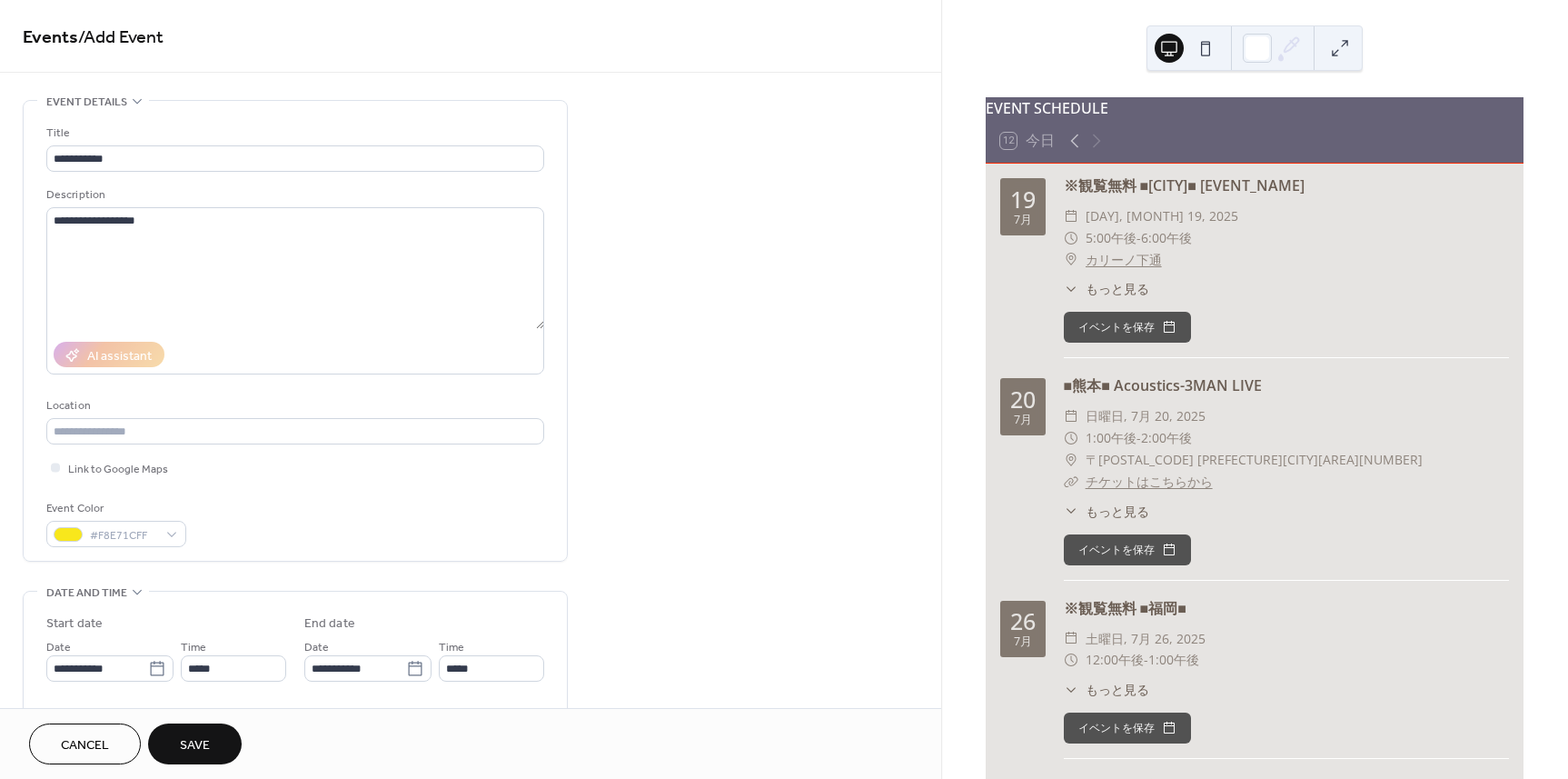 click on "**********" at bounding box center (295, 754) 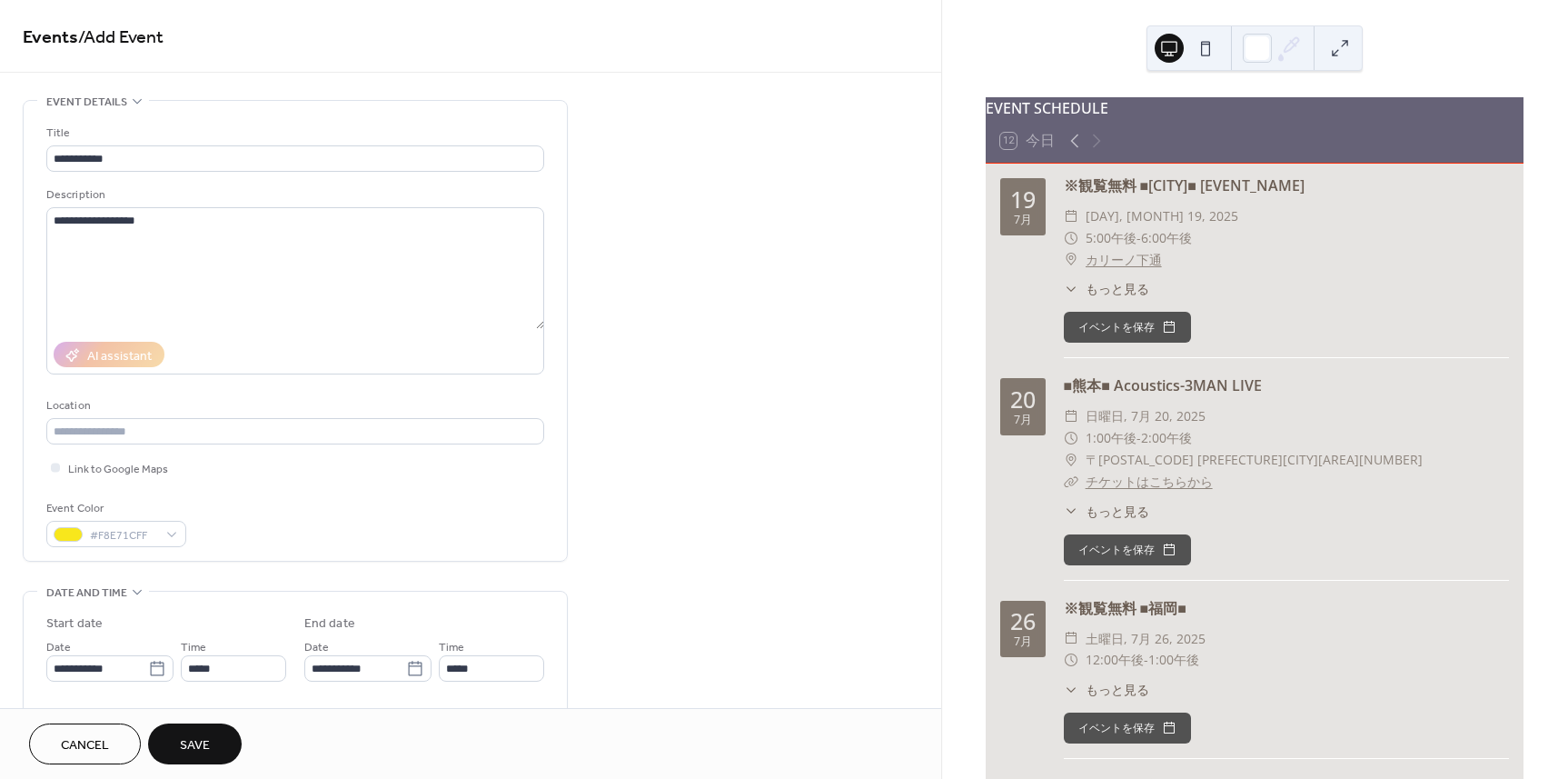 click on "Save" at bounding box center [194, 744] 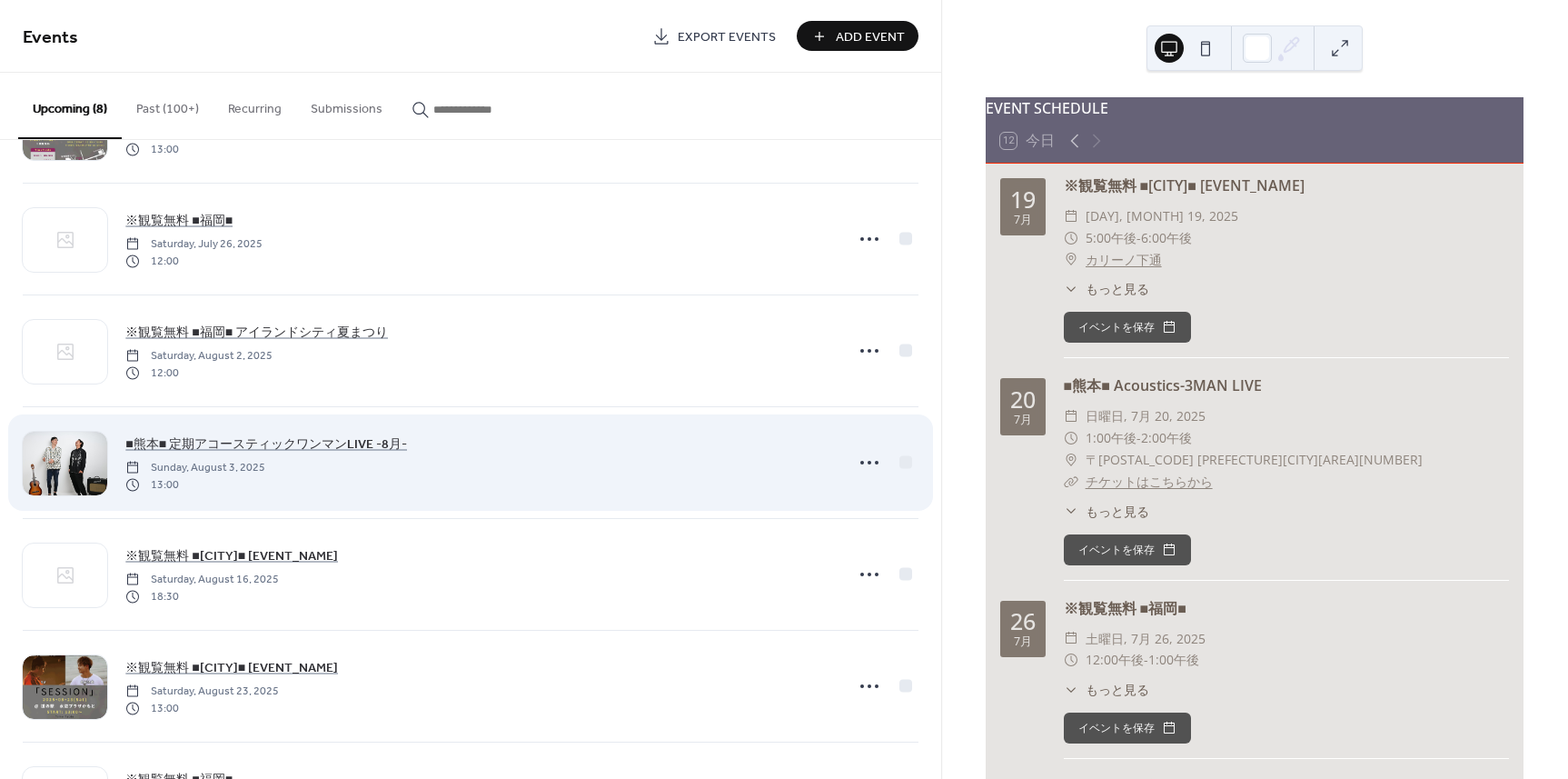 scroll, scrollTop: 309, scrollLeft: 0, axis: vertical 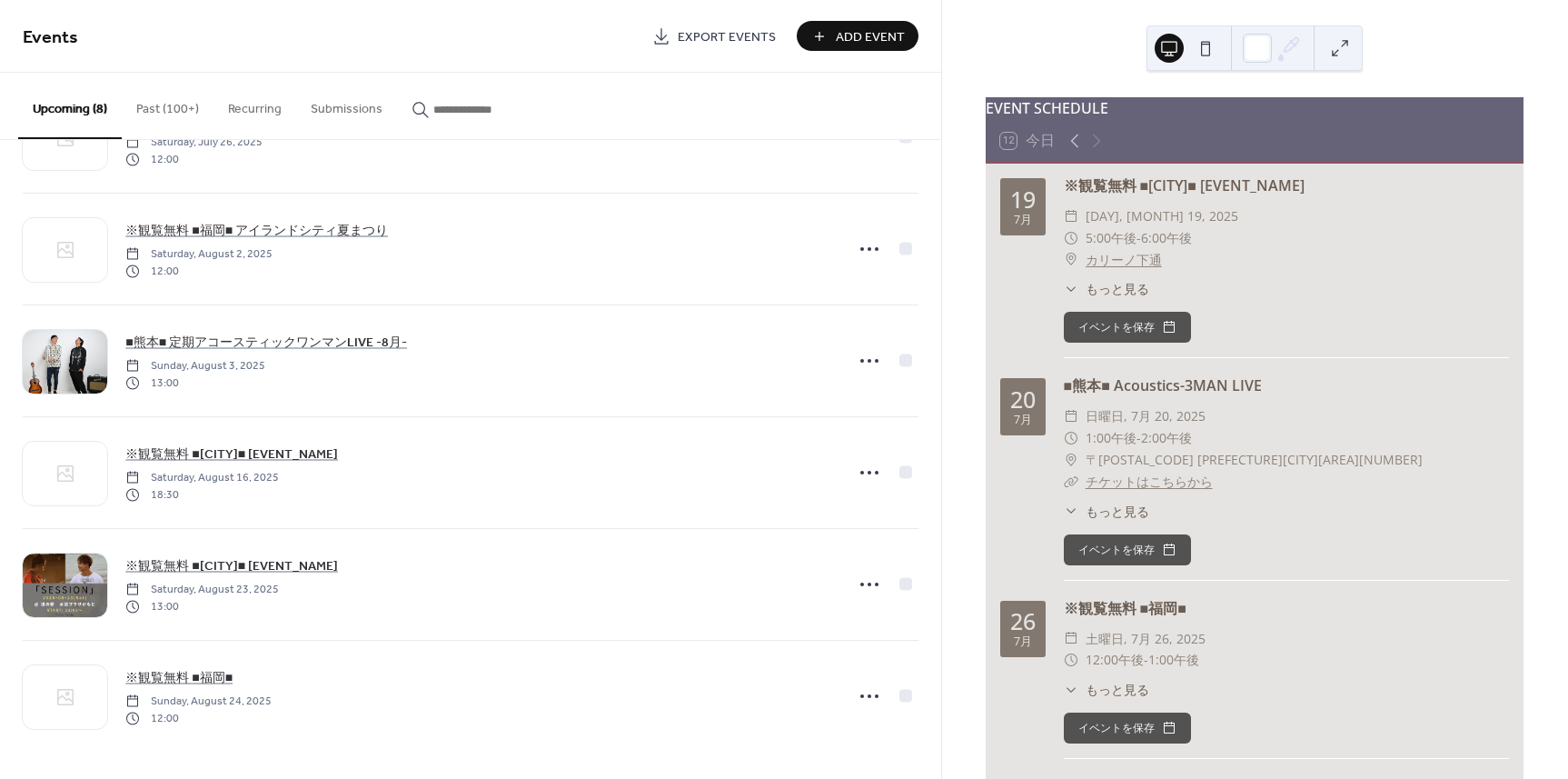 click on "Add Event" at bounding box center (870, 37) 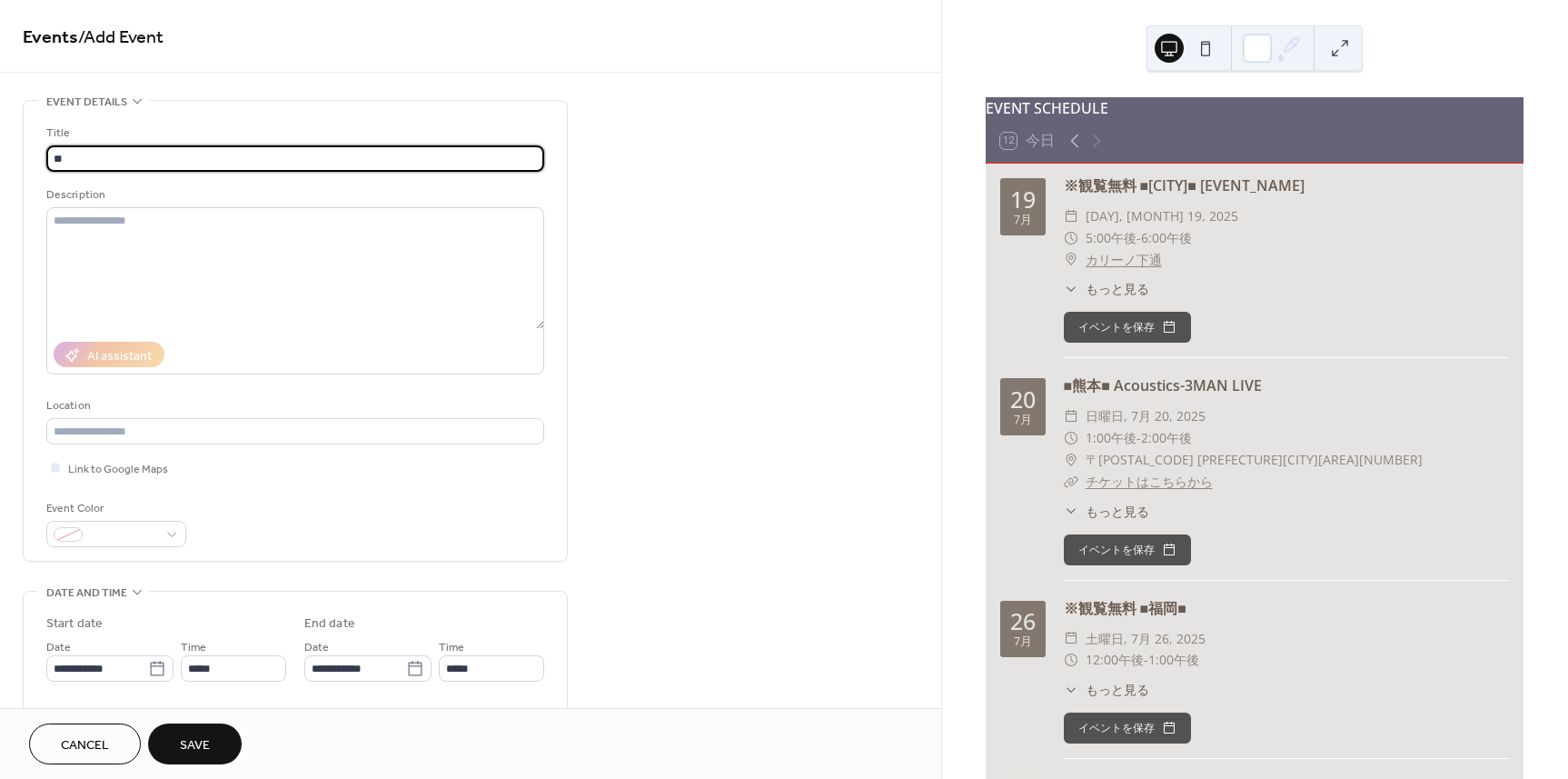 type on "*" 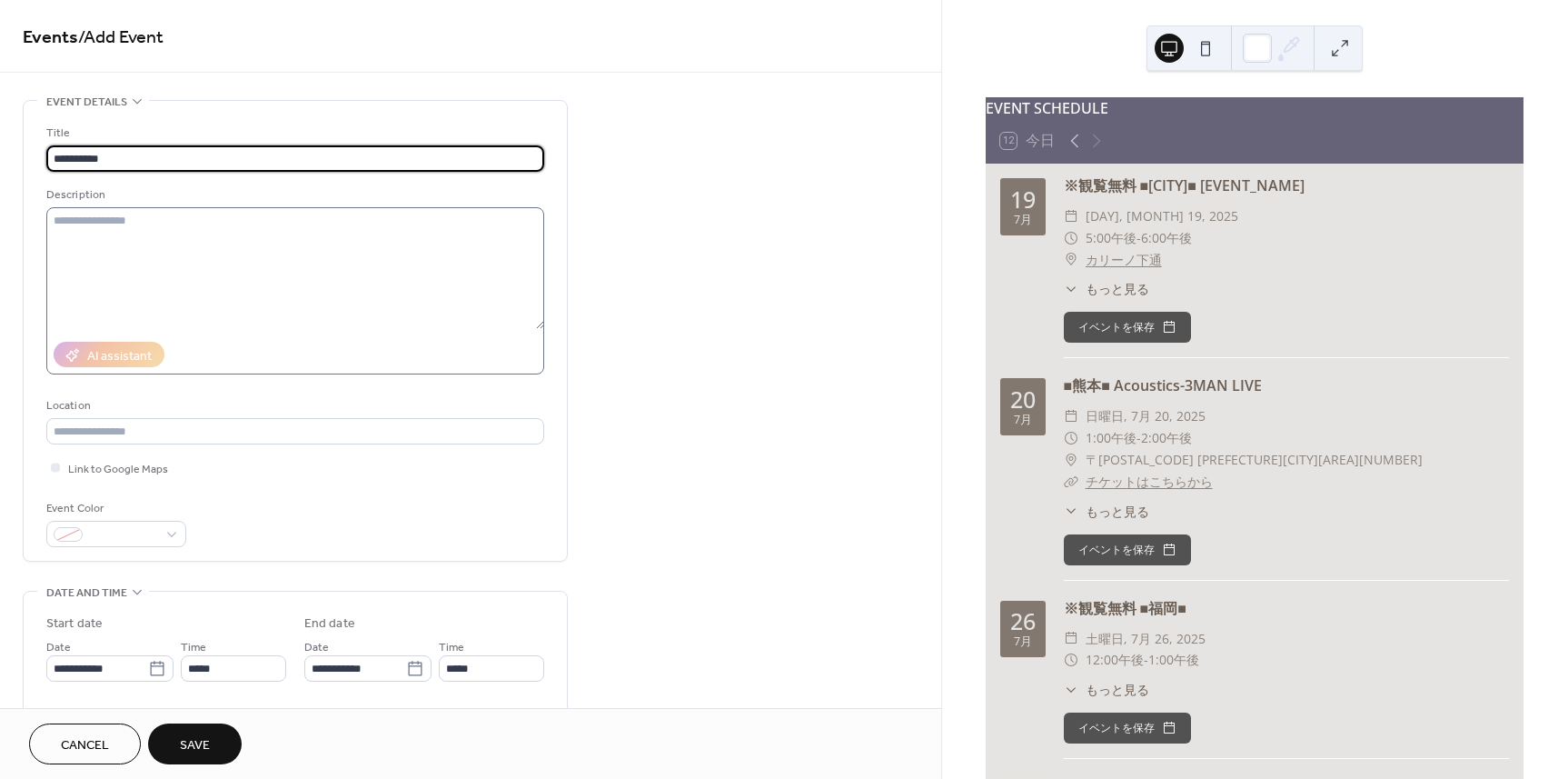 type on "**********" 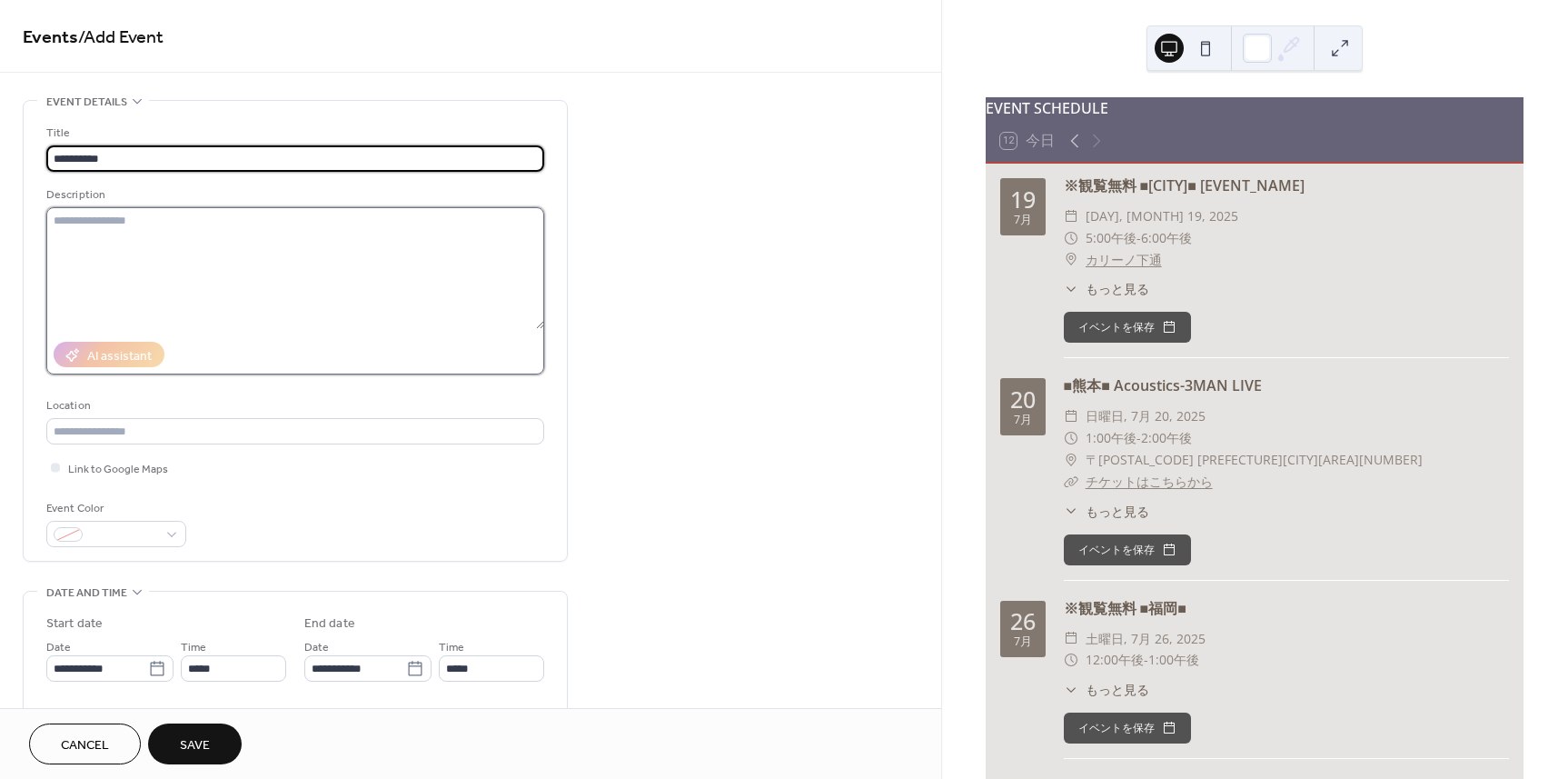 click at bounding box center [295, 268] 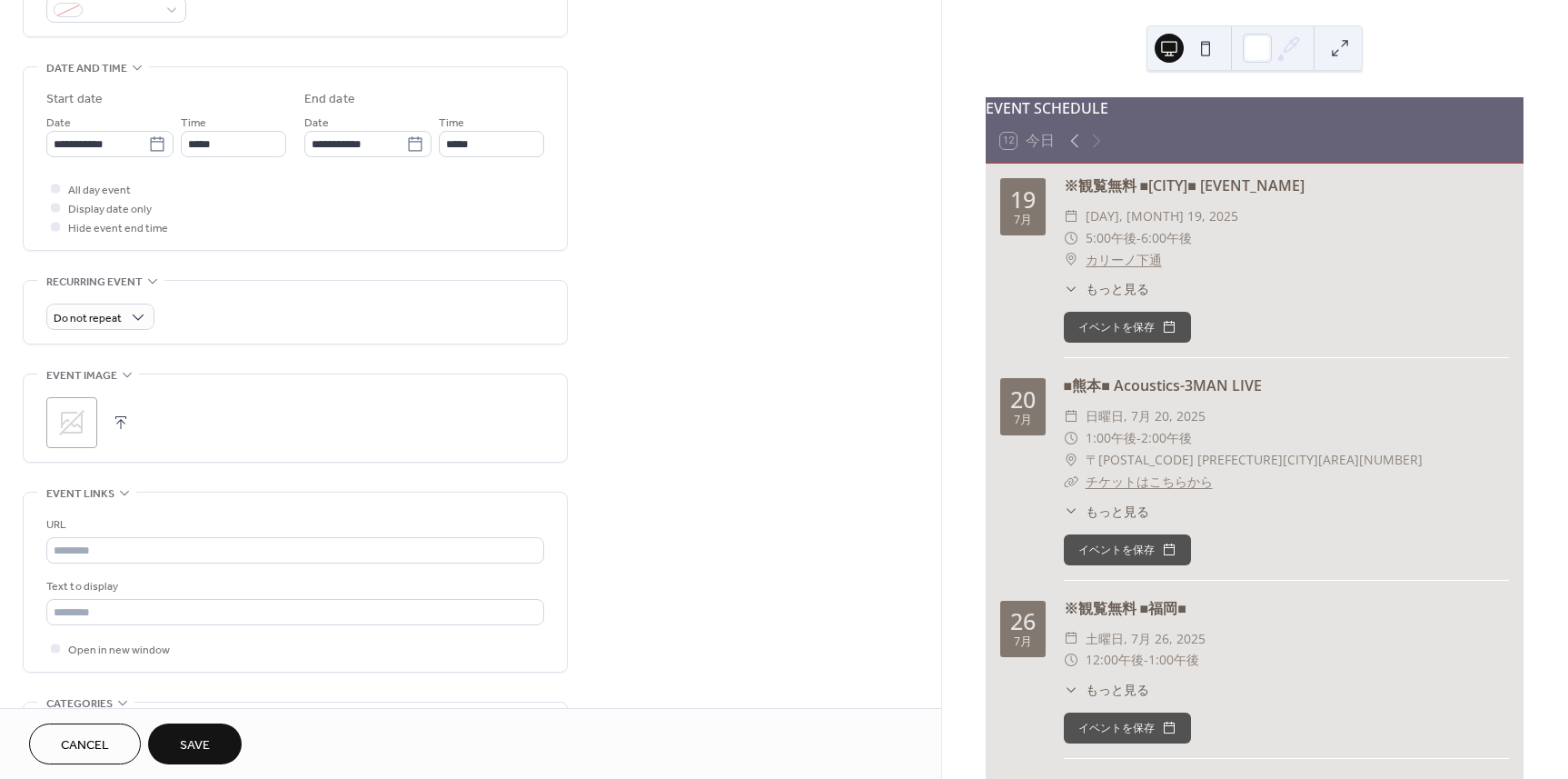 scroll, scrollTop: 545, scrollLeft: 0, axis: vertical 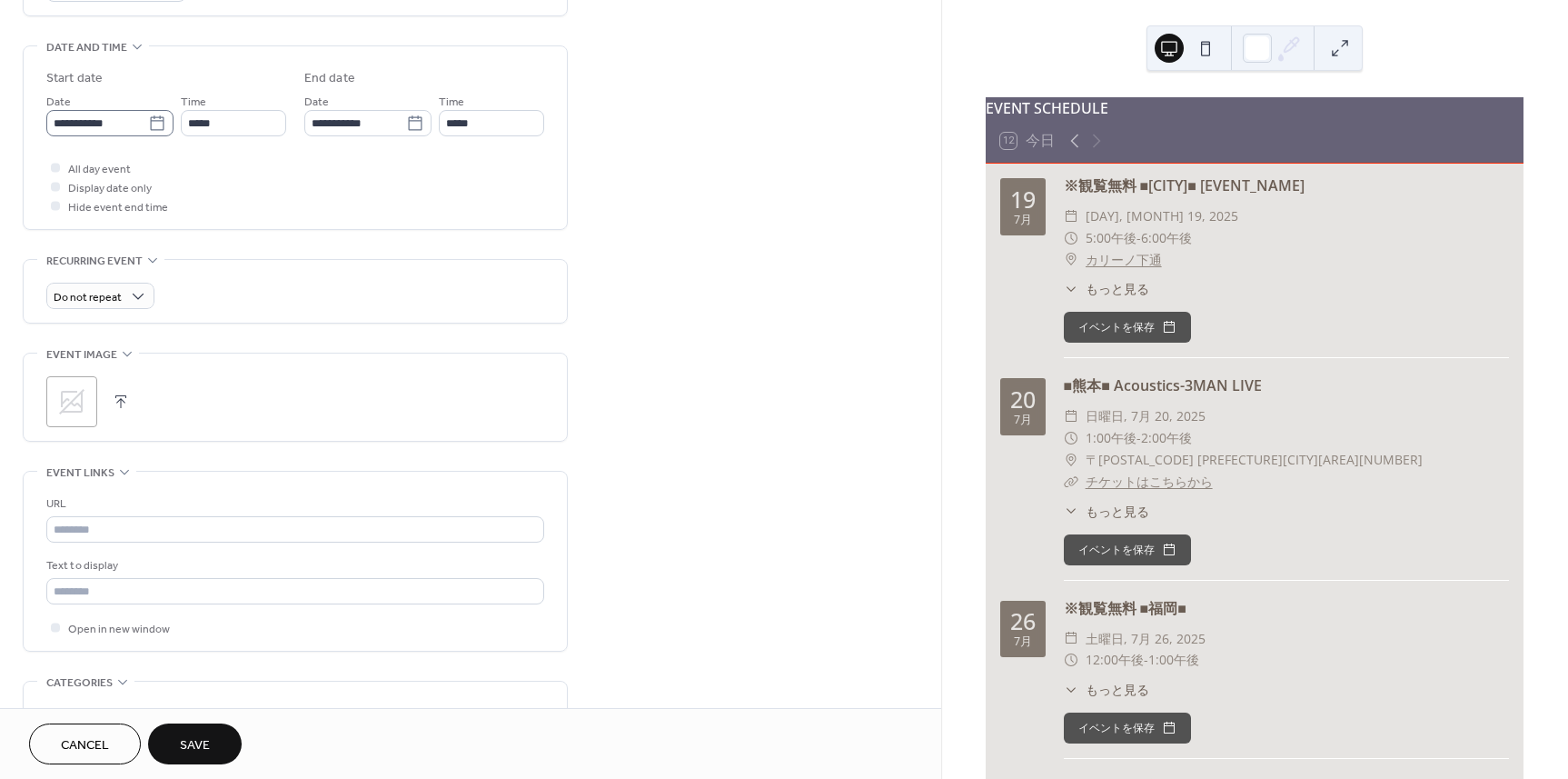 type on "**********" 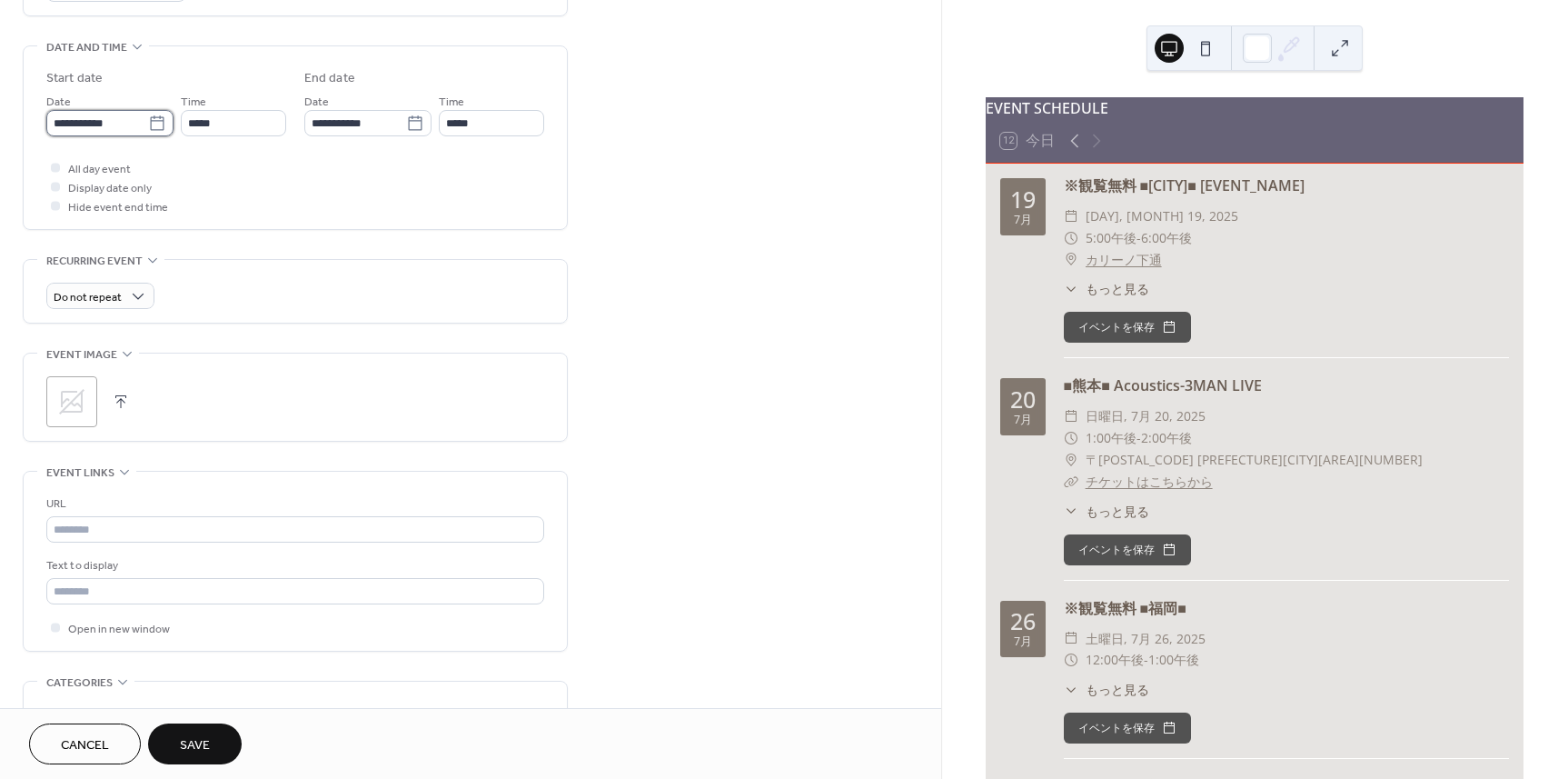 click on "**********" at bounding box center [97, 123] 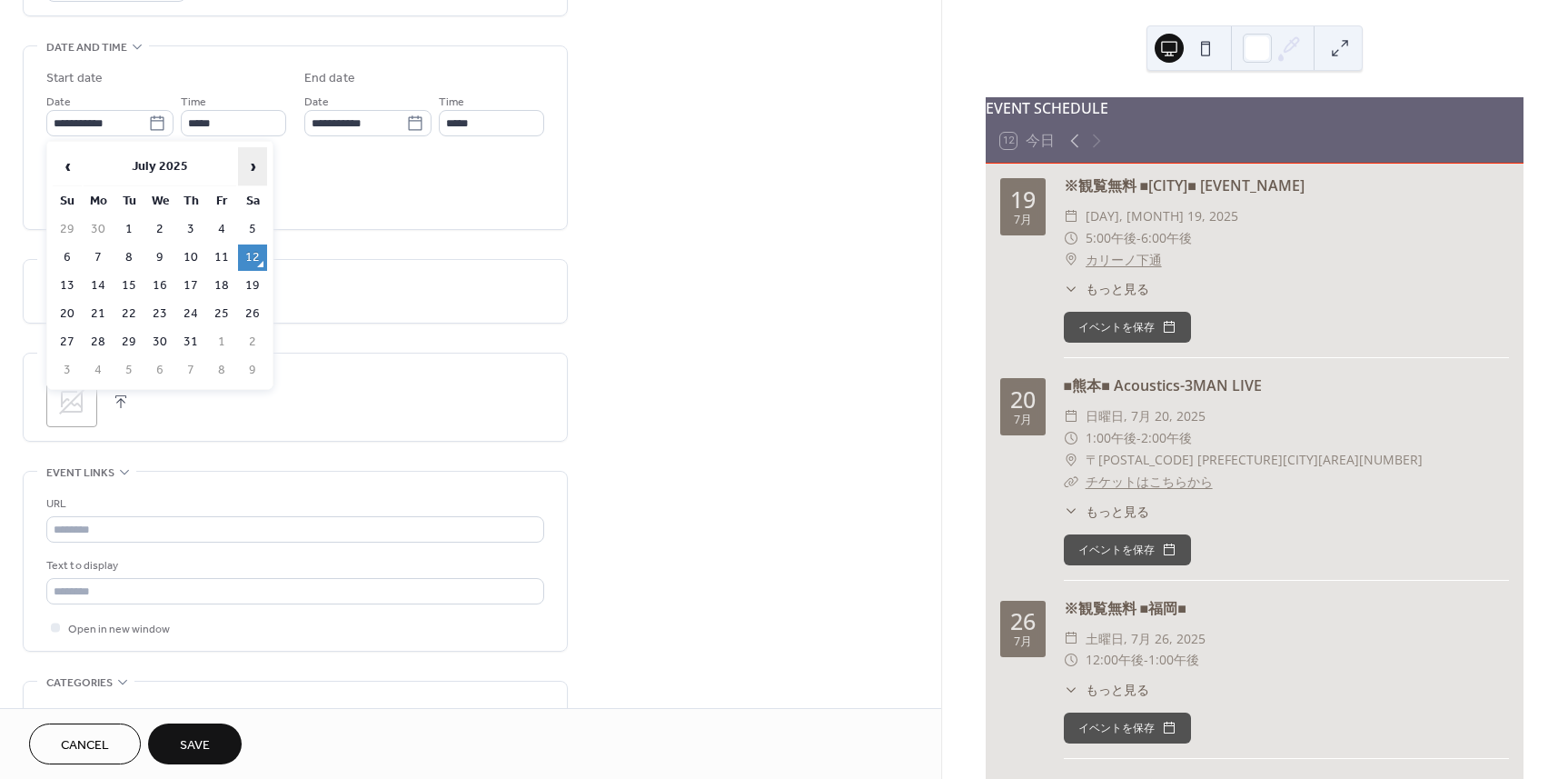 click on "›" at bounding box center (253, 166) 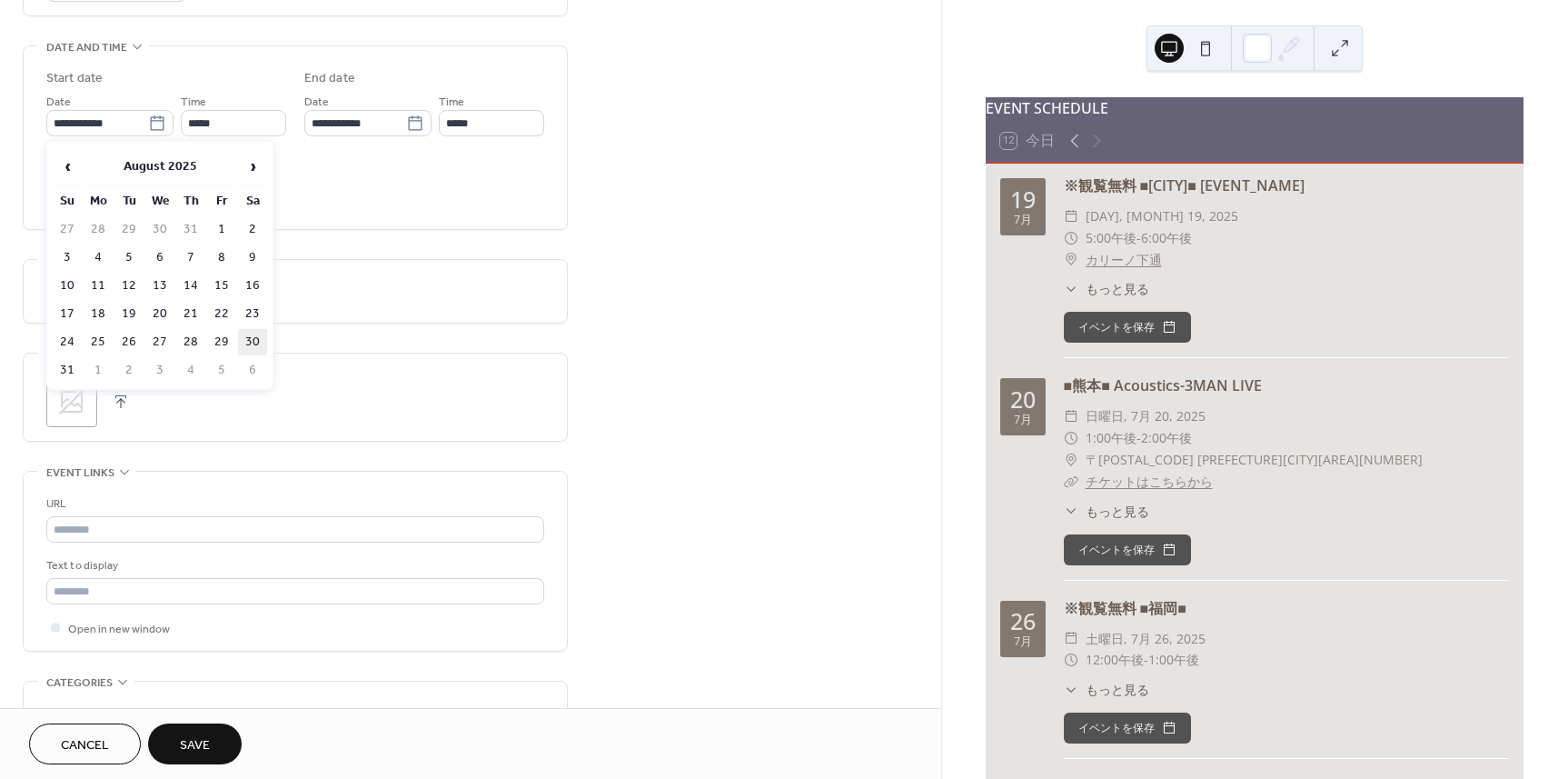 click on "30" at bounding box center [253, 342] 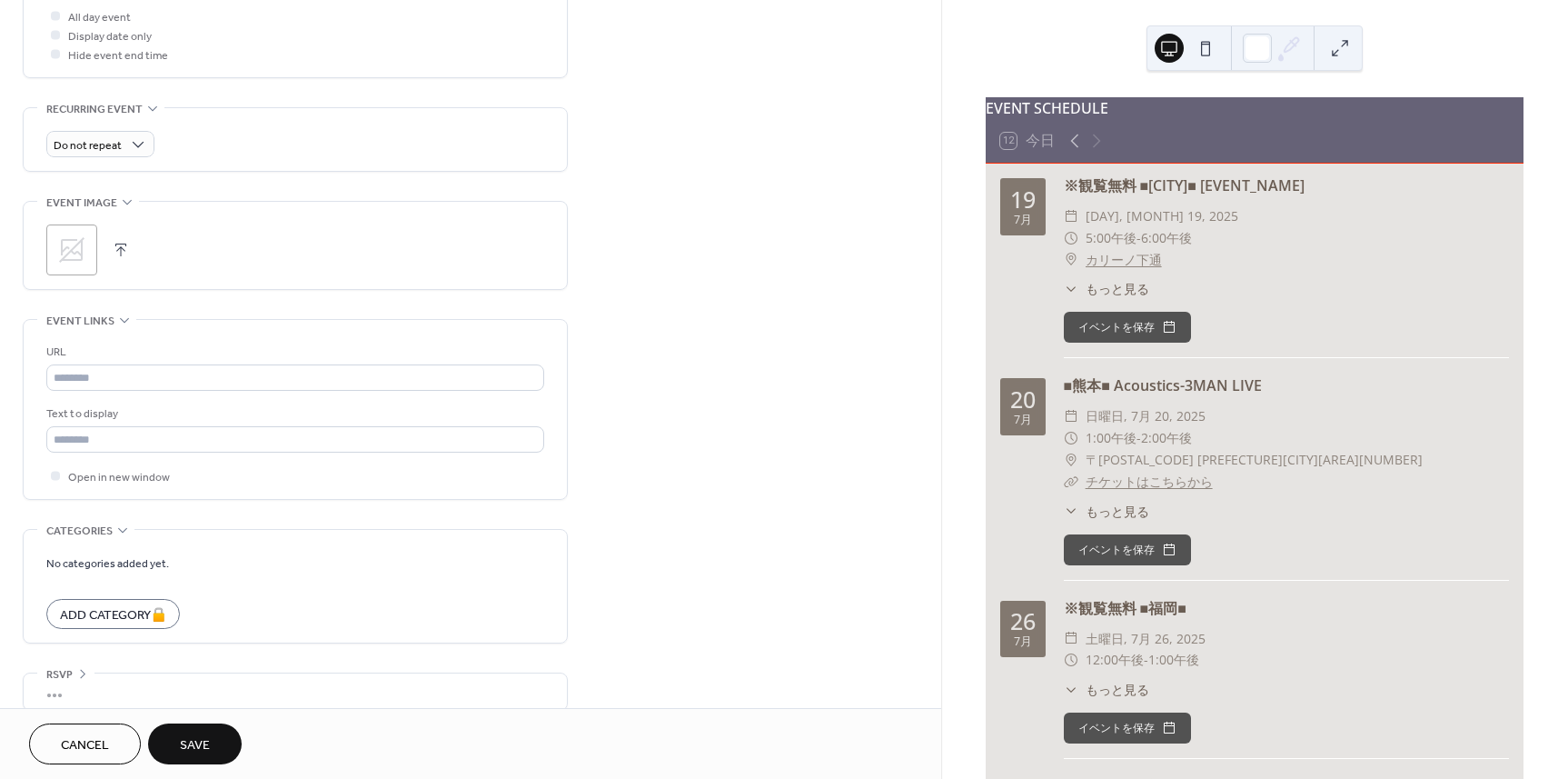scroll, scrollTop: 718, scrollLeft: 0, axis: vertical 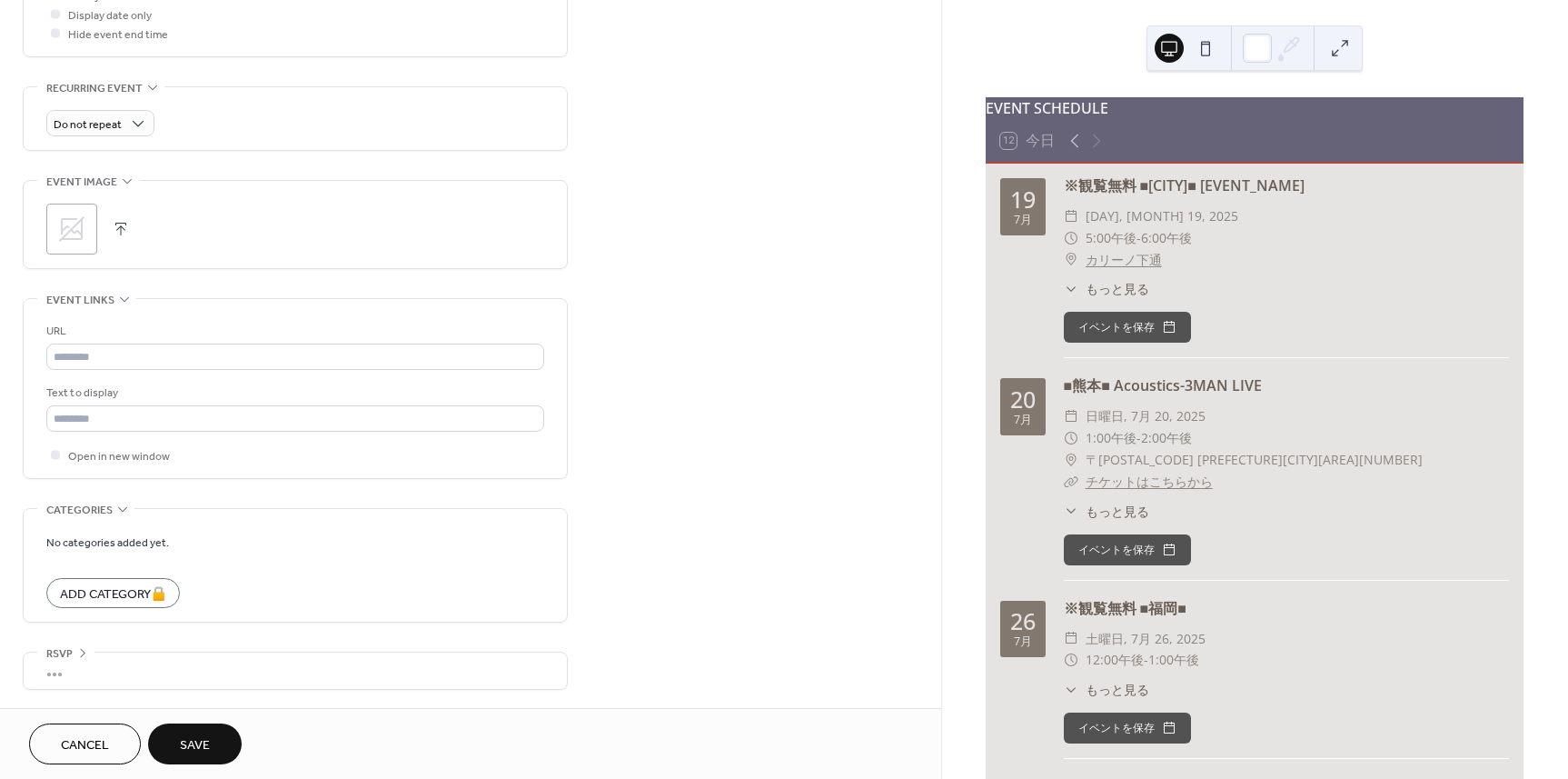 click on "Save" at bounding box center (194, 745) 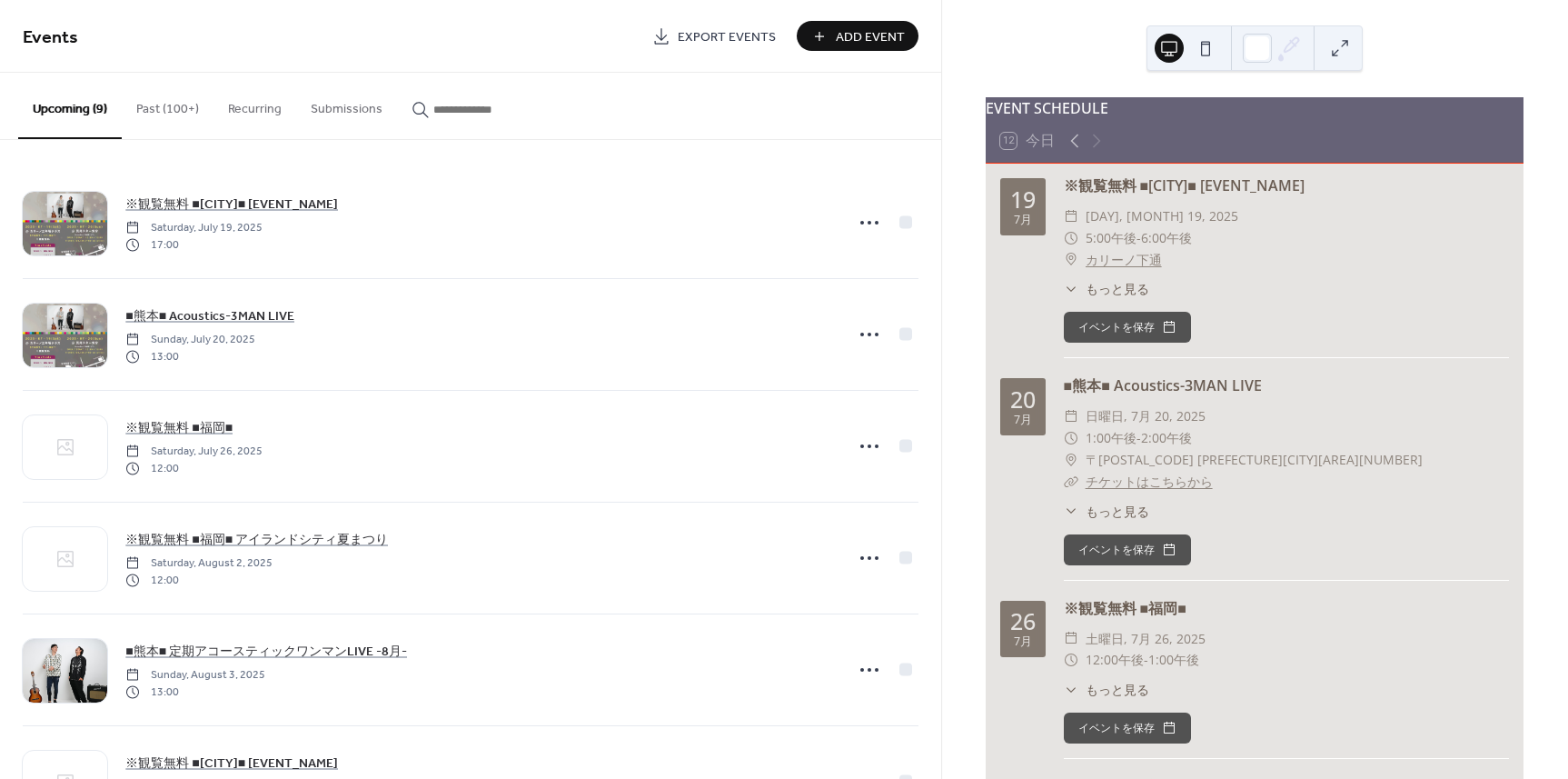click on "Add Event" at bounding box center [870, 37] 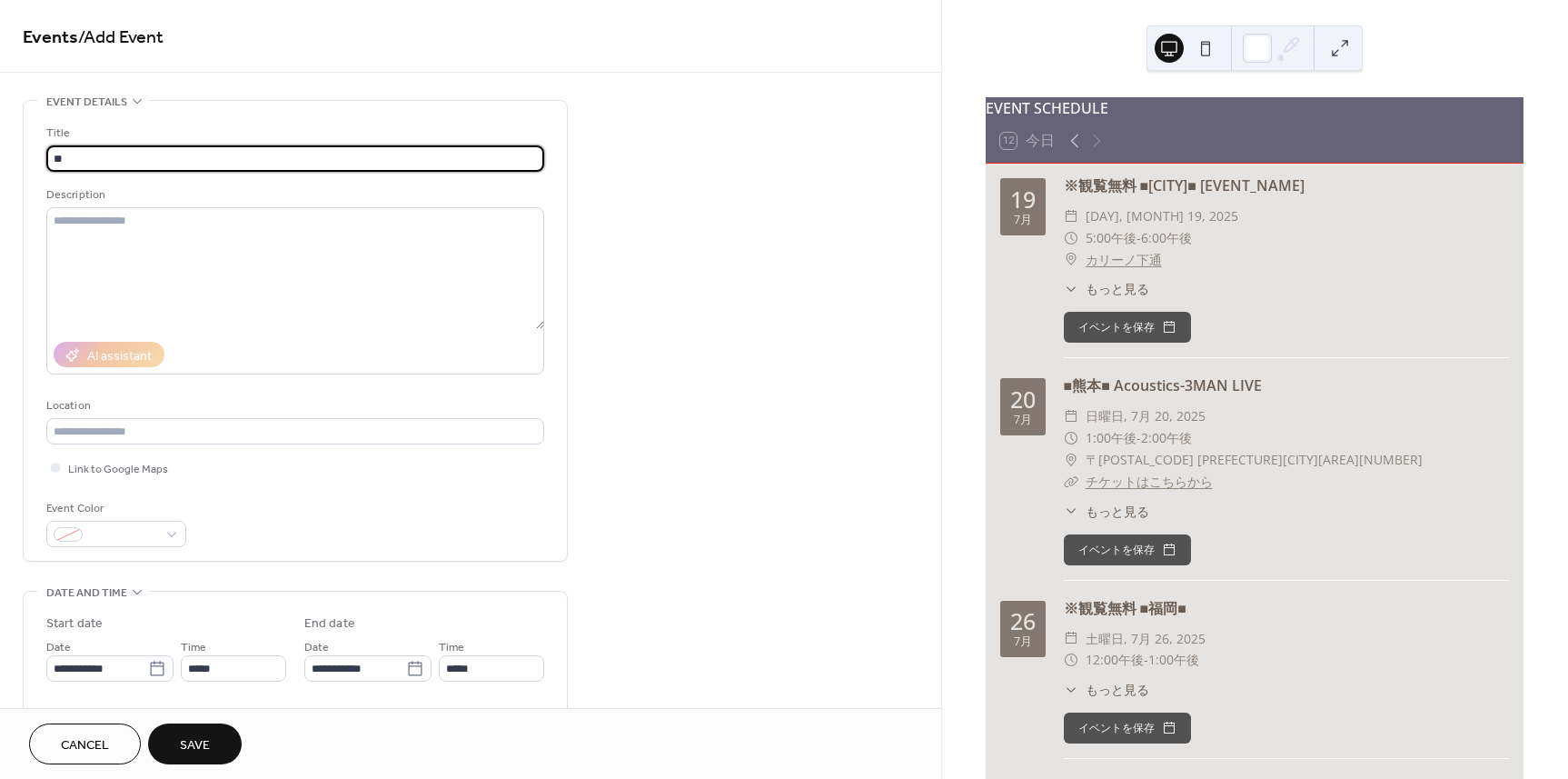 type on "*" 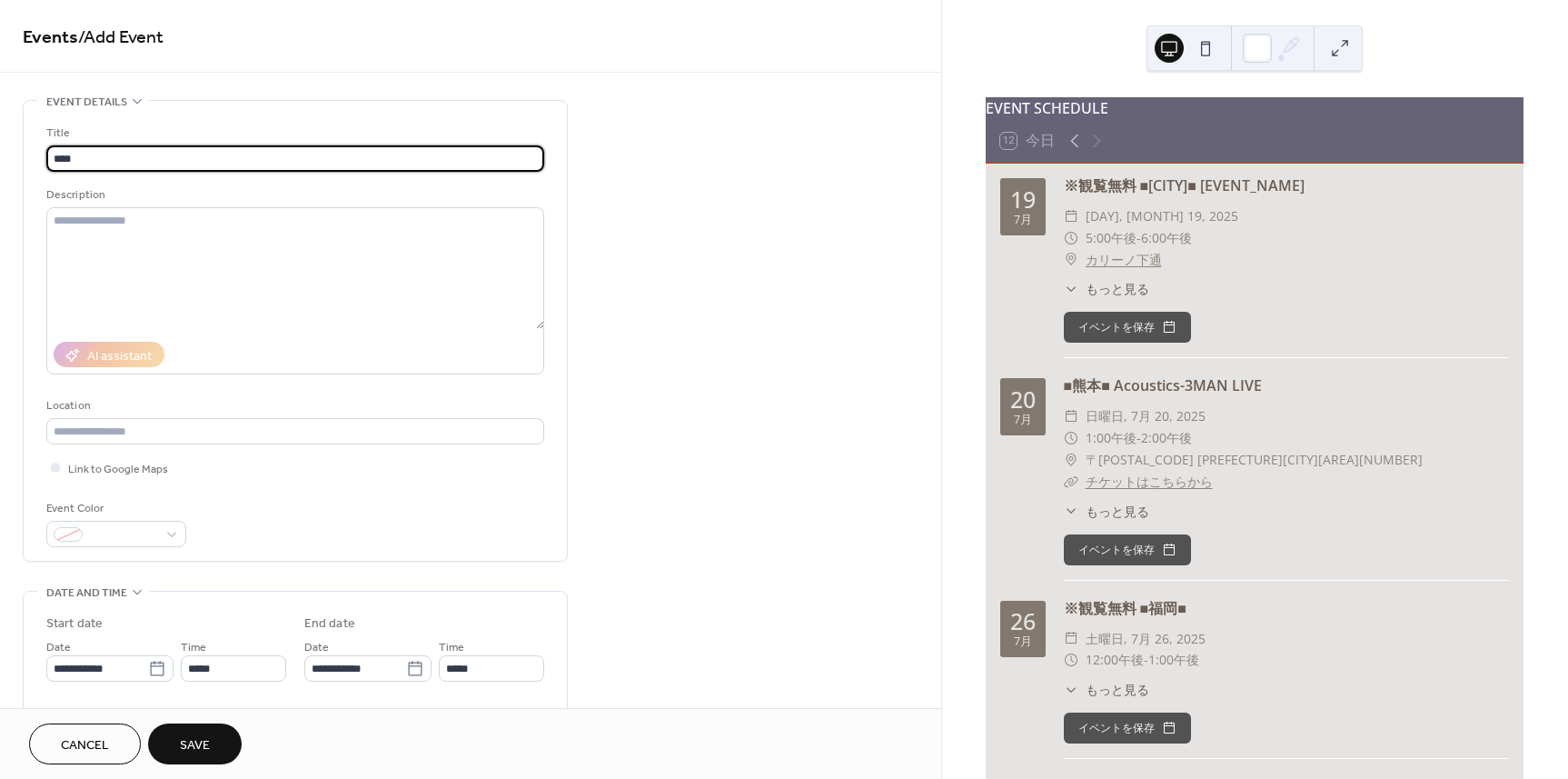 type on "****" 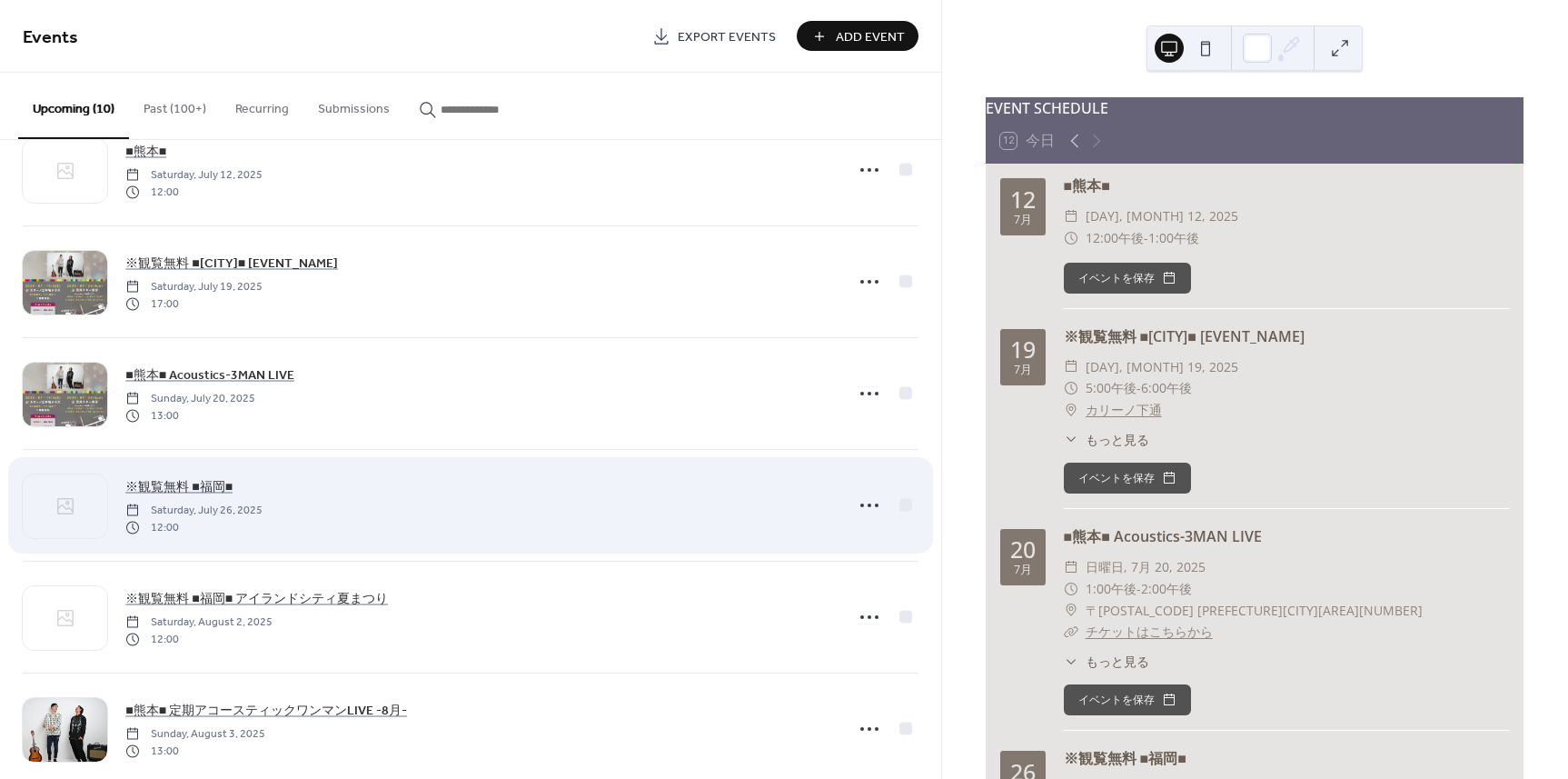 scroll, scrollTop: 273, scrollLeft: 0, axis: vertical 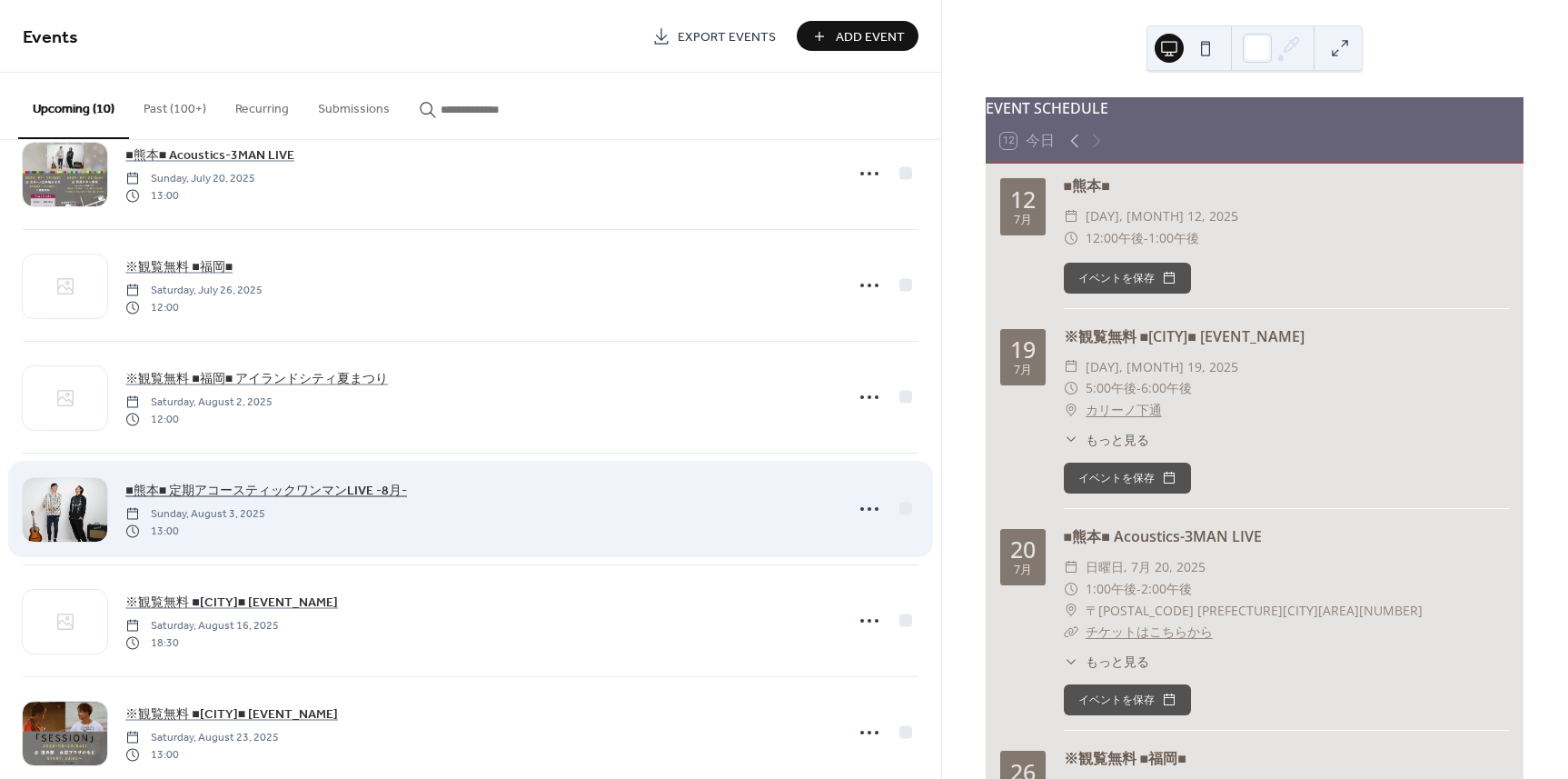 click on "■熊本■ 定期アコースティックワンマンLIVE -8月-" at bounding box center [266, 491] 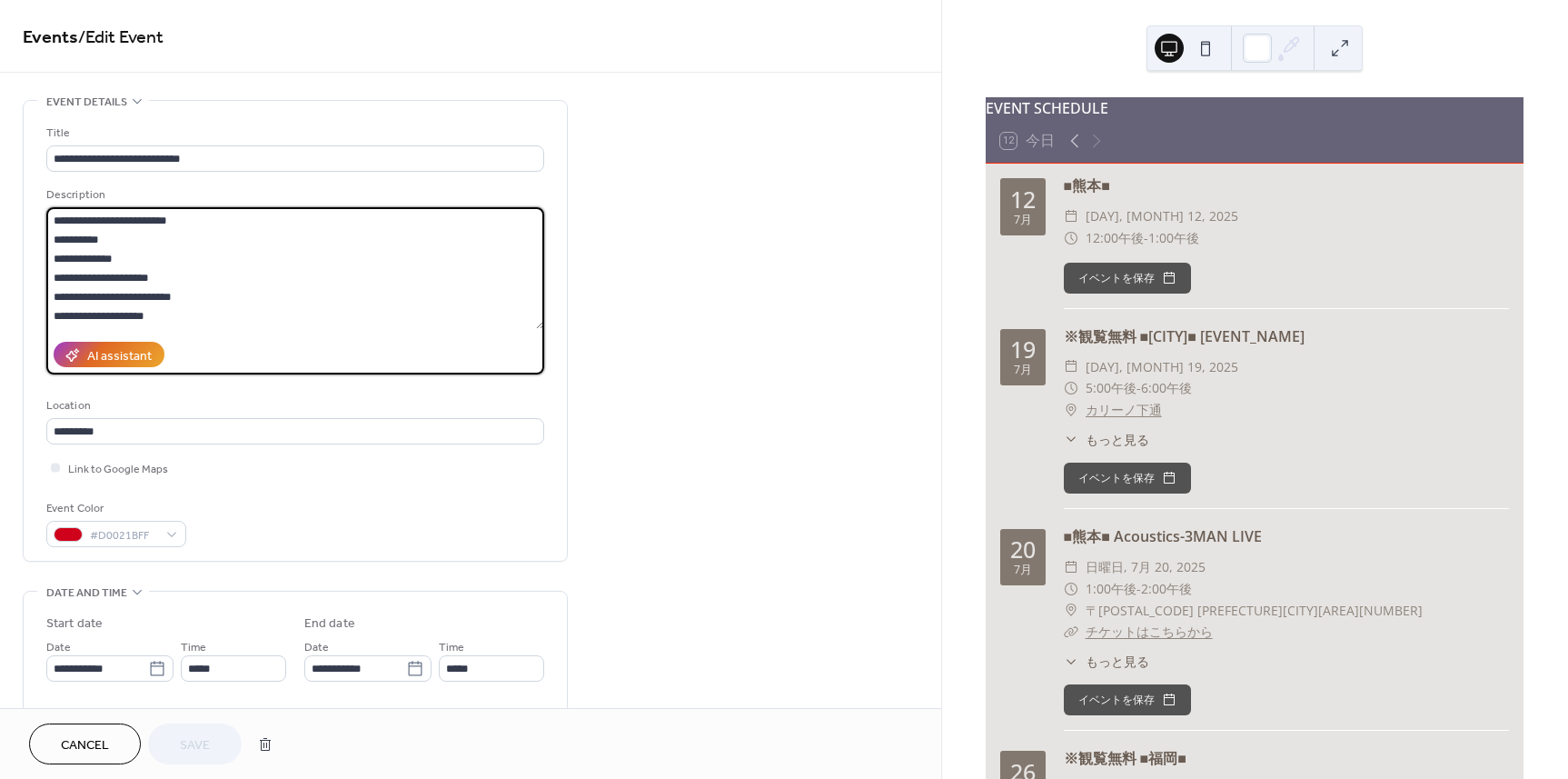 scroll, scrollTop: 19, scrollLeft: 0, axis: vertical 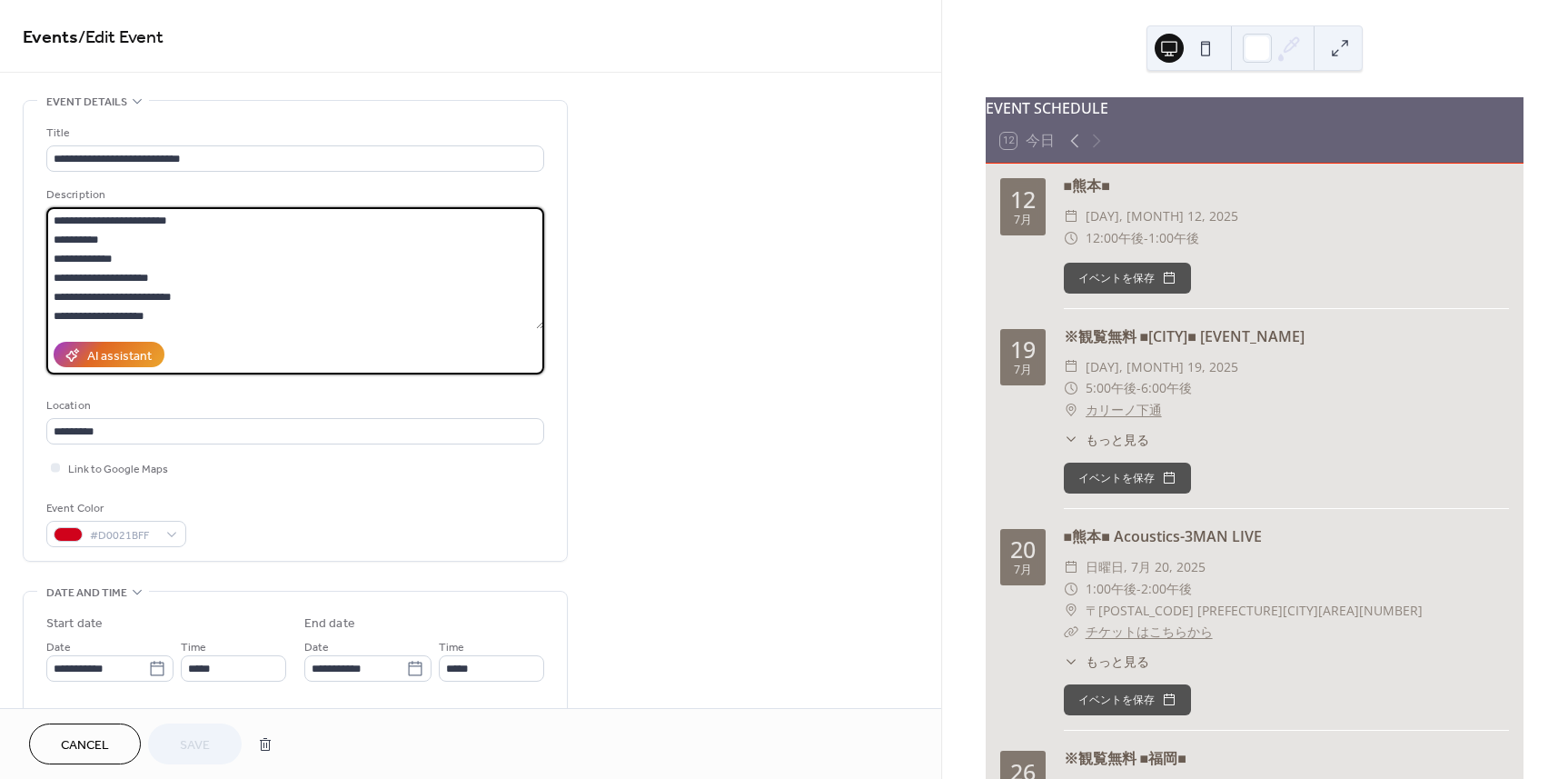 drag, startPoint x: 50, startPoint y: 215, endPoint x: 270, endPoint y: 328, distance: 247.3237 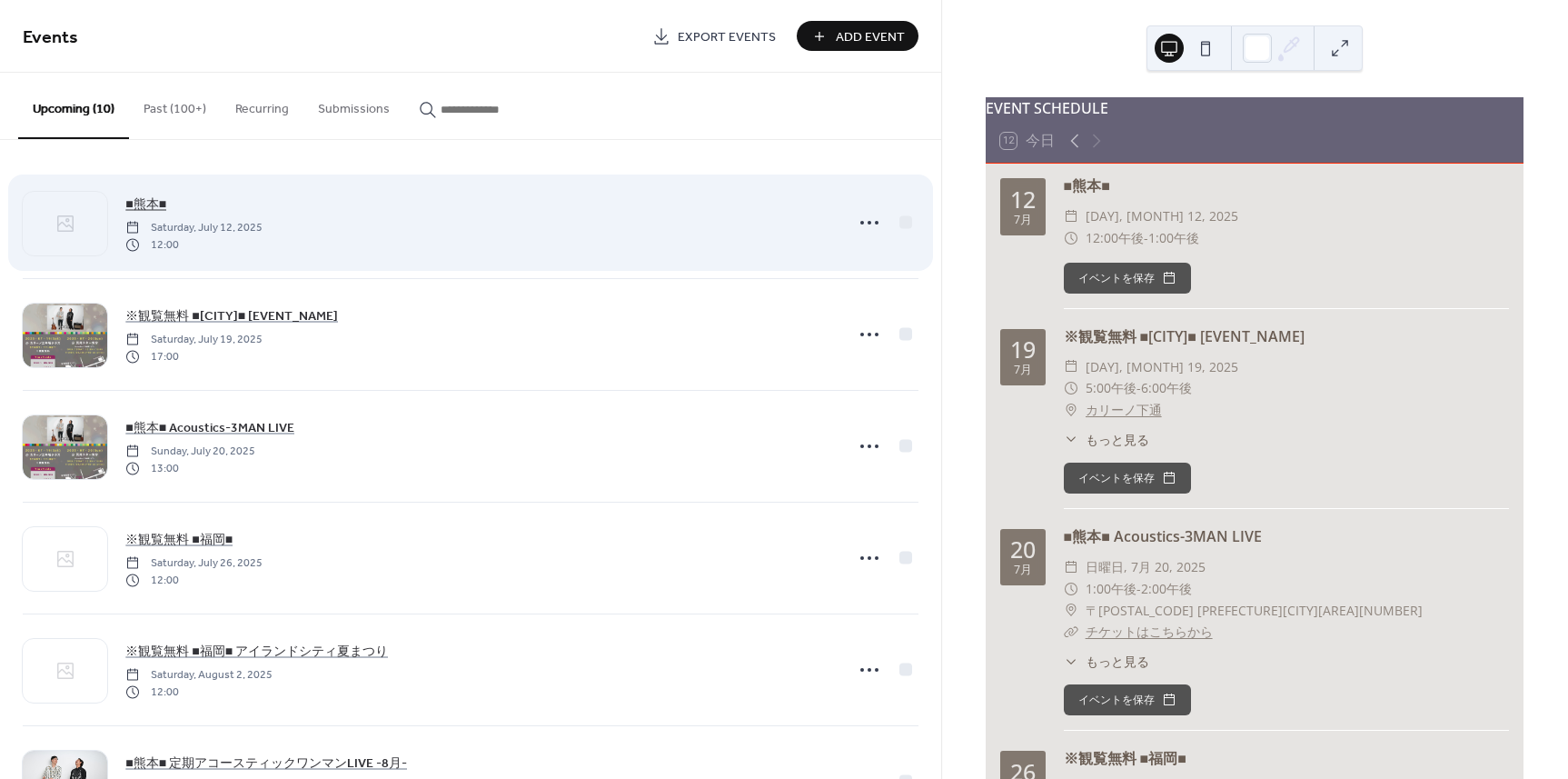click on "■熊本■" at bounding box center (145, 205) 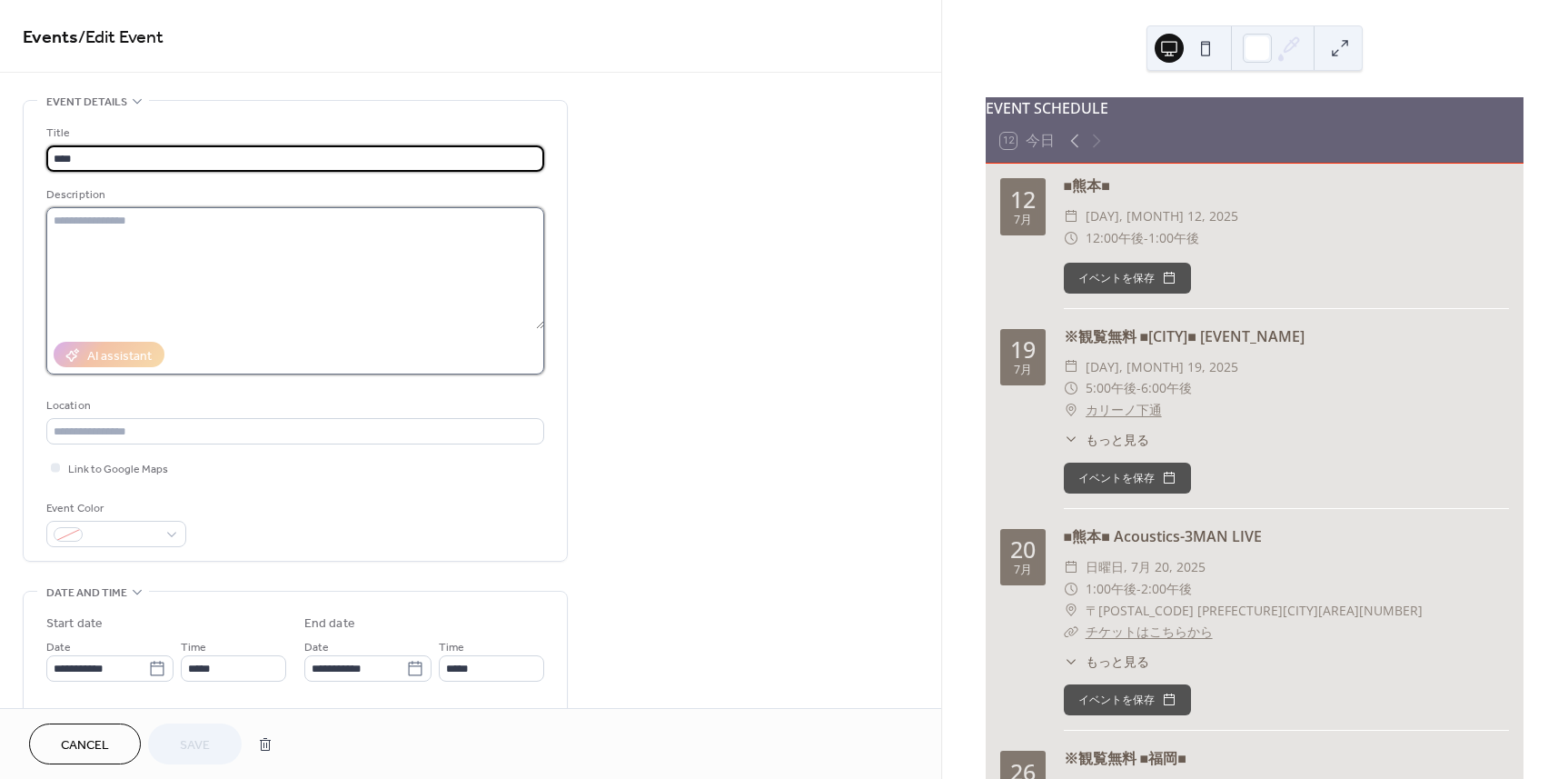 click at bounding box center (295, 268) 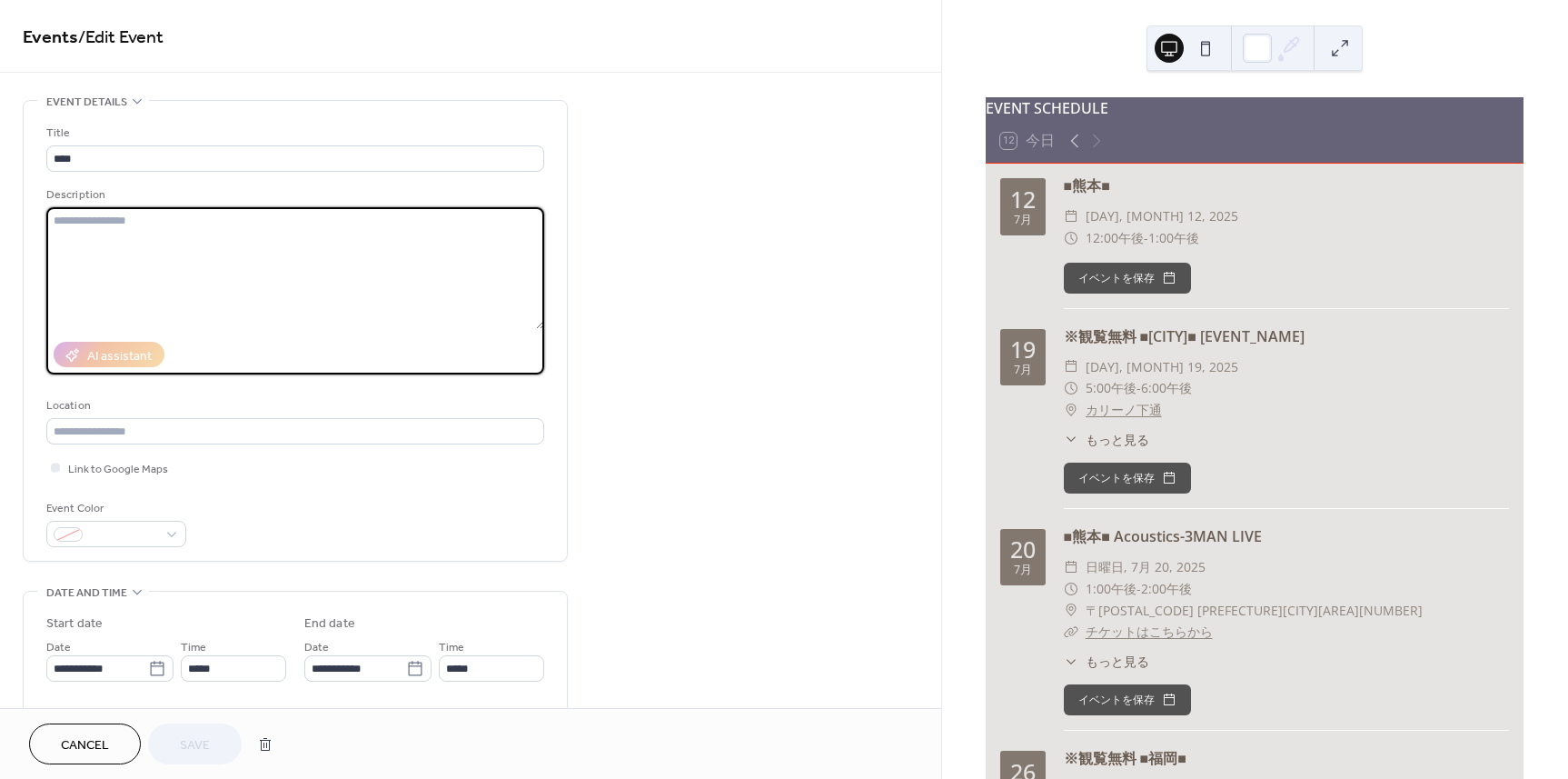 paste on "**********" 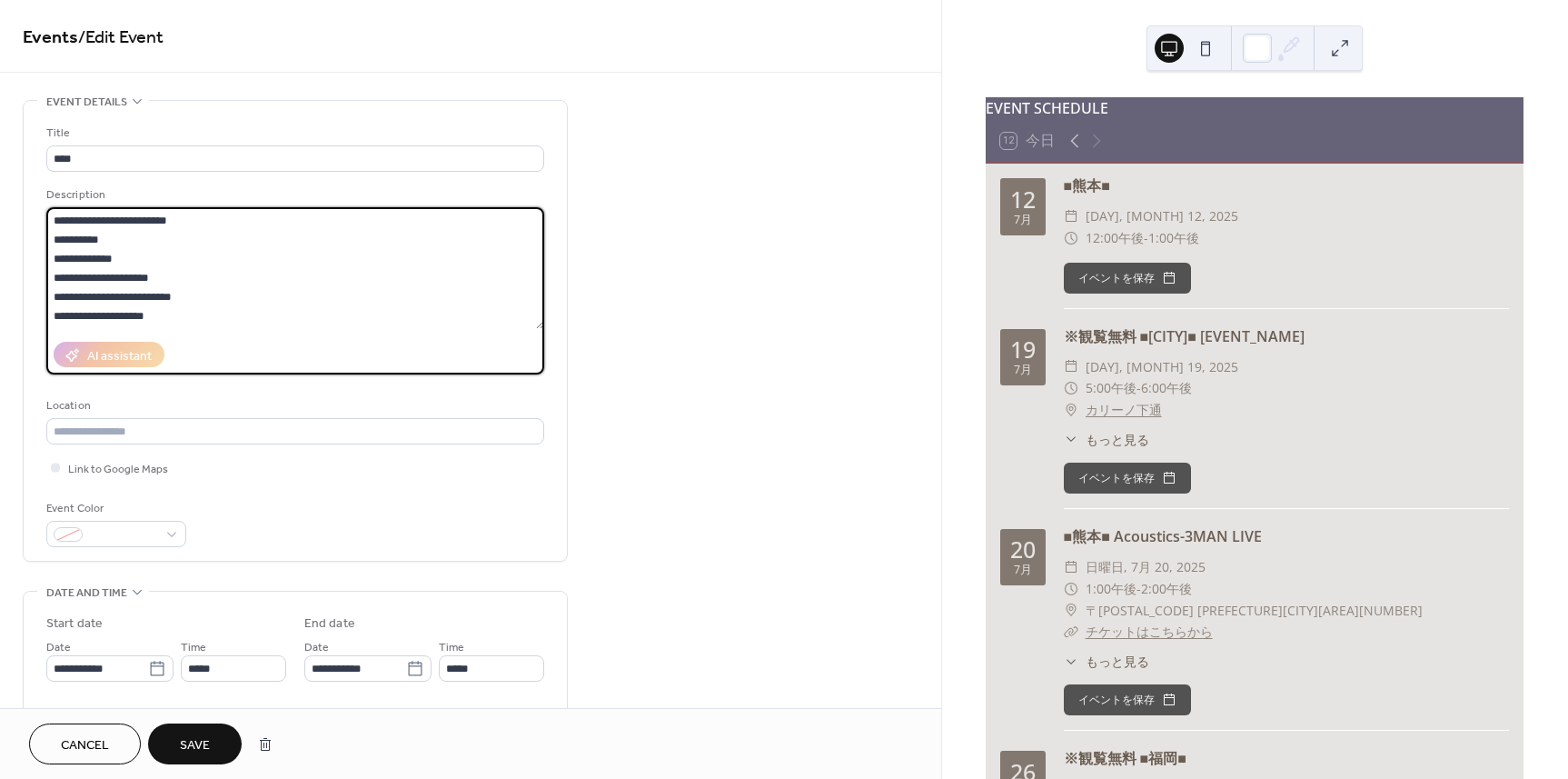 scroll, scrollTop: 0, scrollLeft: 0, axis: both 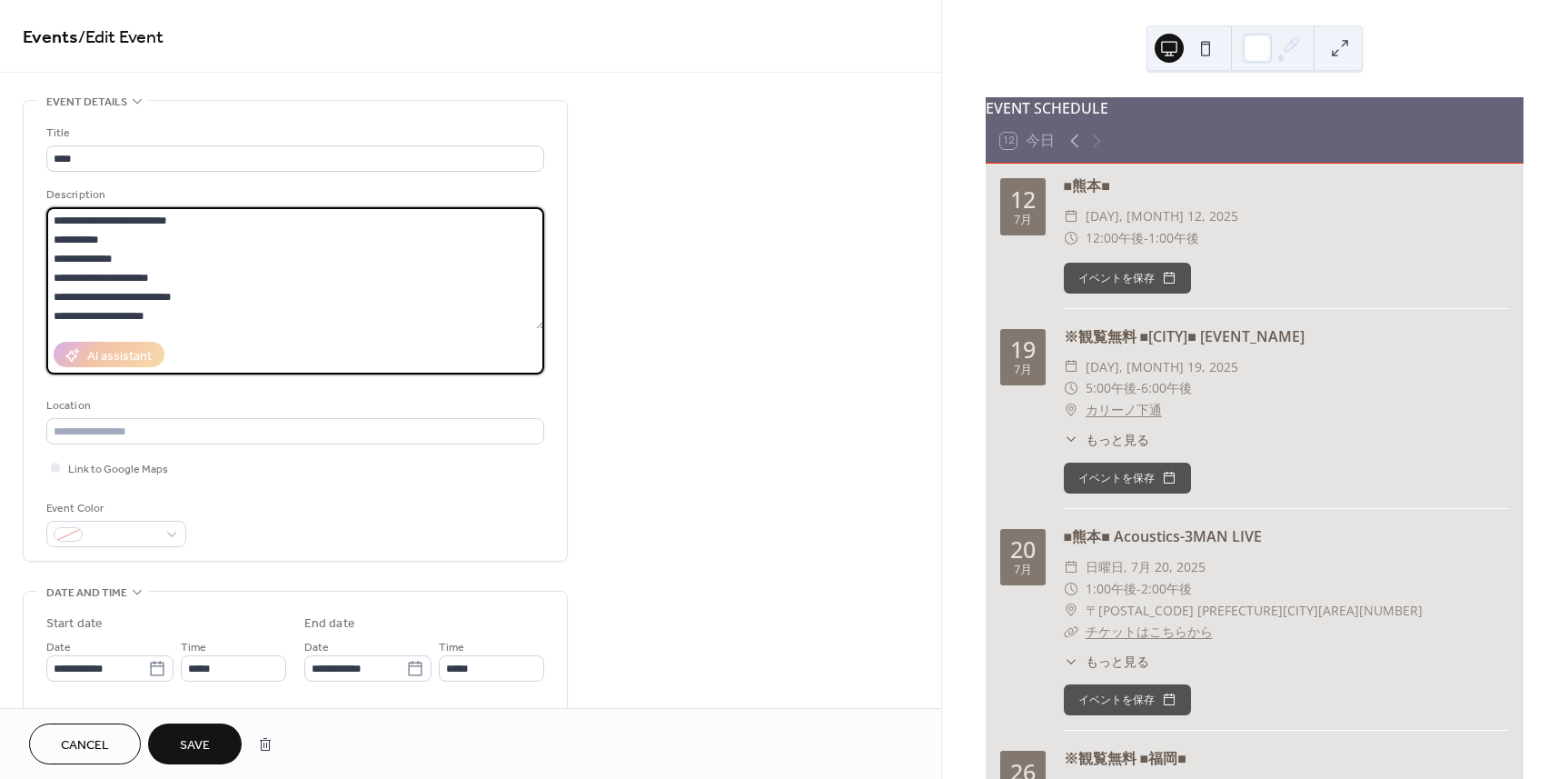 click on "**********" at bounding box center (295, 268) 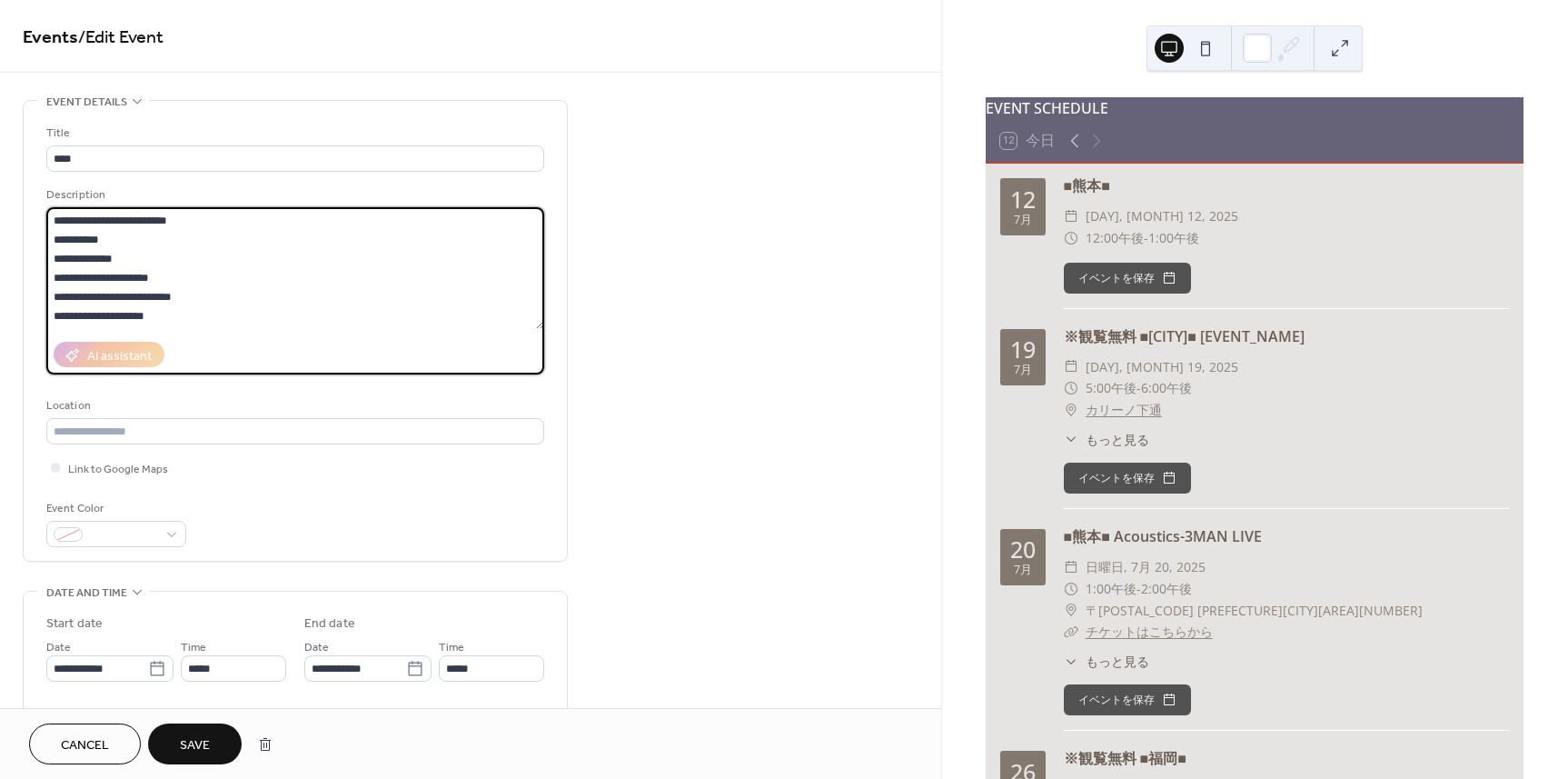 drag, startPoint x: 68, startPoint y: 219, endPoint x: 271, endPoint y: 218, distance: 203.00246 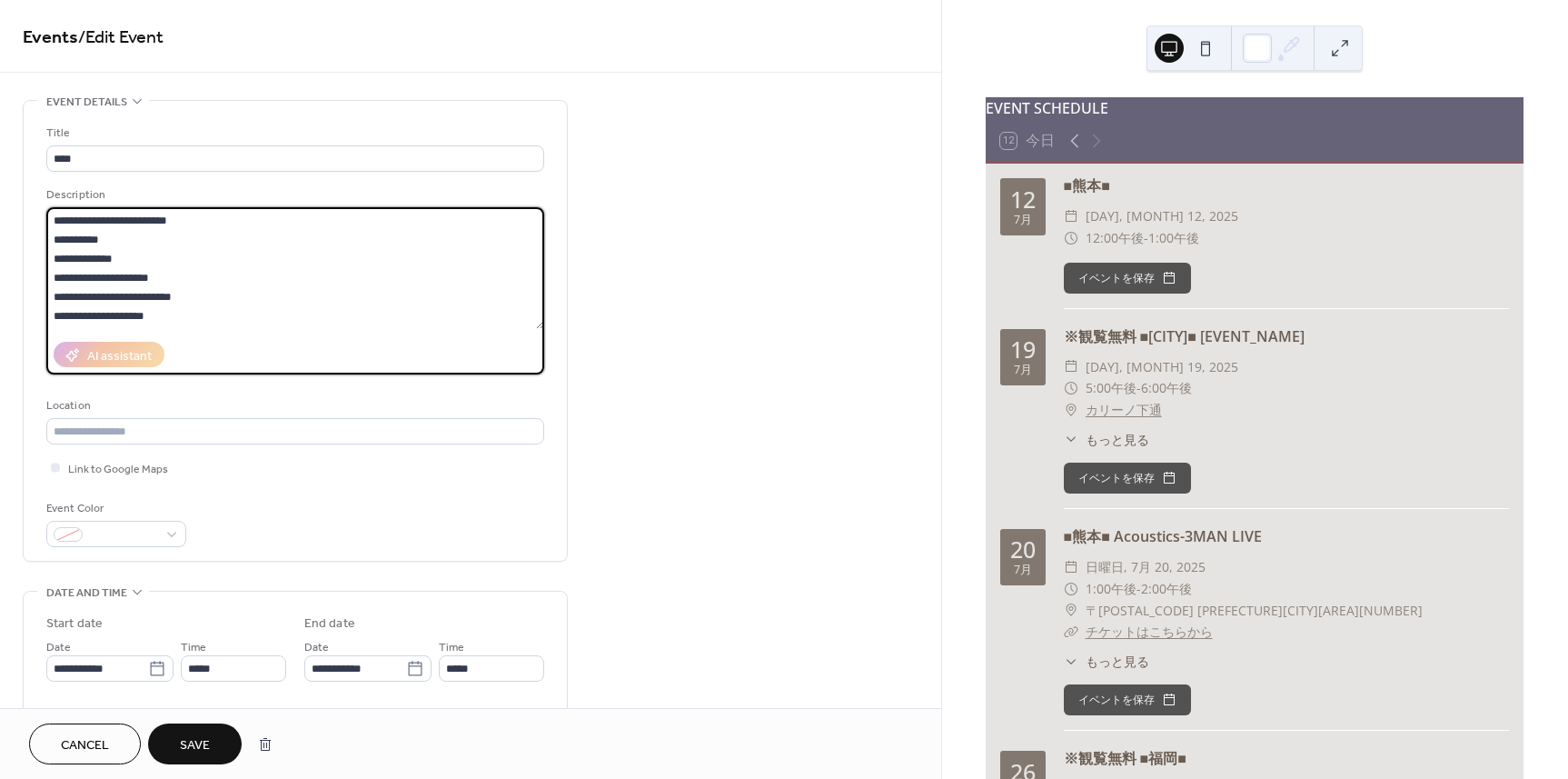 click on "**********" at bounding box center [295, 268] 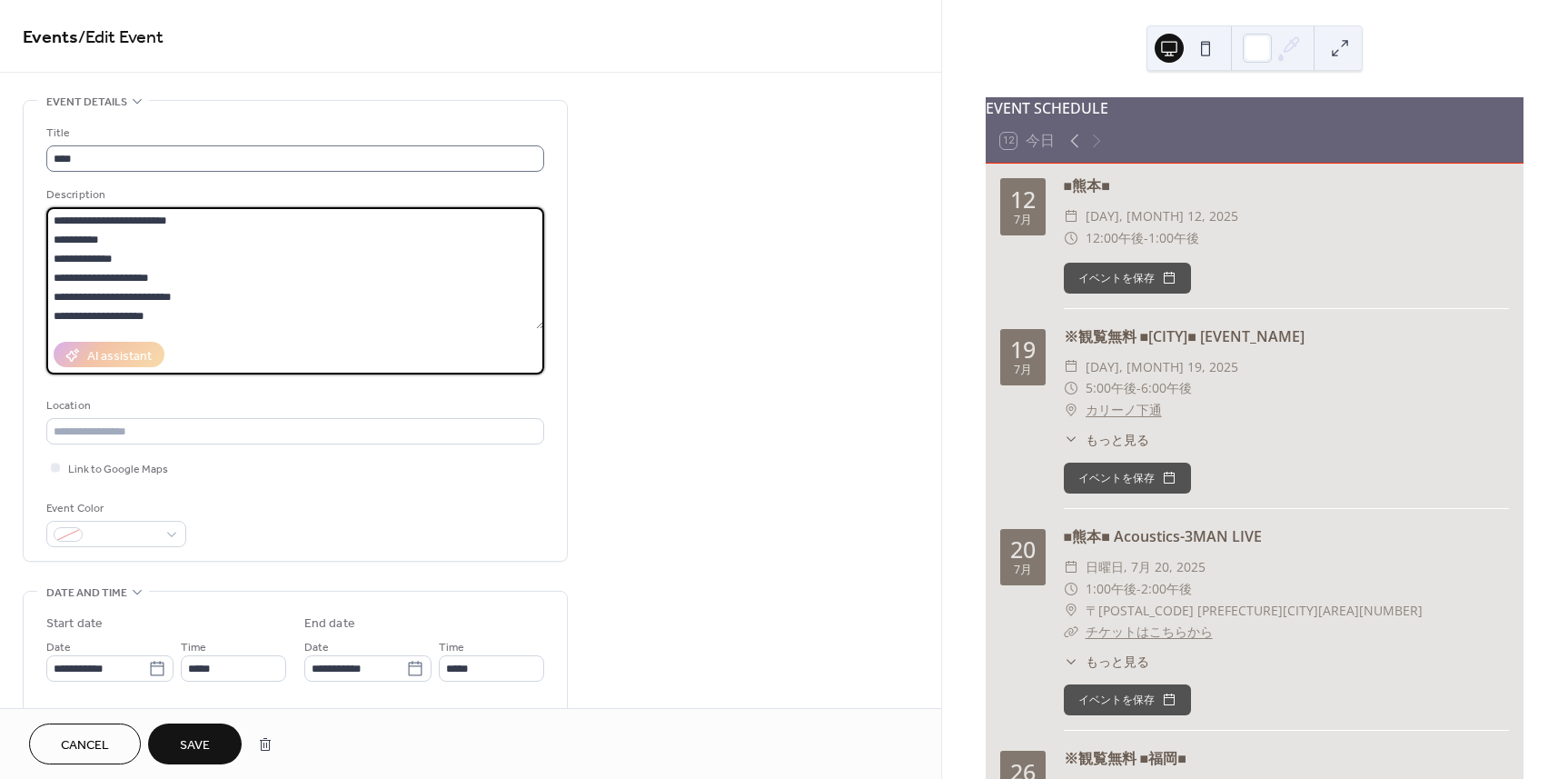 type on "**********" 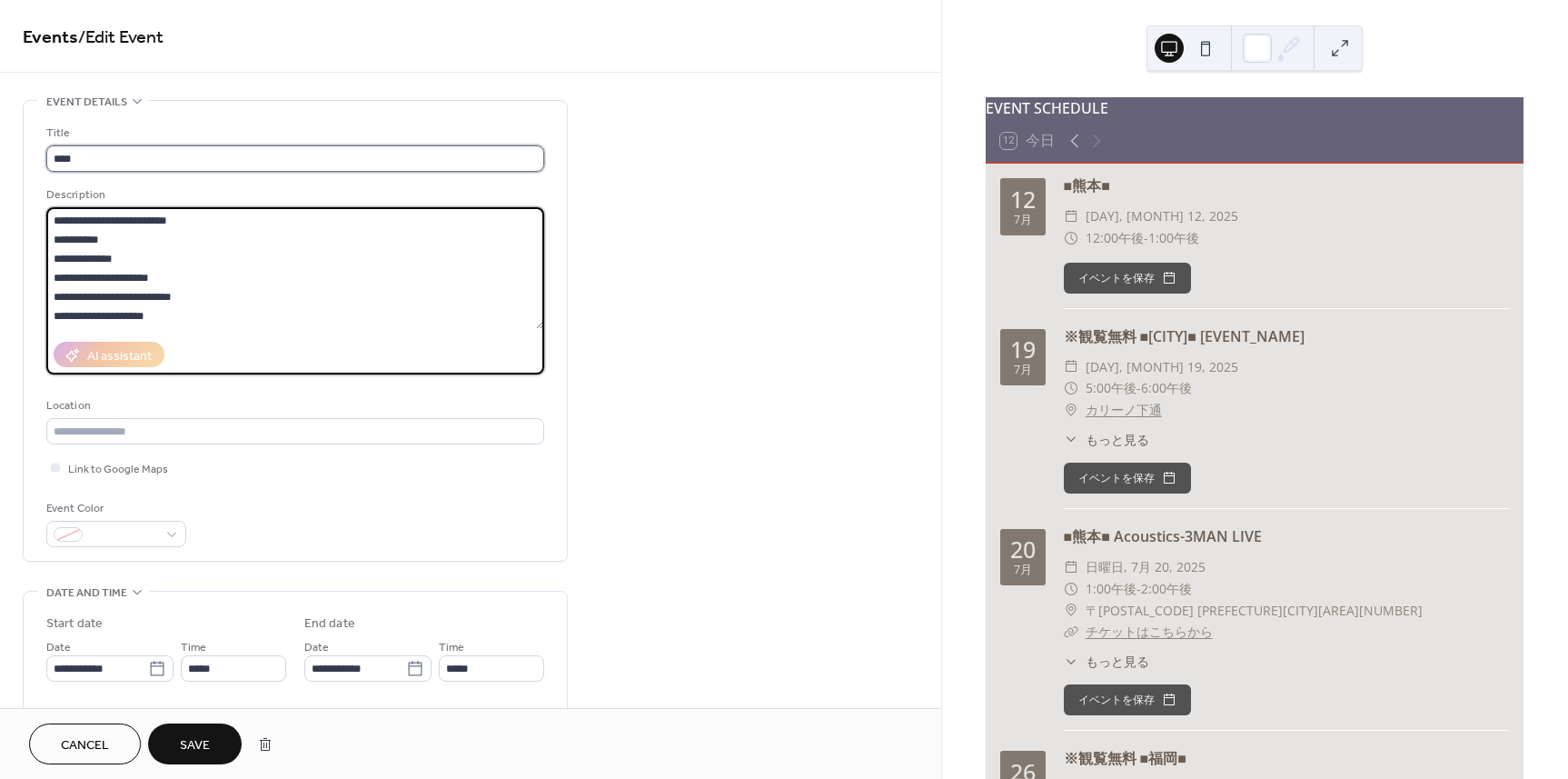 click on "****" at bounding box center [295, 158] 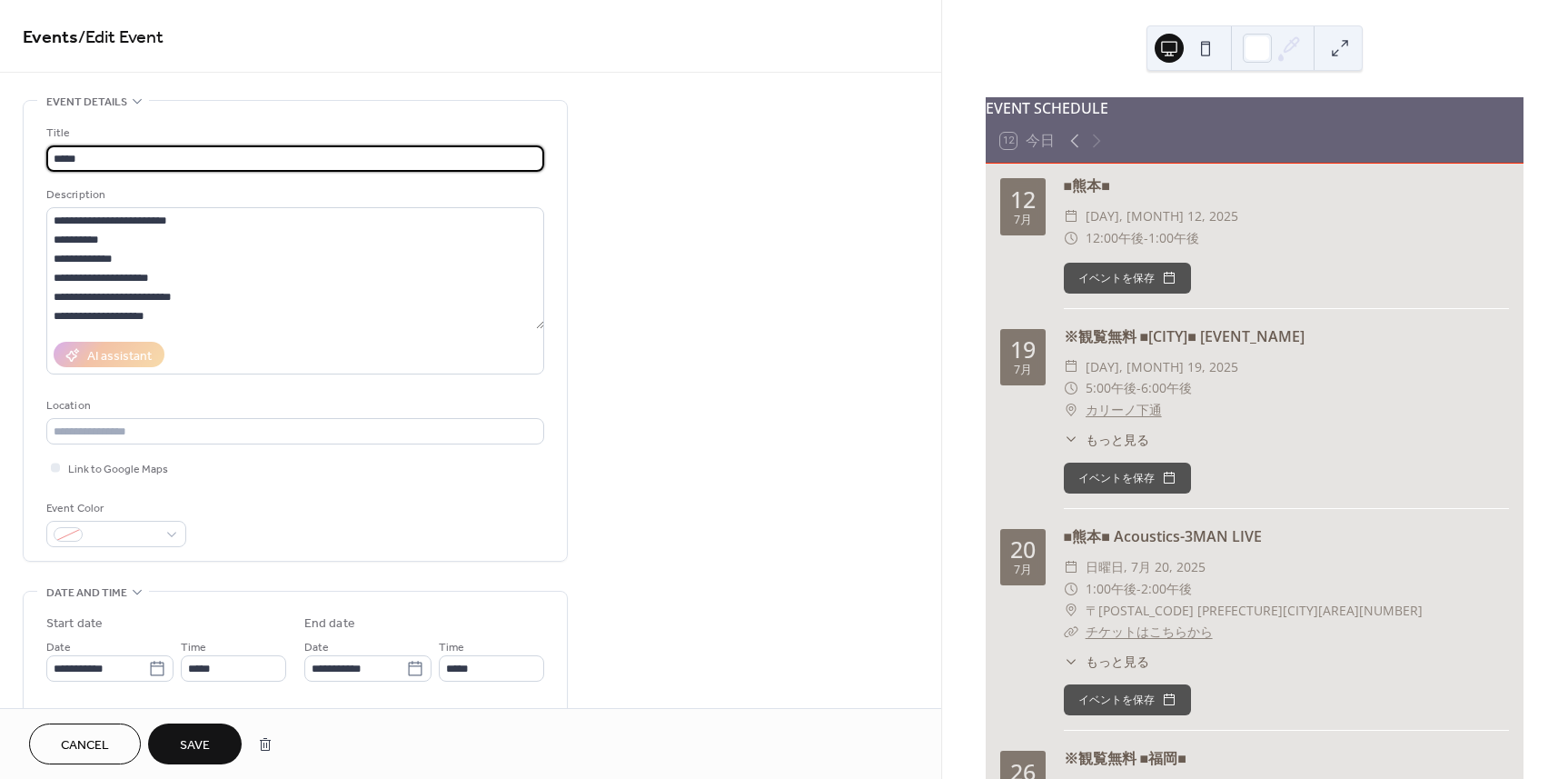 paste on "**********" 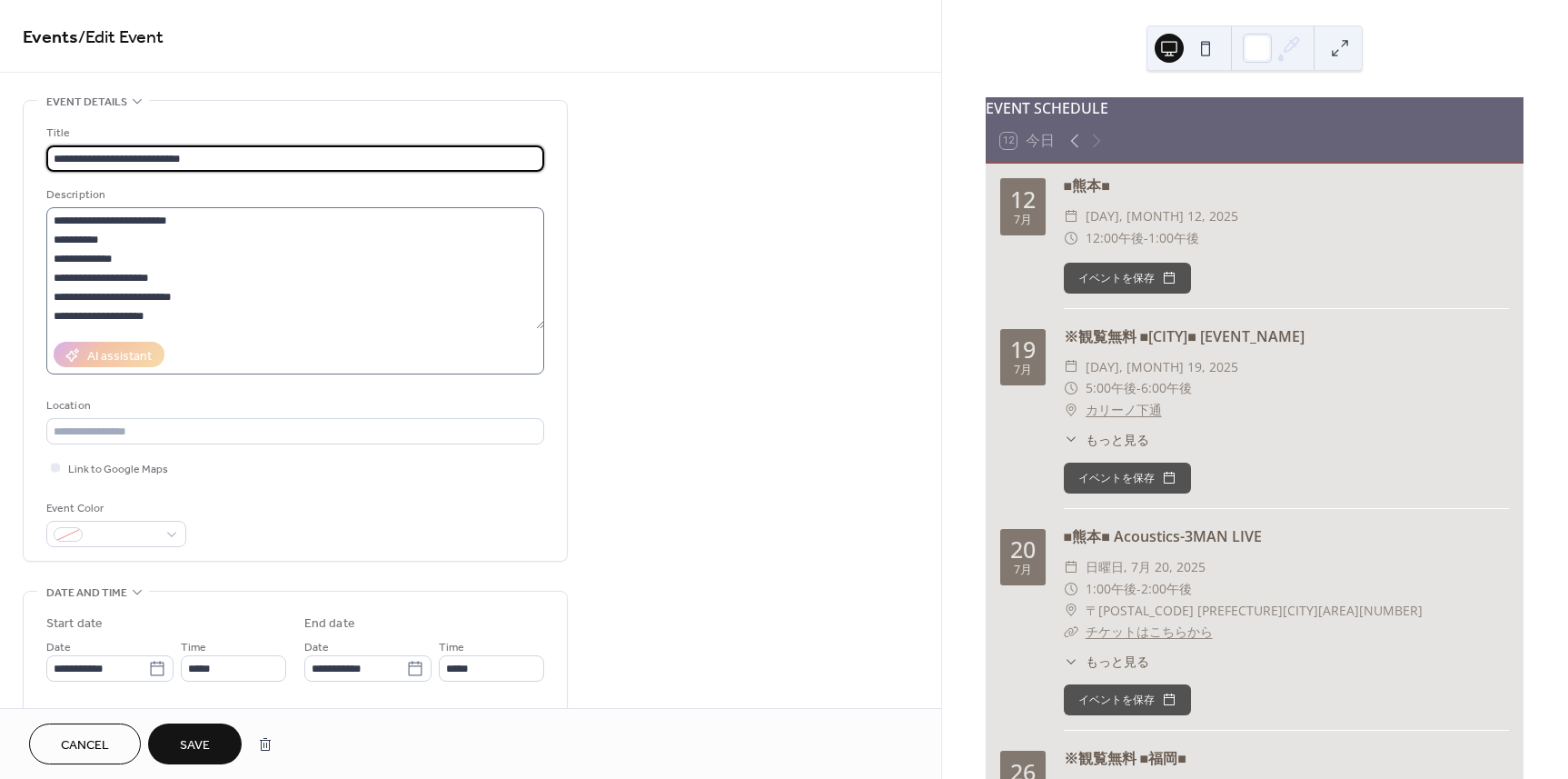type on "**********" 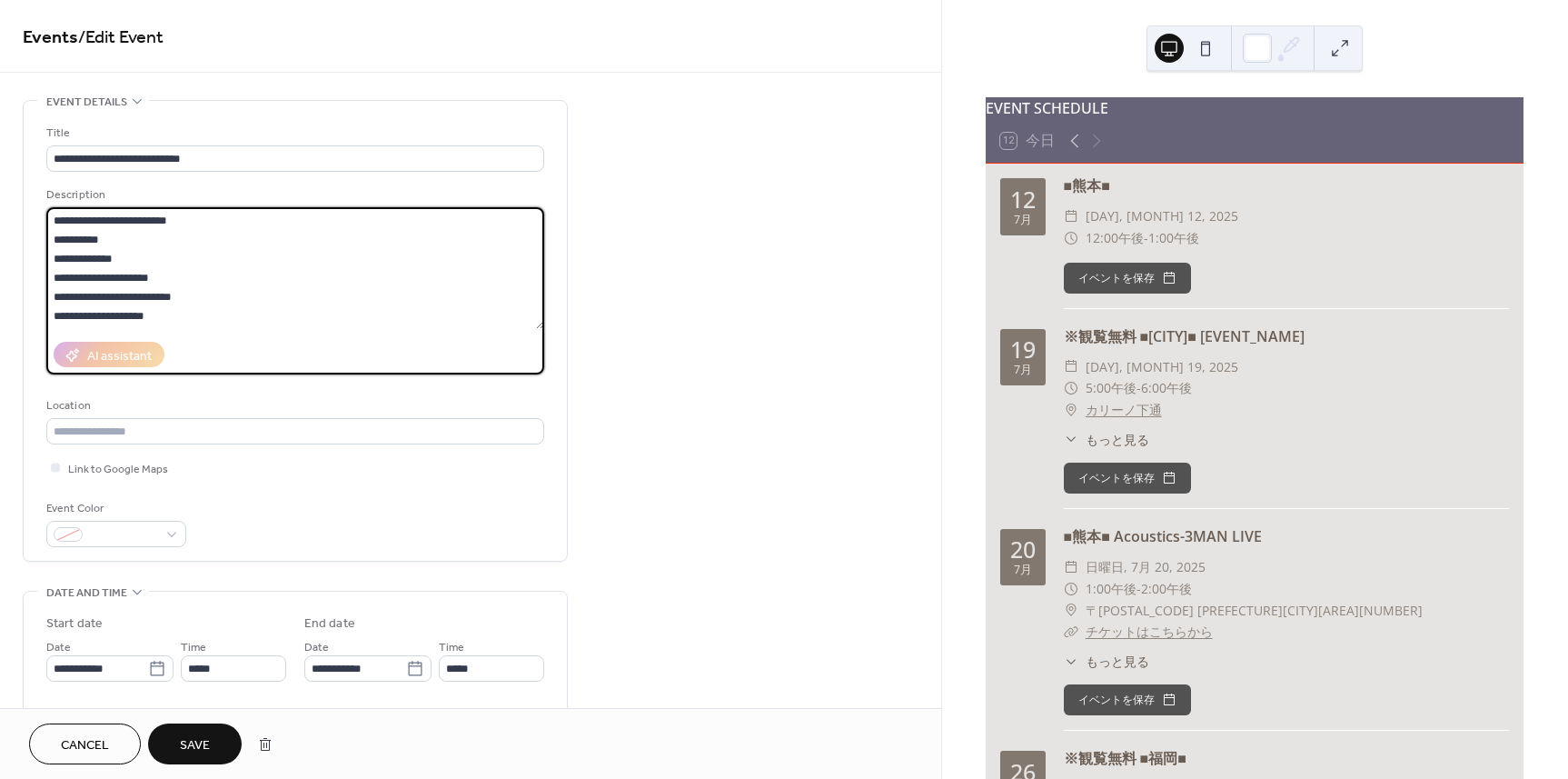 click on "**********" at bounding box center [295, 268] 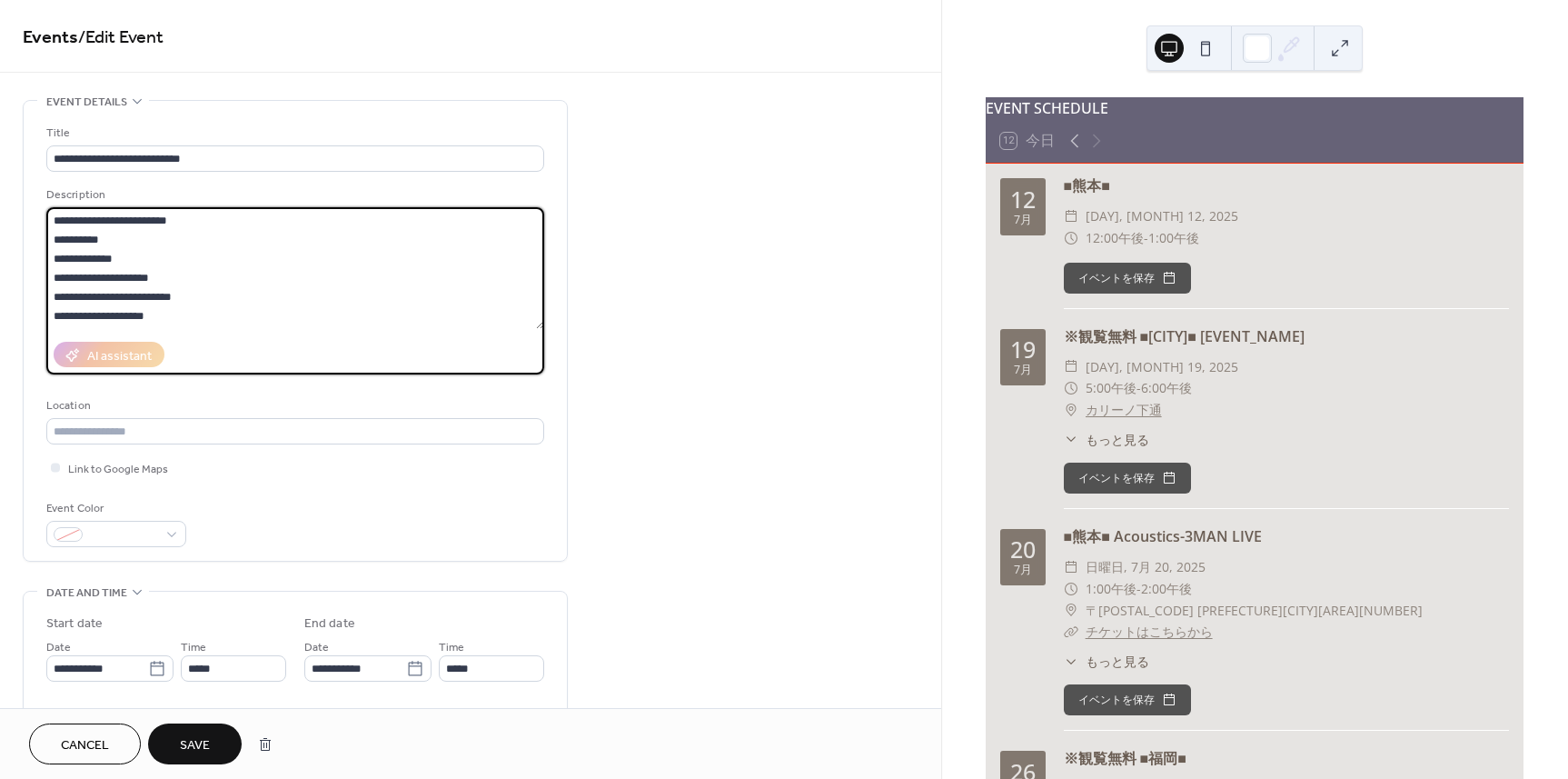 scroll, scrollTop: 19, scrollLeft: 0, axis: vertical 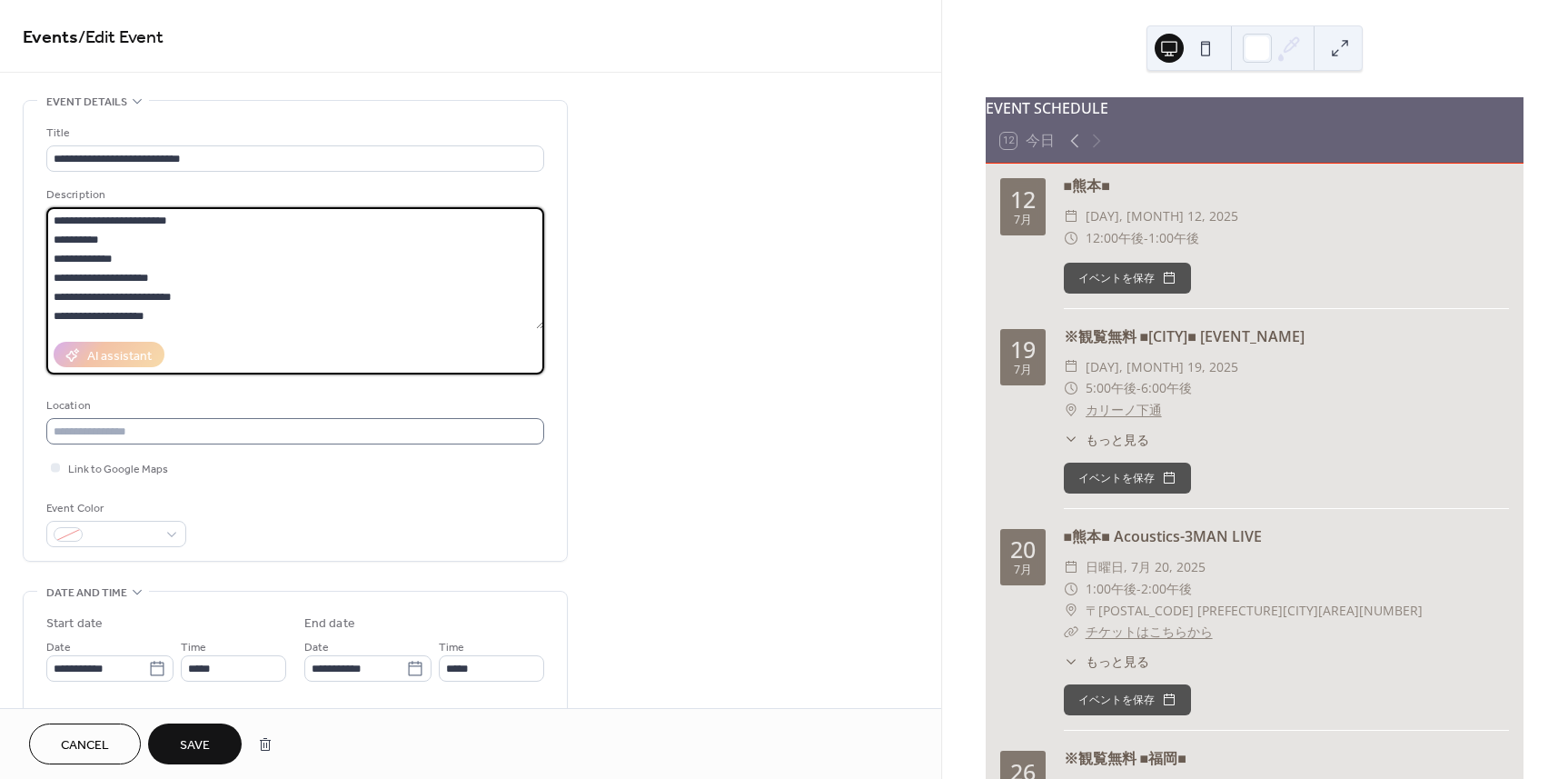 type on "**********" 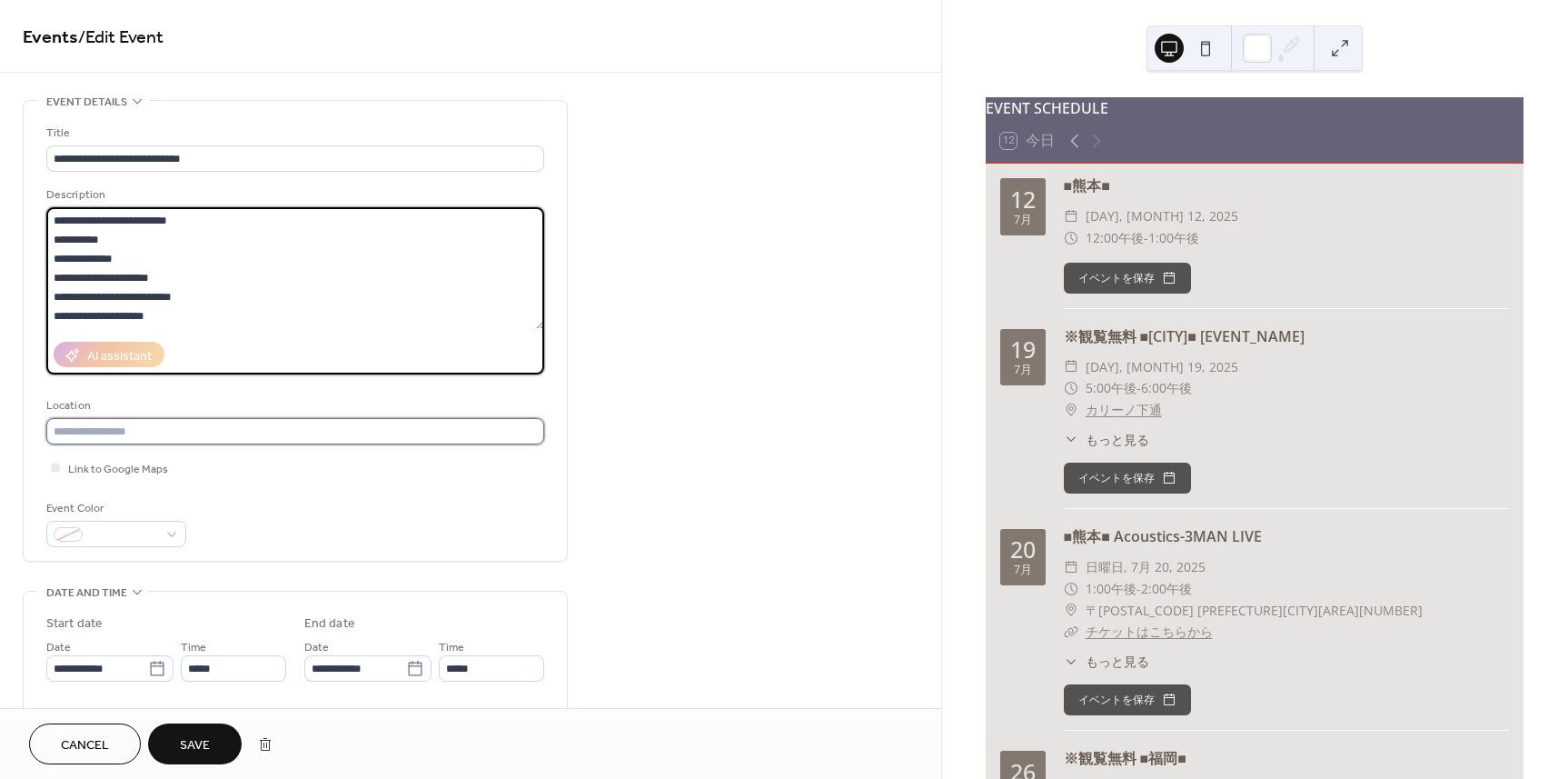 click at bounding box center (295, 431) 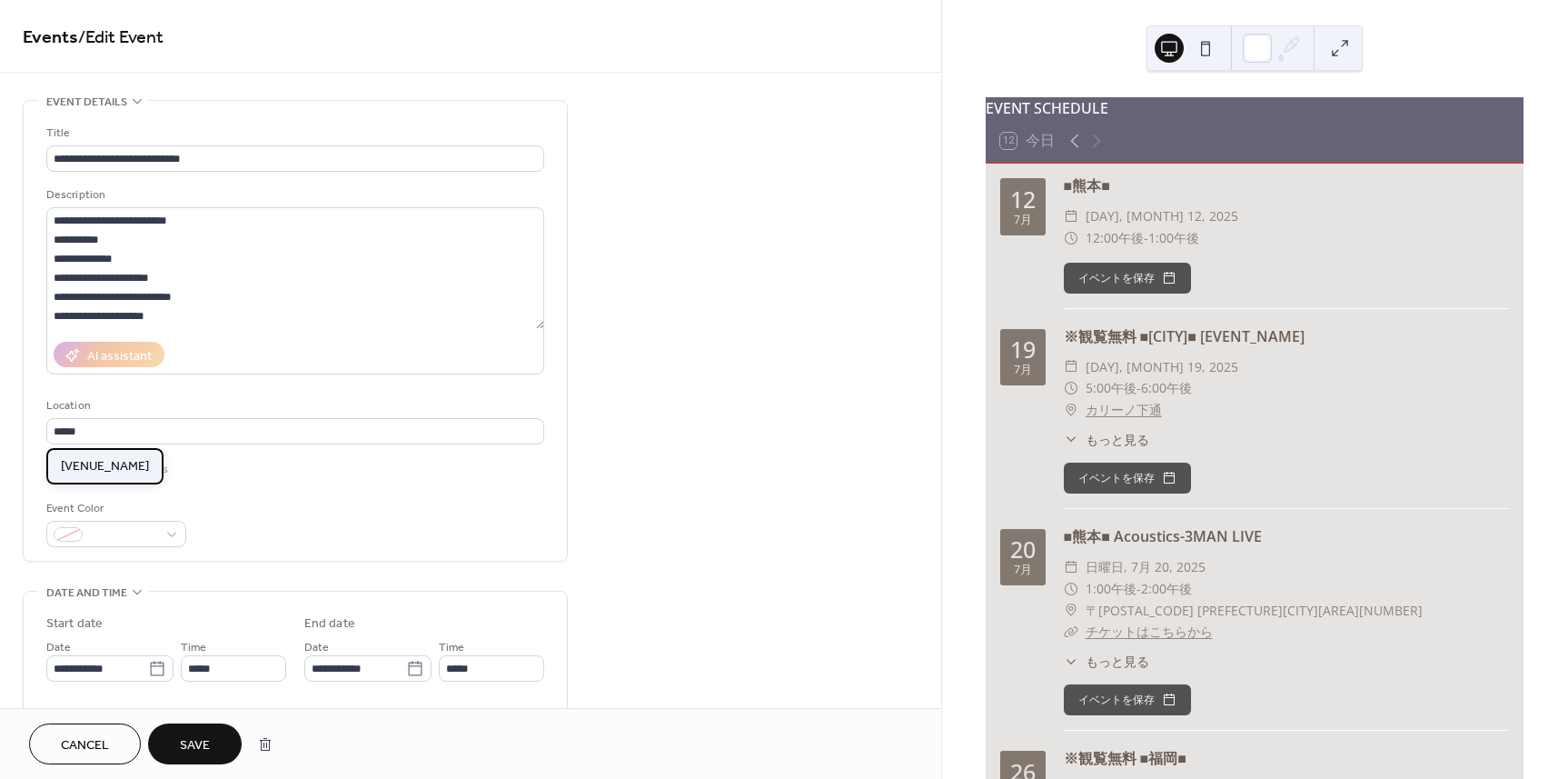 click on "[VENUE_NAME]" at bounding box center [104, 466] 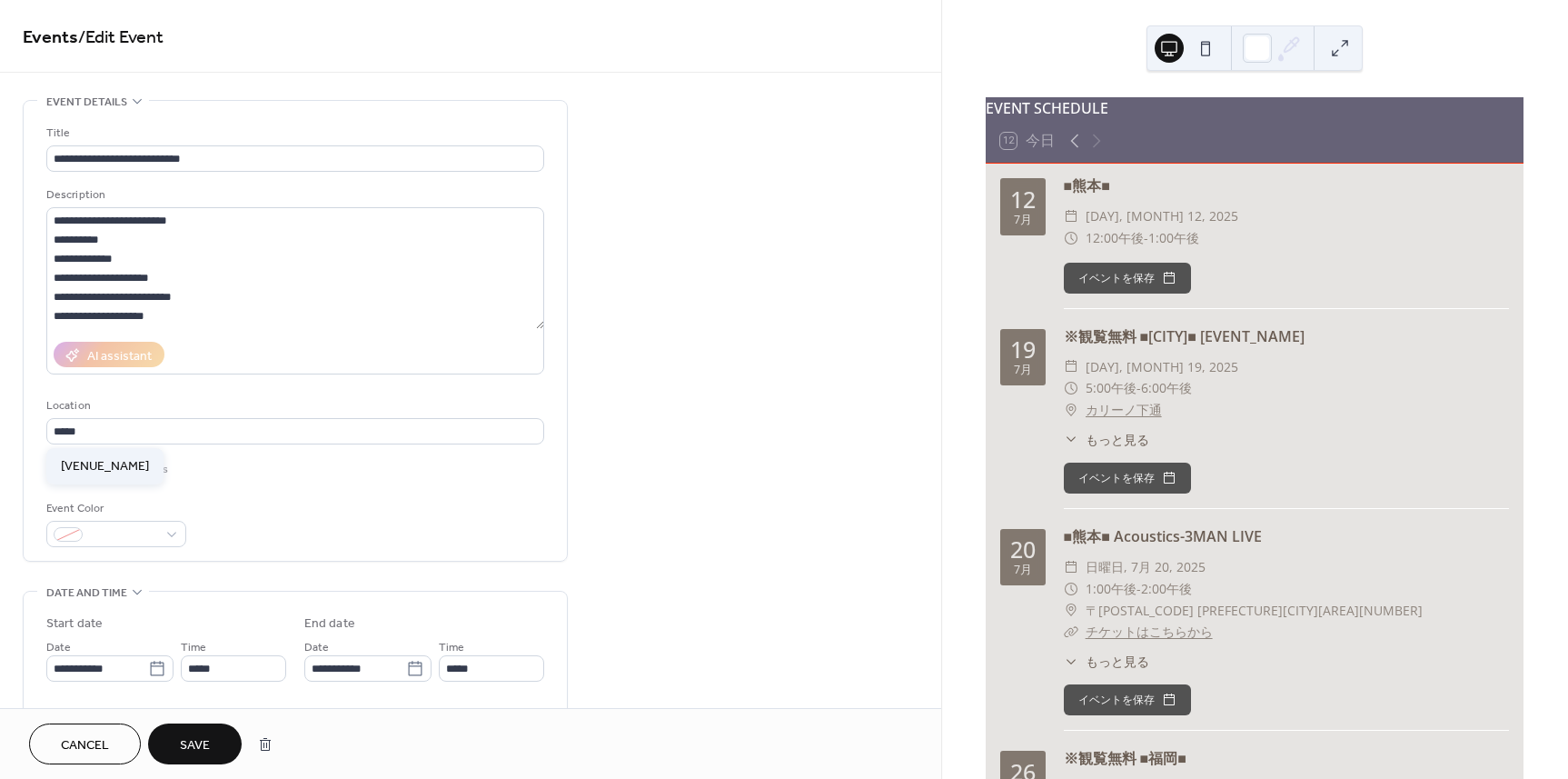 type on "*********" 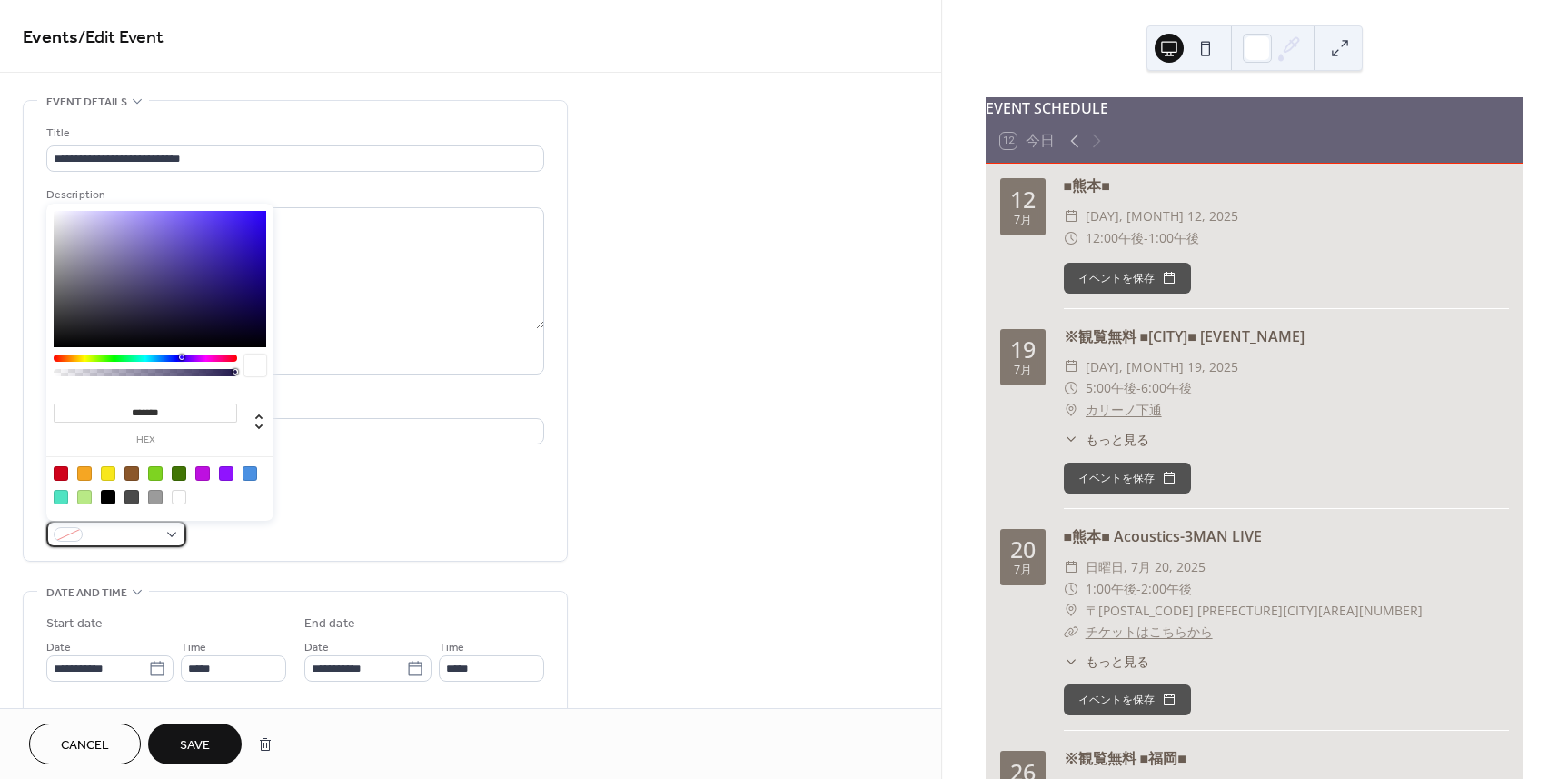 click at bounding box center [116, 534] 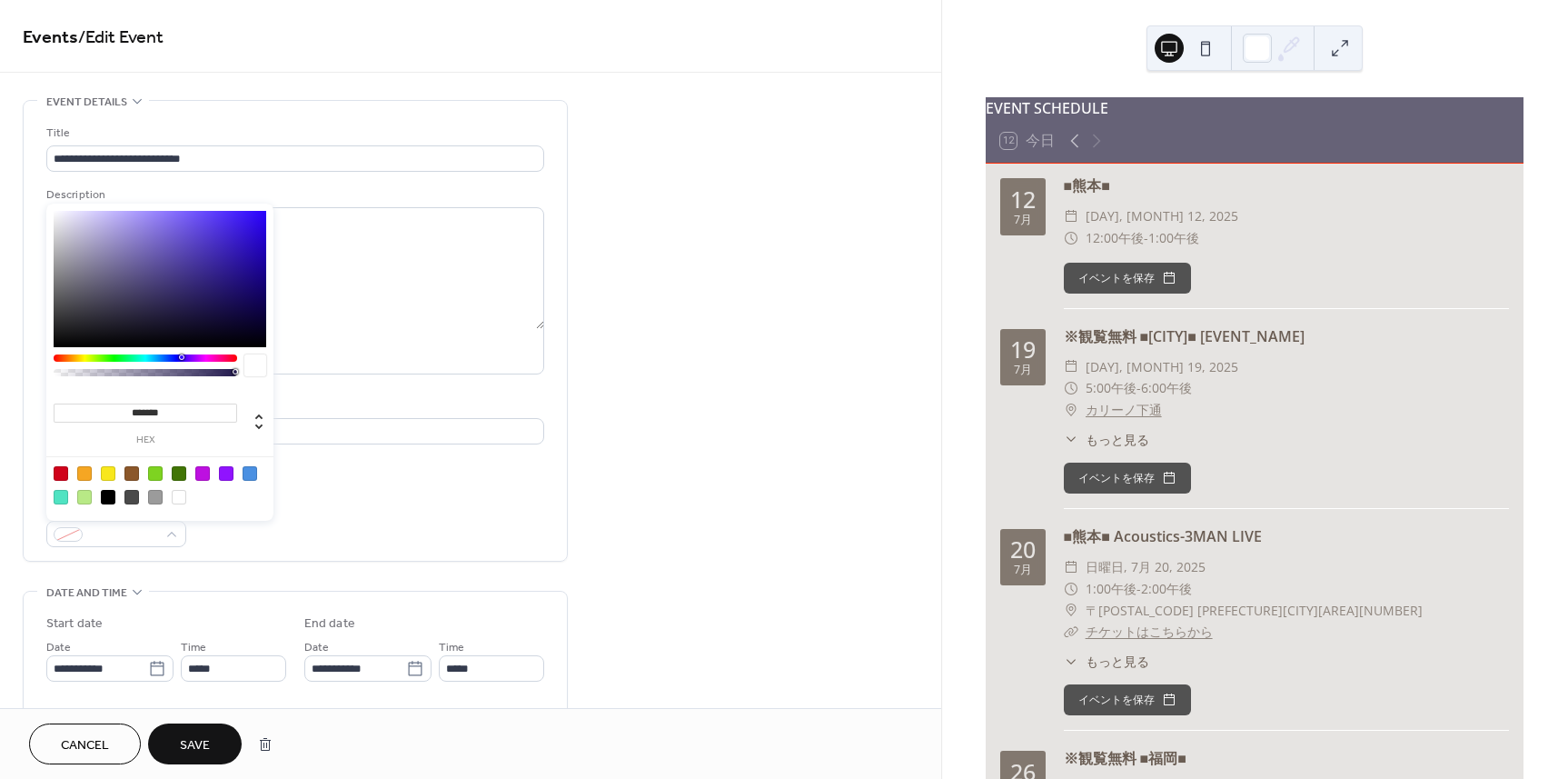 click at bounding box center [61, 474] 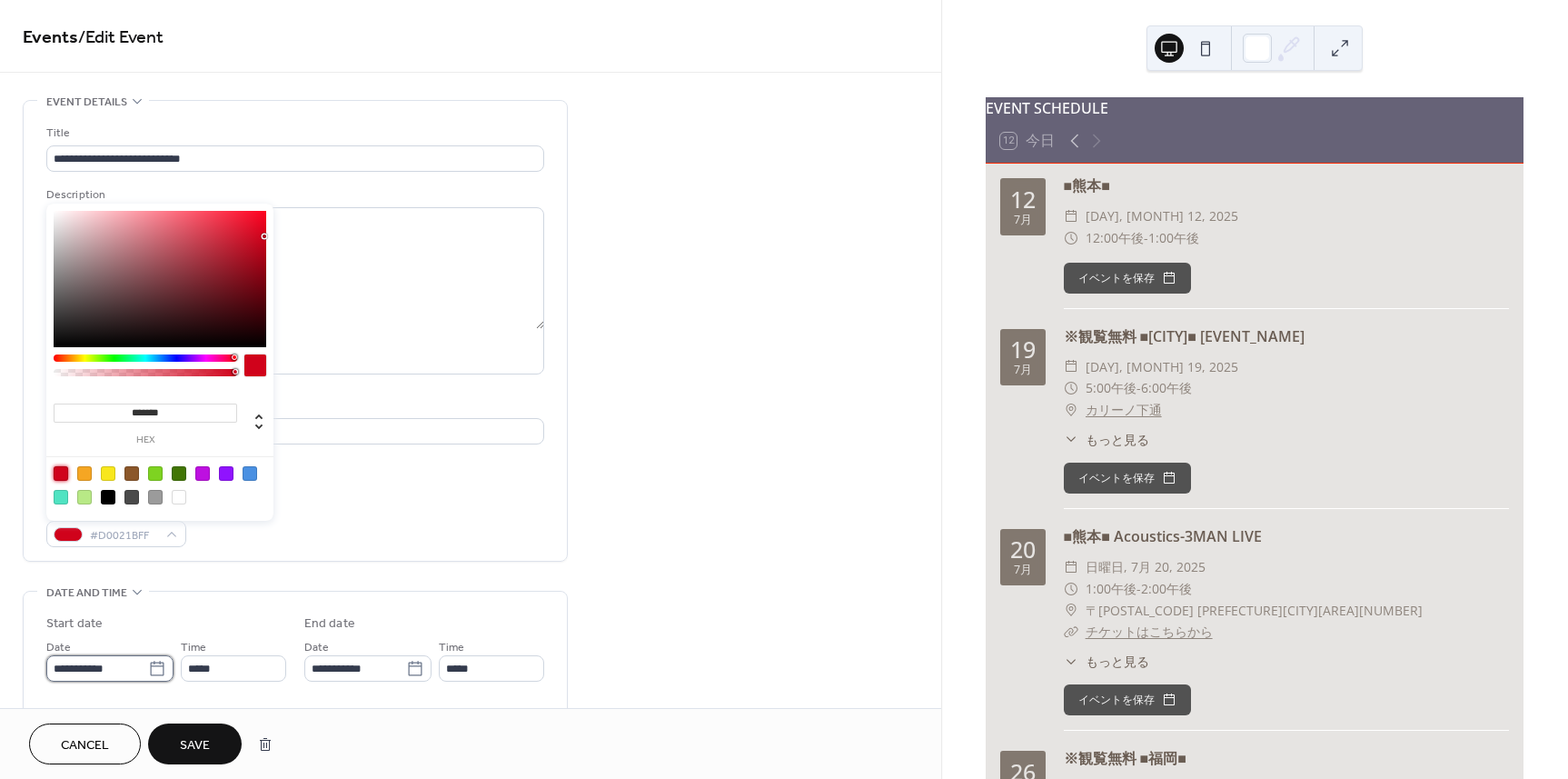 click on "**********" at bounding box center (97, 668) 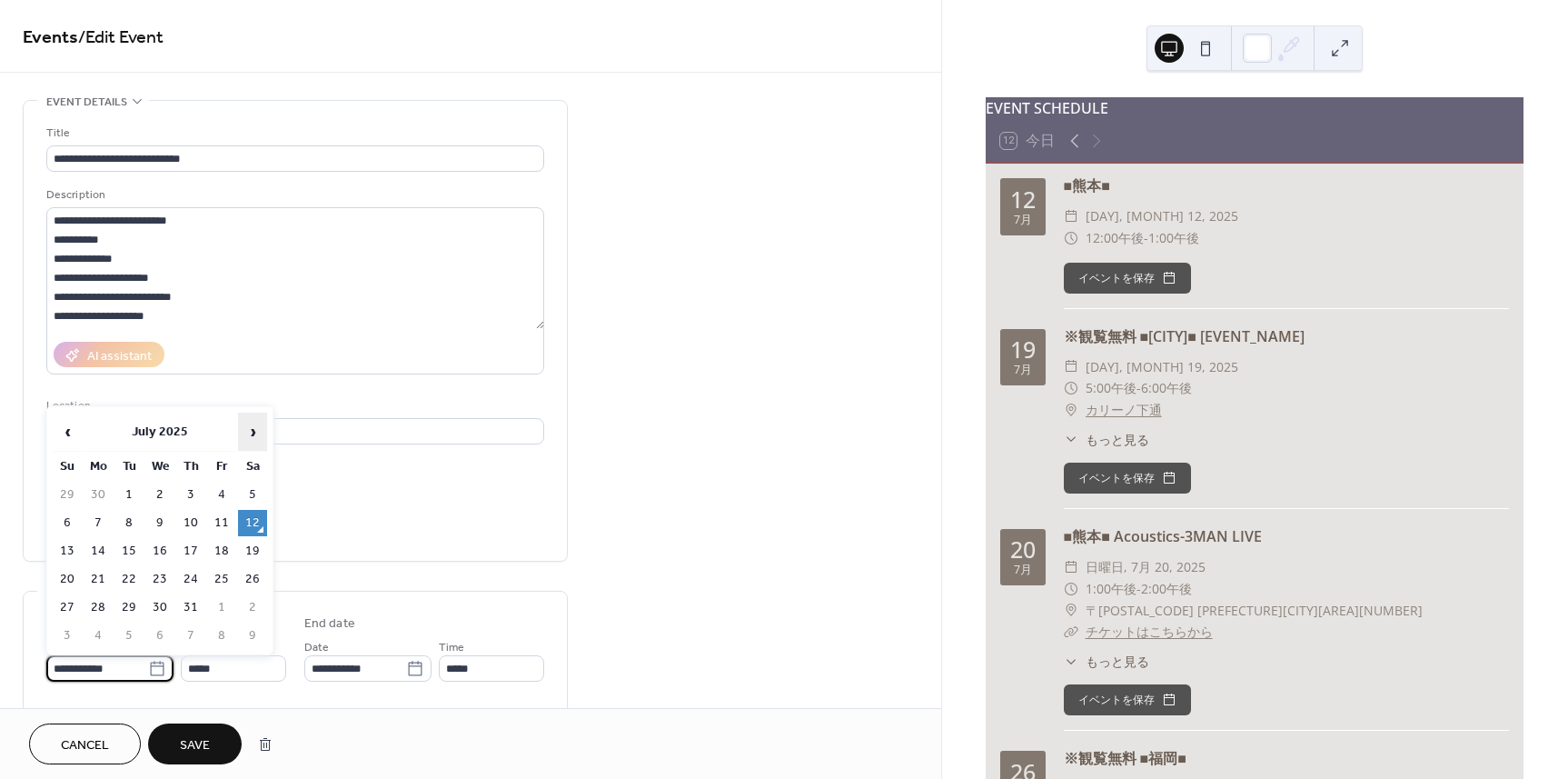 click on "›" at bounding box center [253, 432] 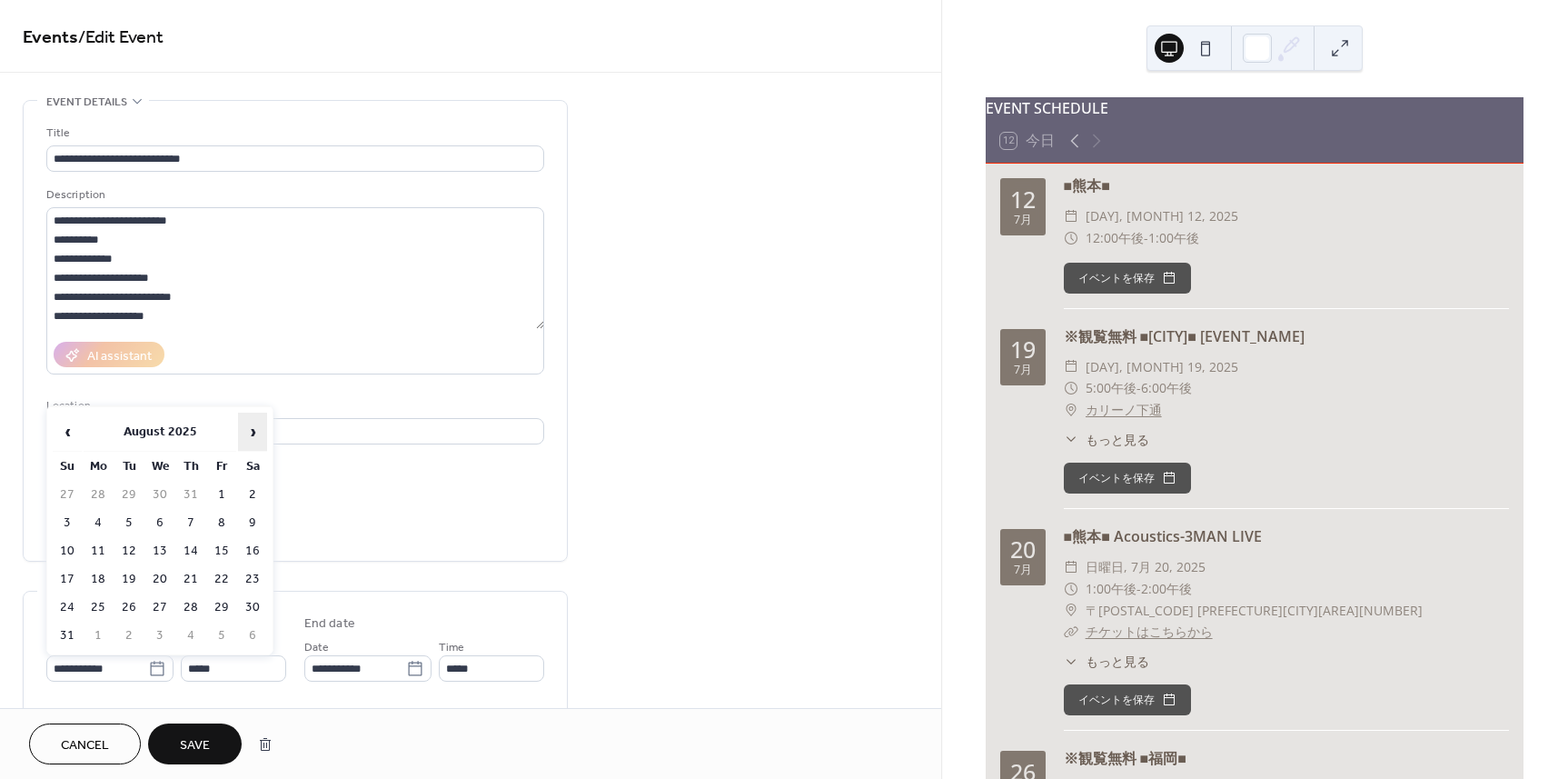 click on "›" at bounding box center (253, 432) 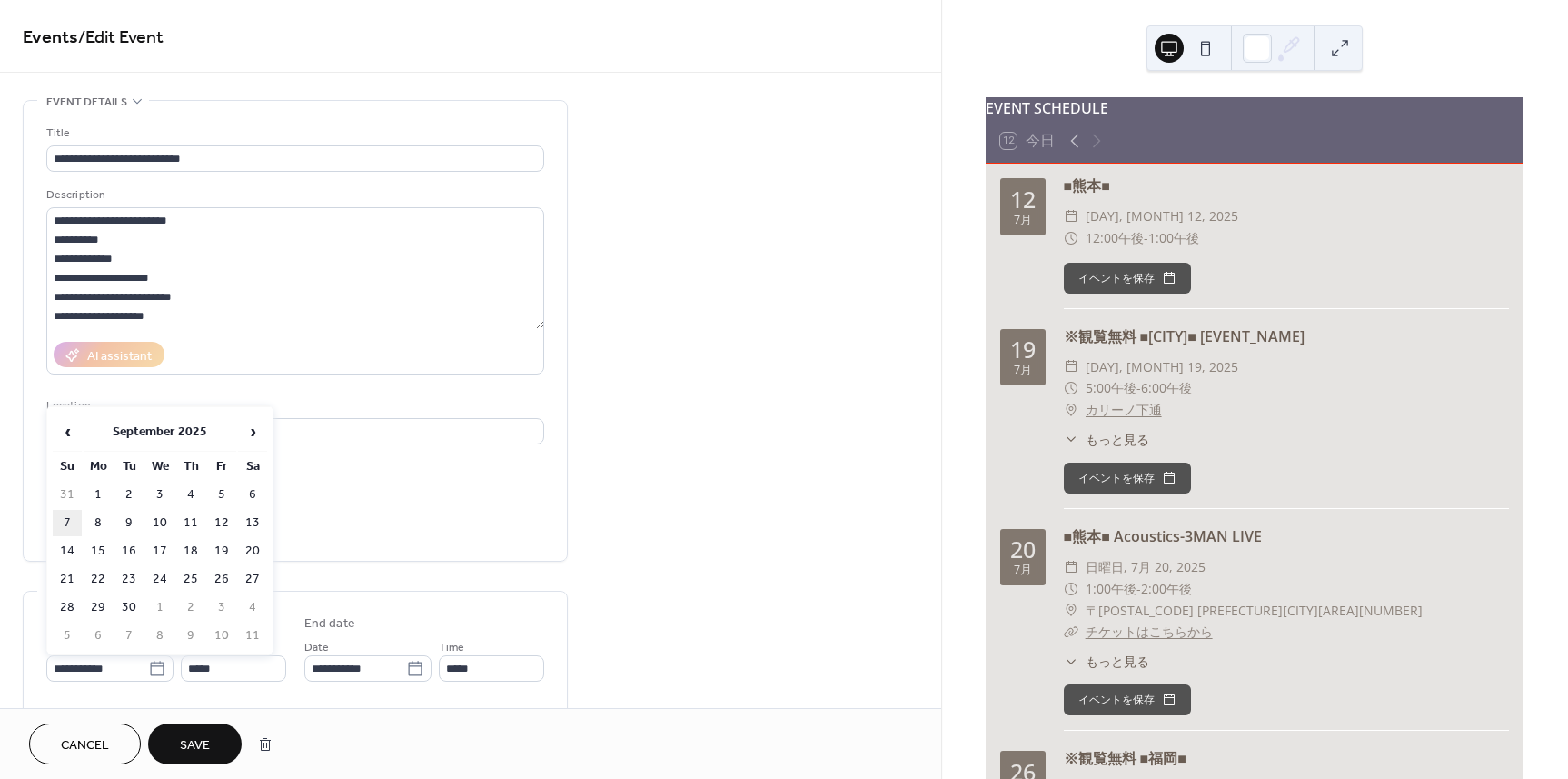 click on "7" at bounding box center [67, 523] 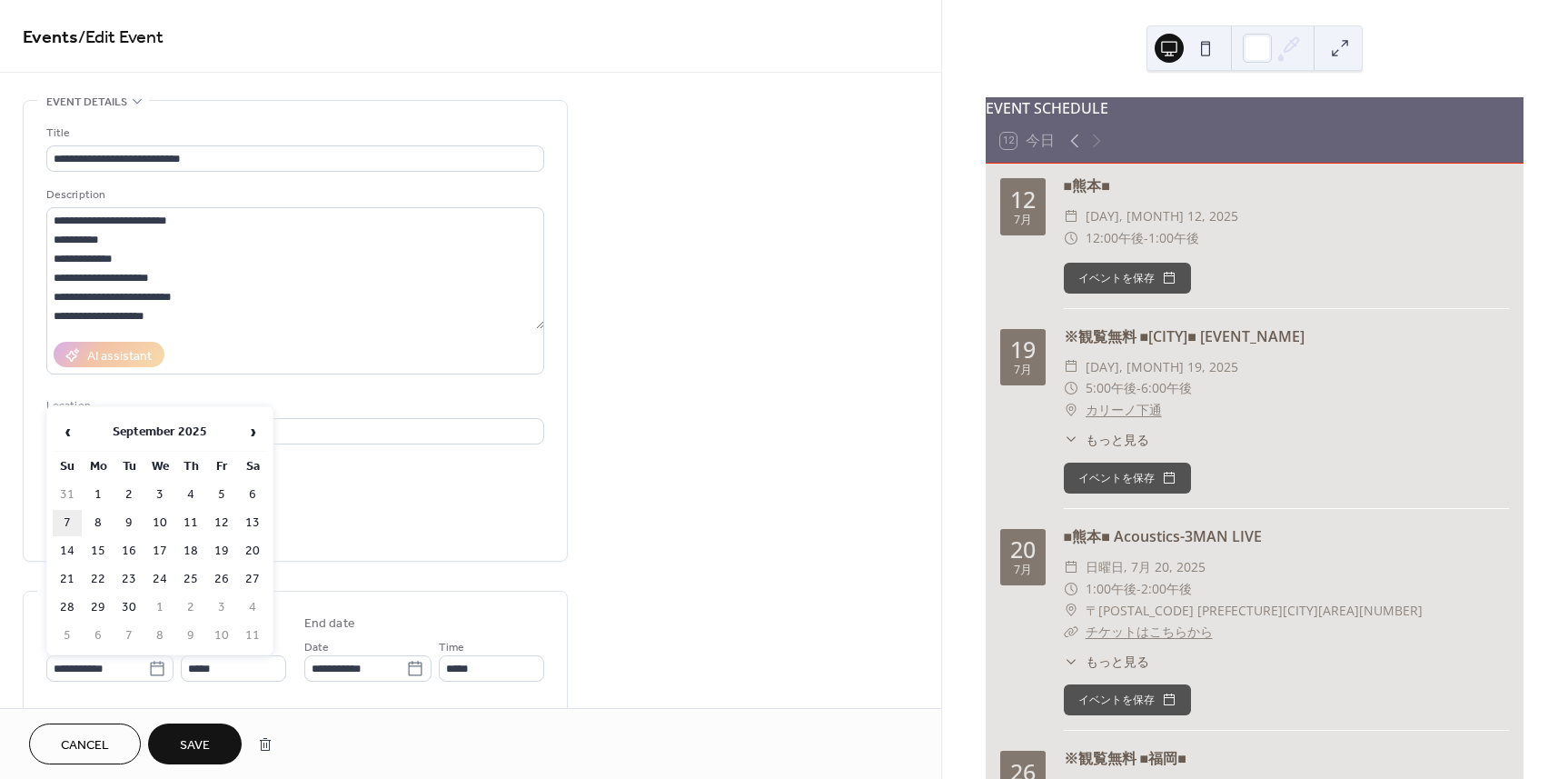 type on "**********" 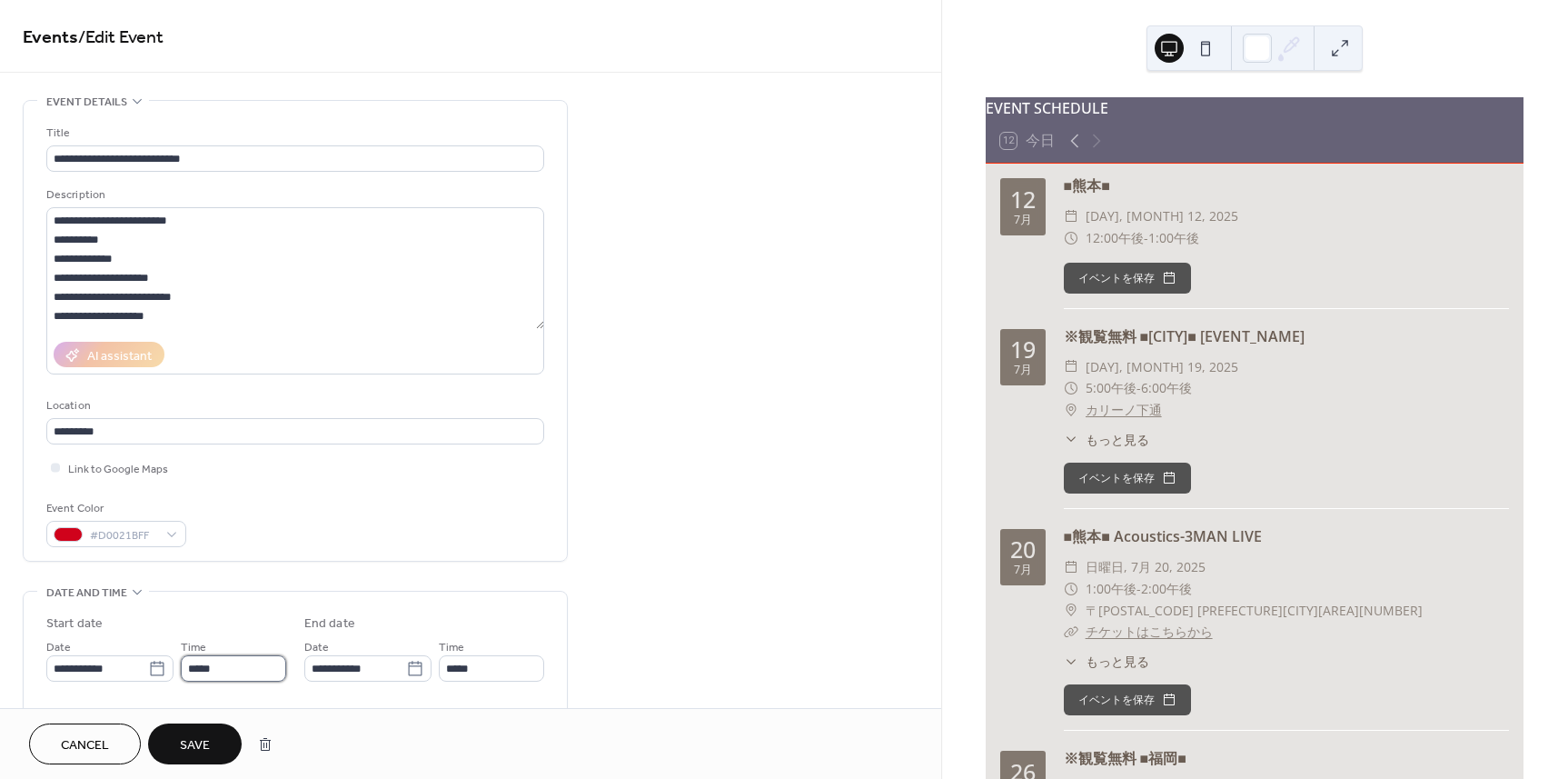 click on "*****" at bounding box center (233, 668) 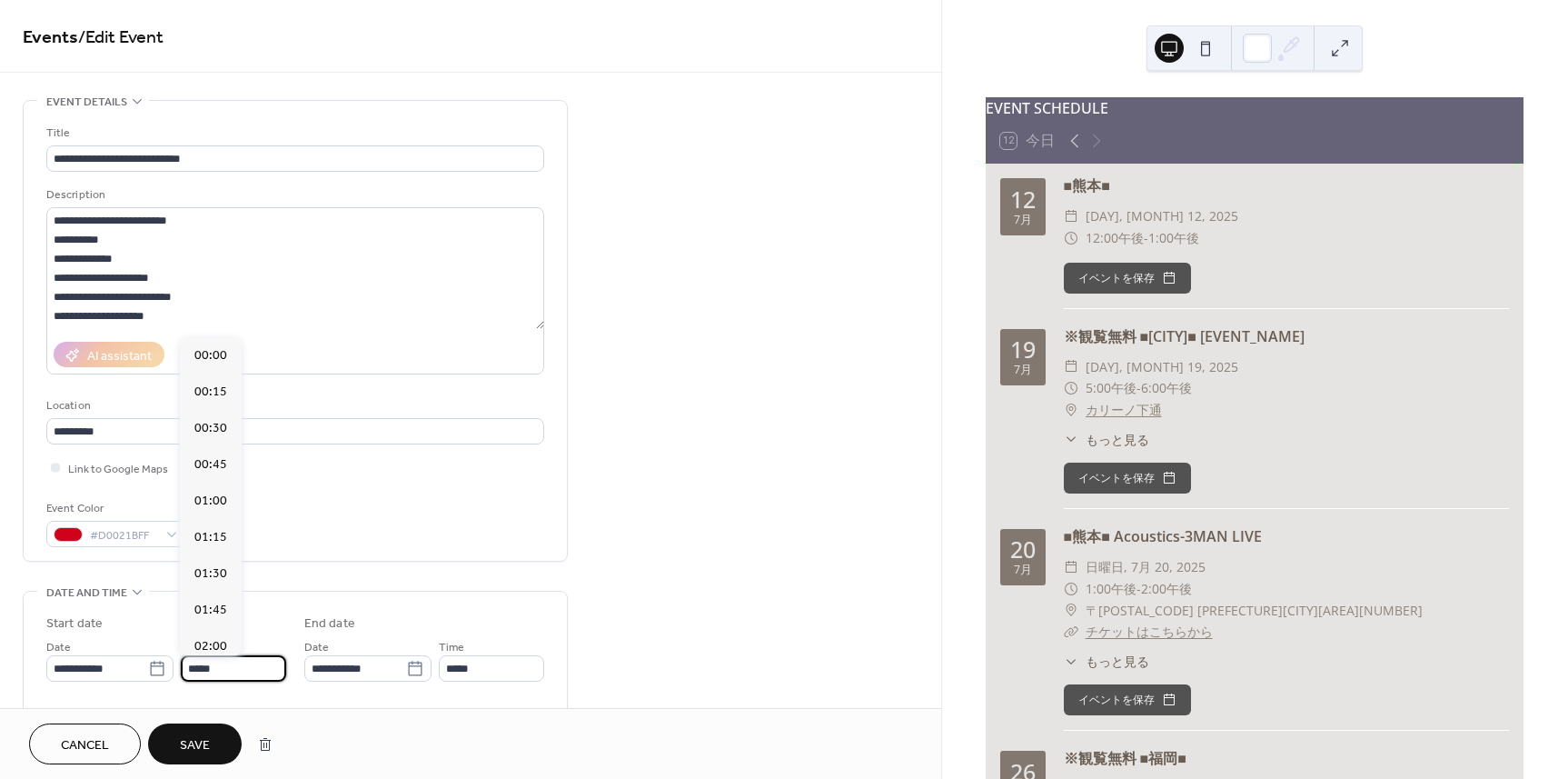 scroll, scrollTop: 1789, scrollLeft: 0, axis: vertical 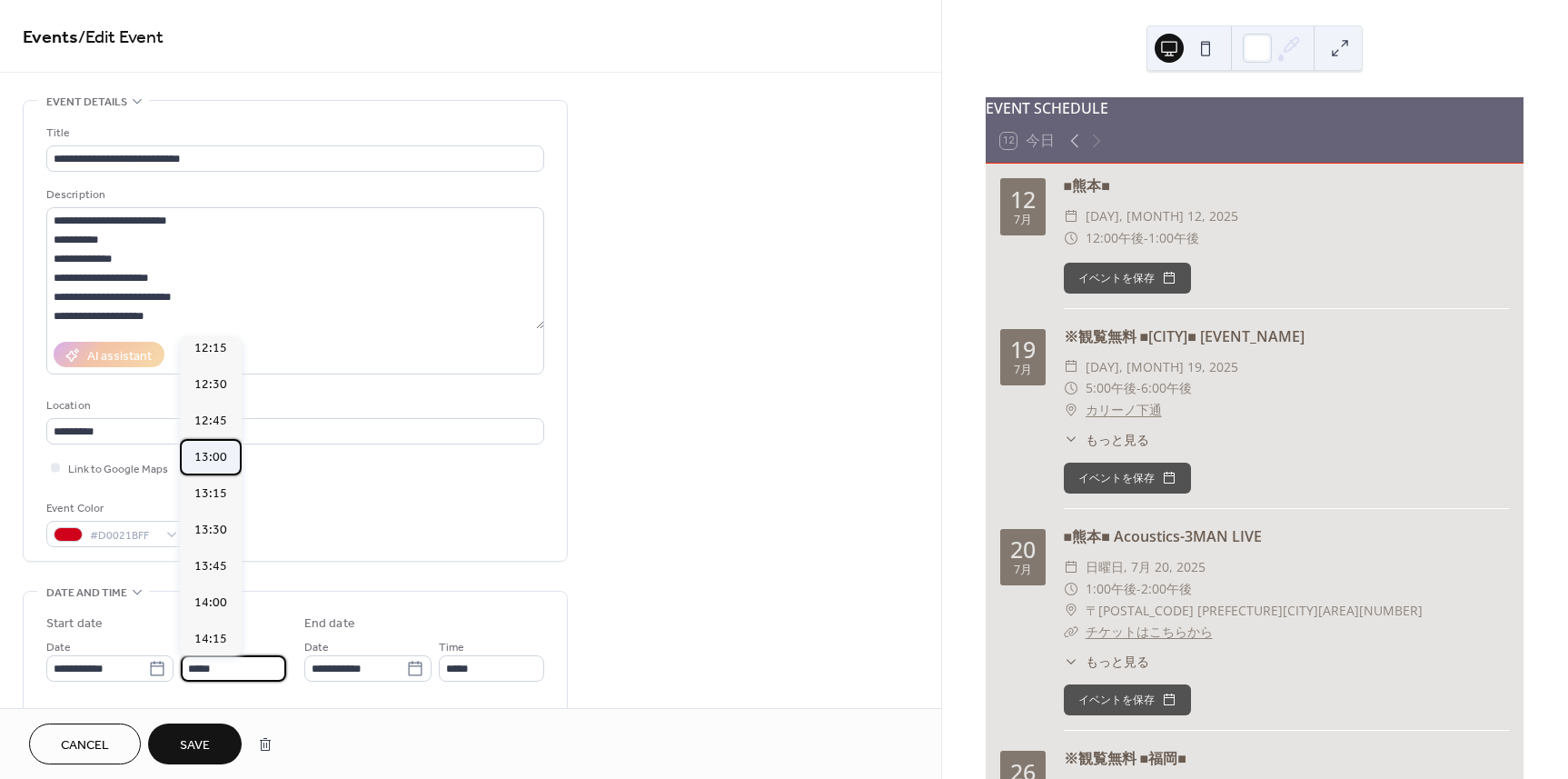 click on "13:00" at bounding box center [211, 457] 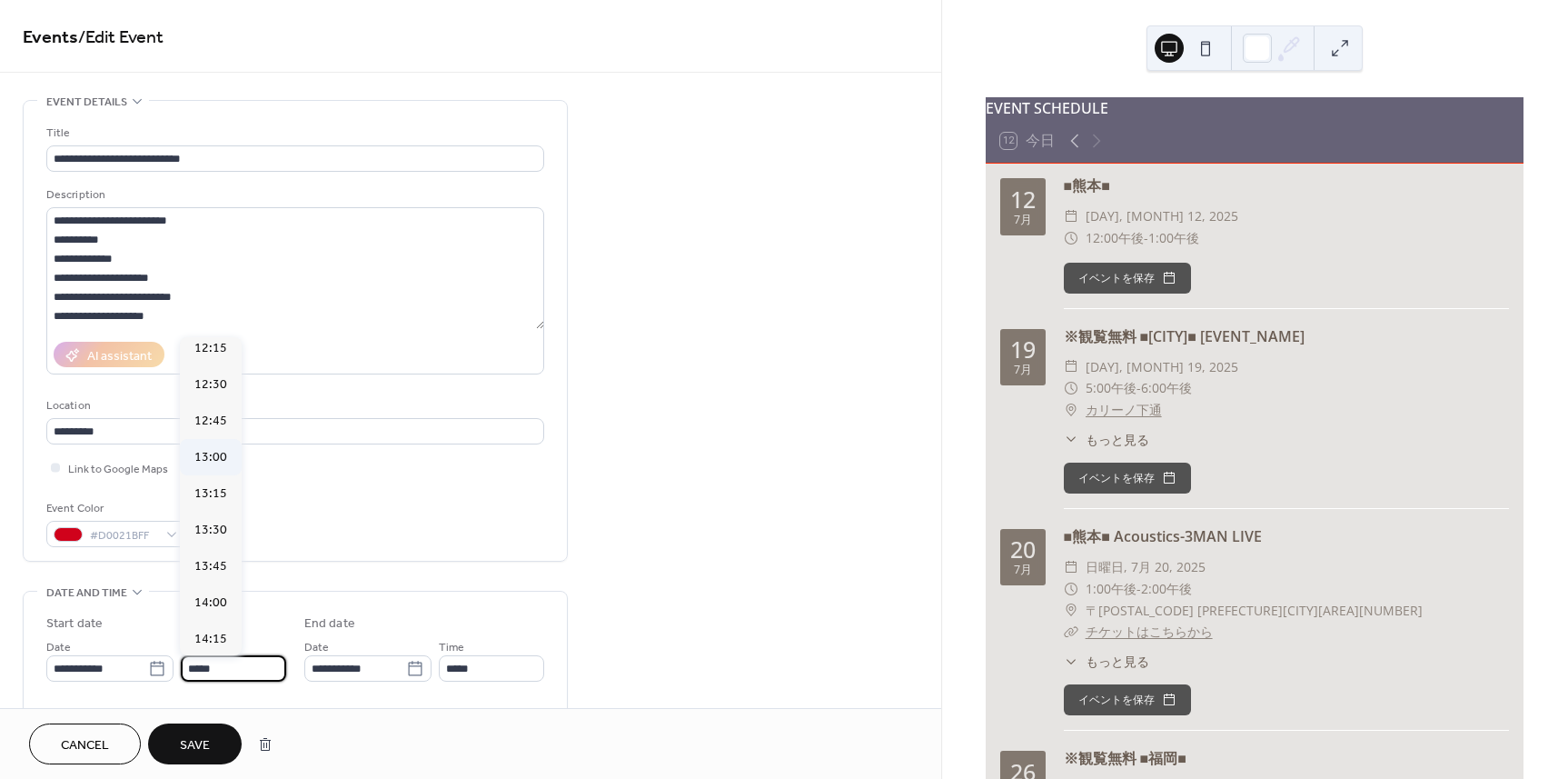 type on "*****" 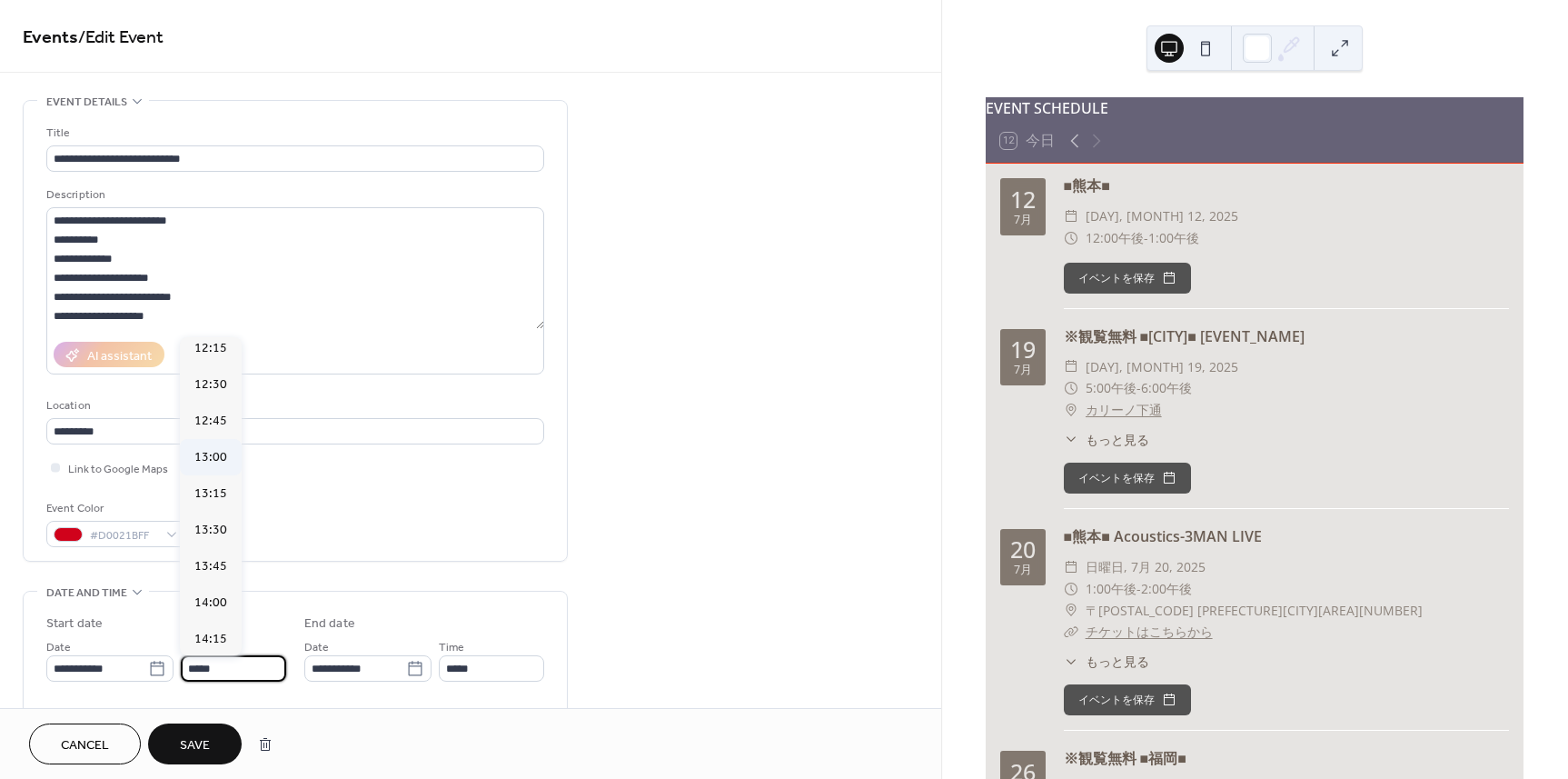 type on "*****" 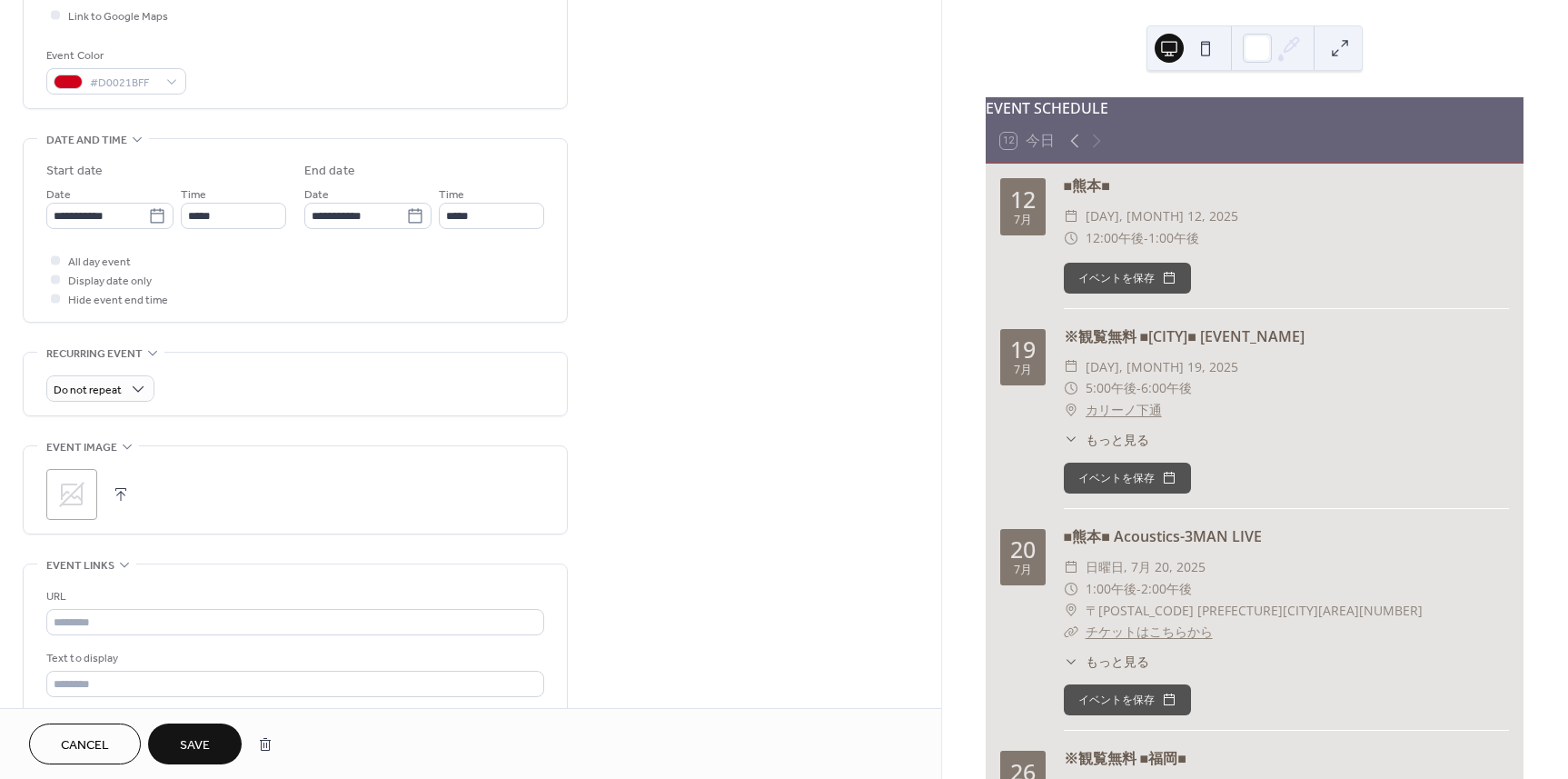 scroll, scrollTop: 454, scrollLeft: 0, axis: vertical 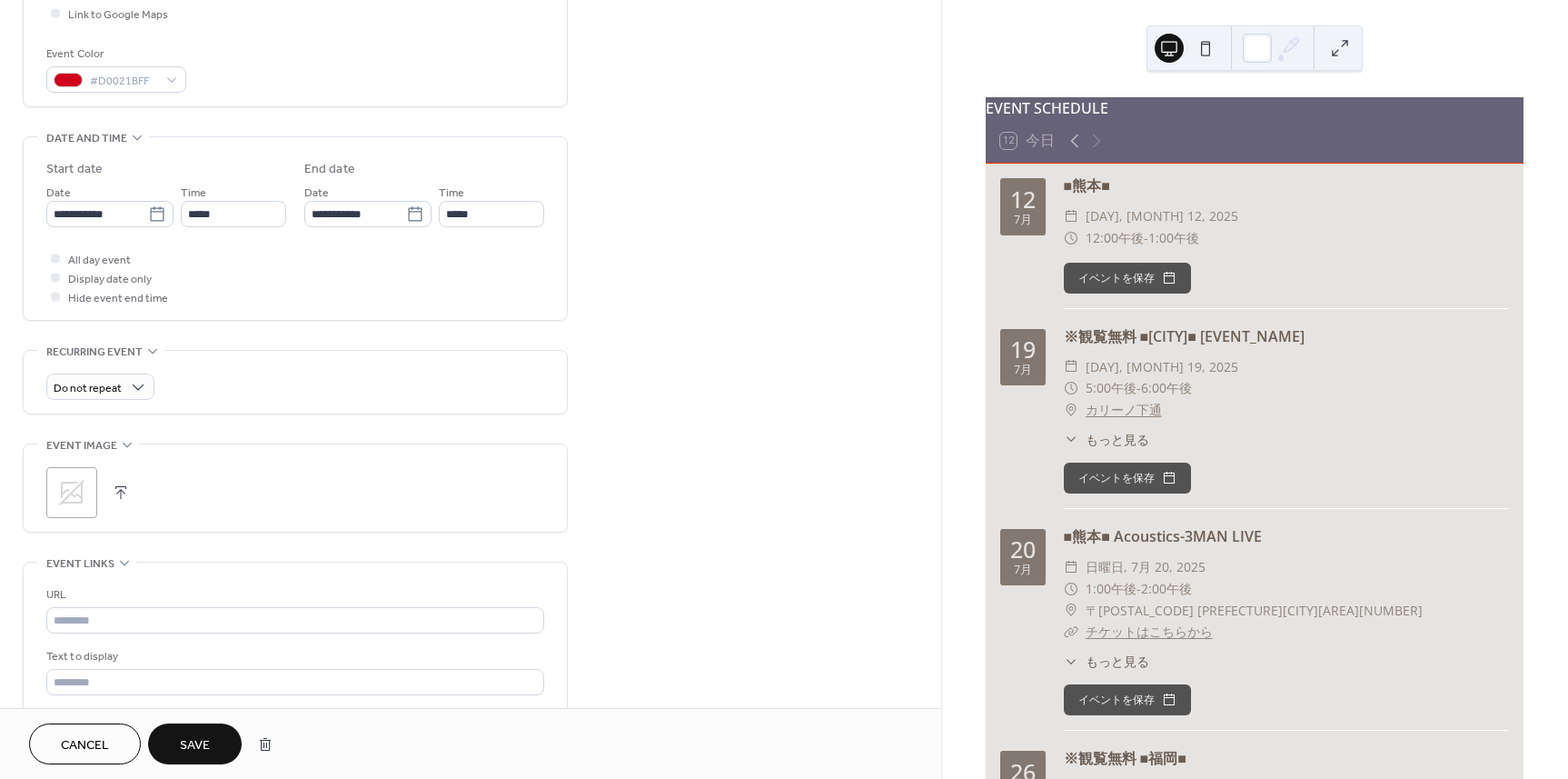 click at bounding box center [121, 493] 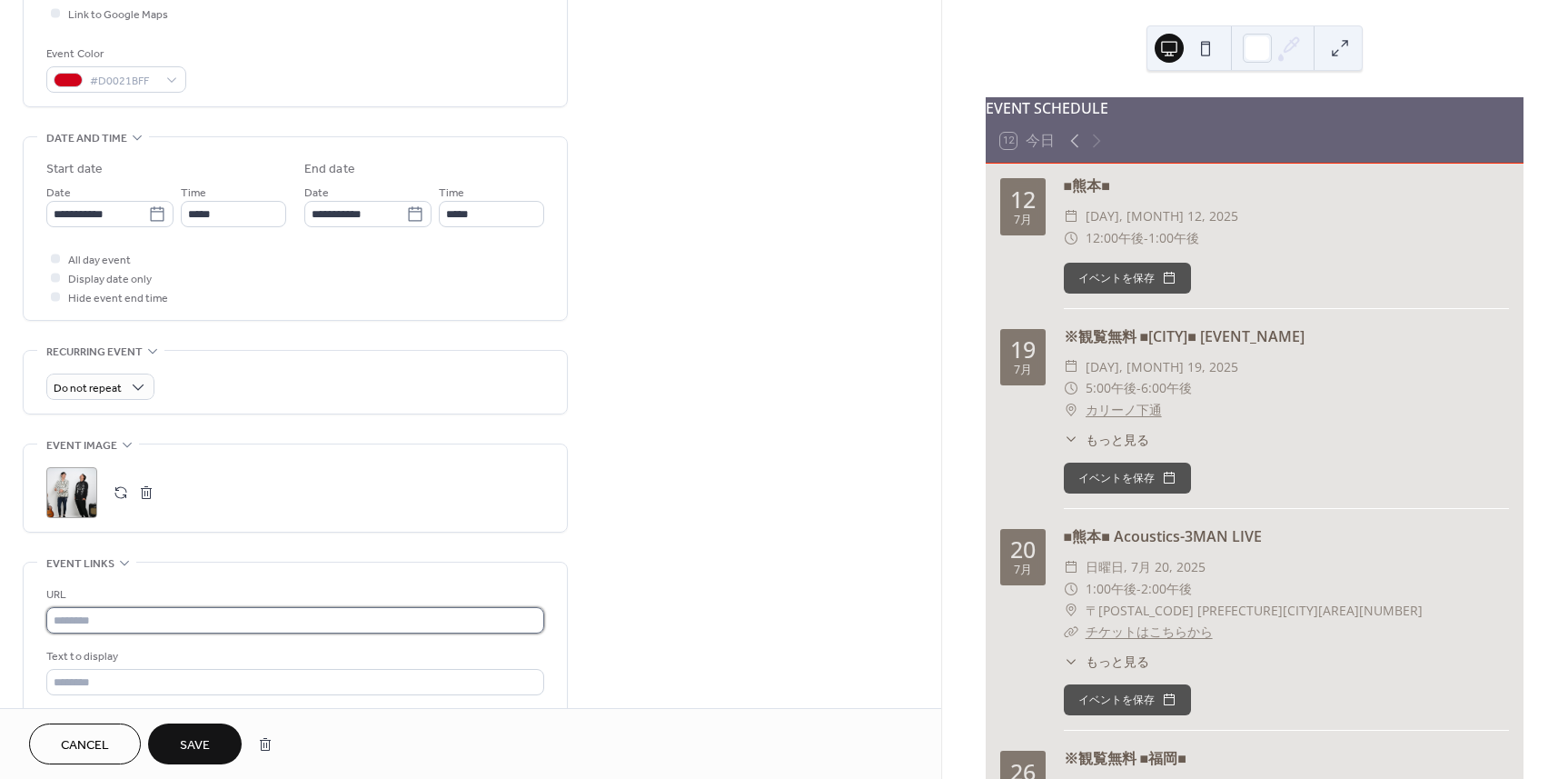 click at bounding box center (295, 620) 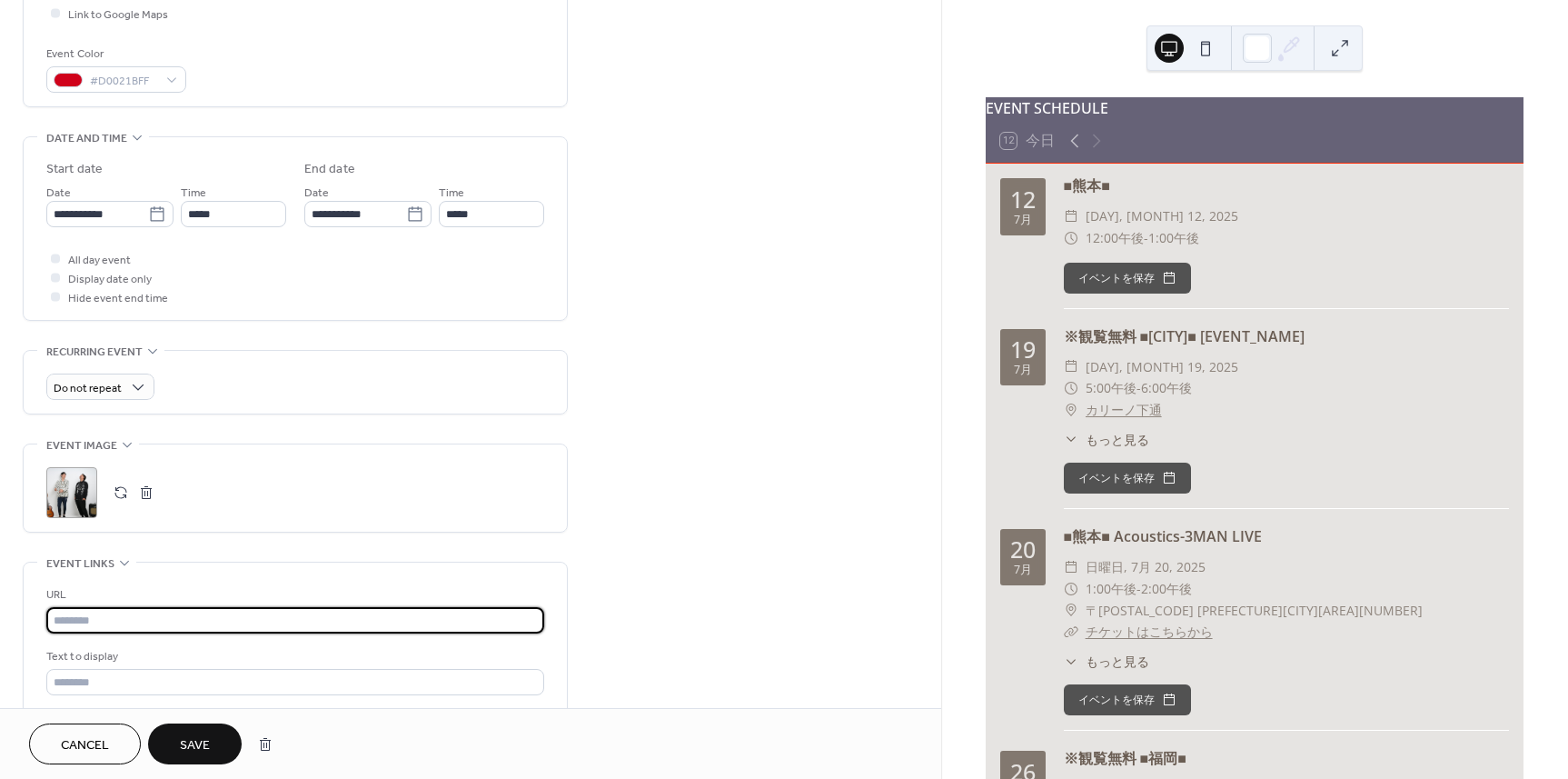 paste on "**********" 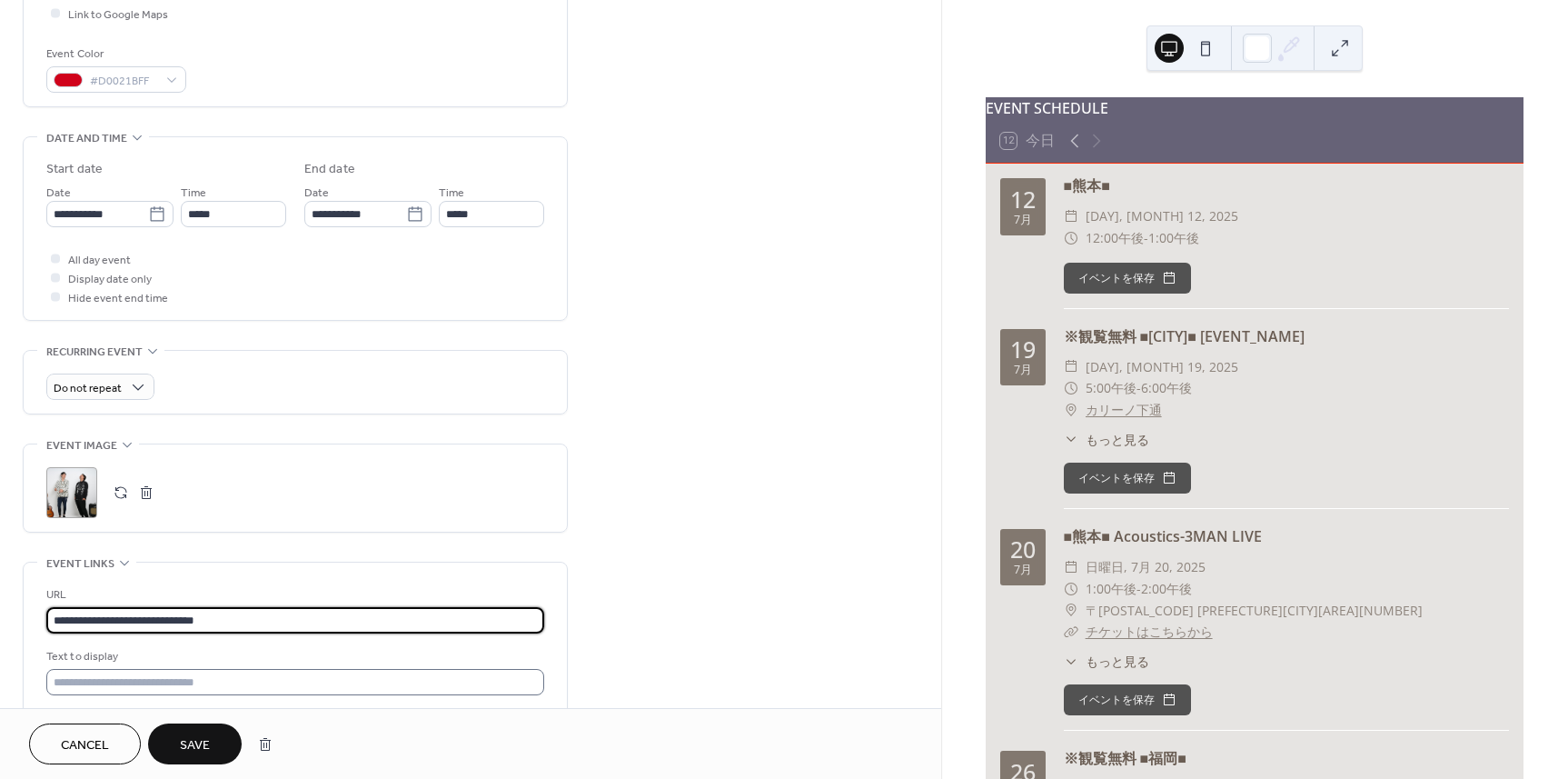 type on "**********" 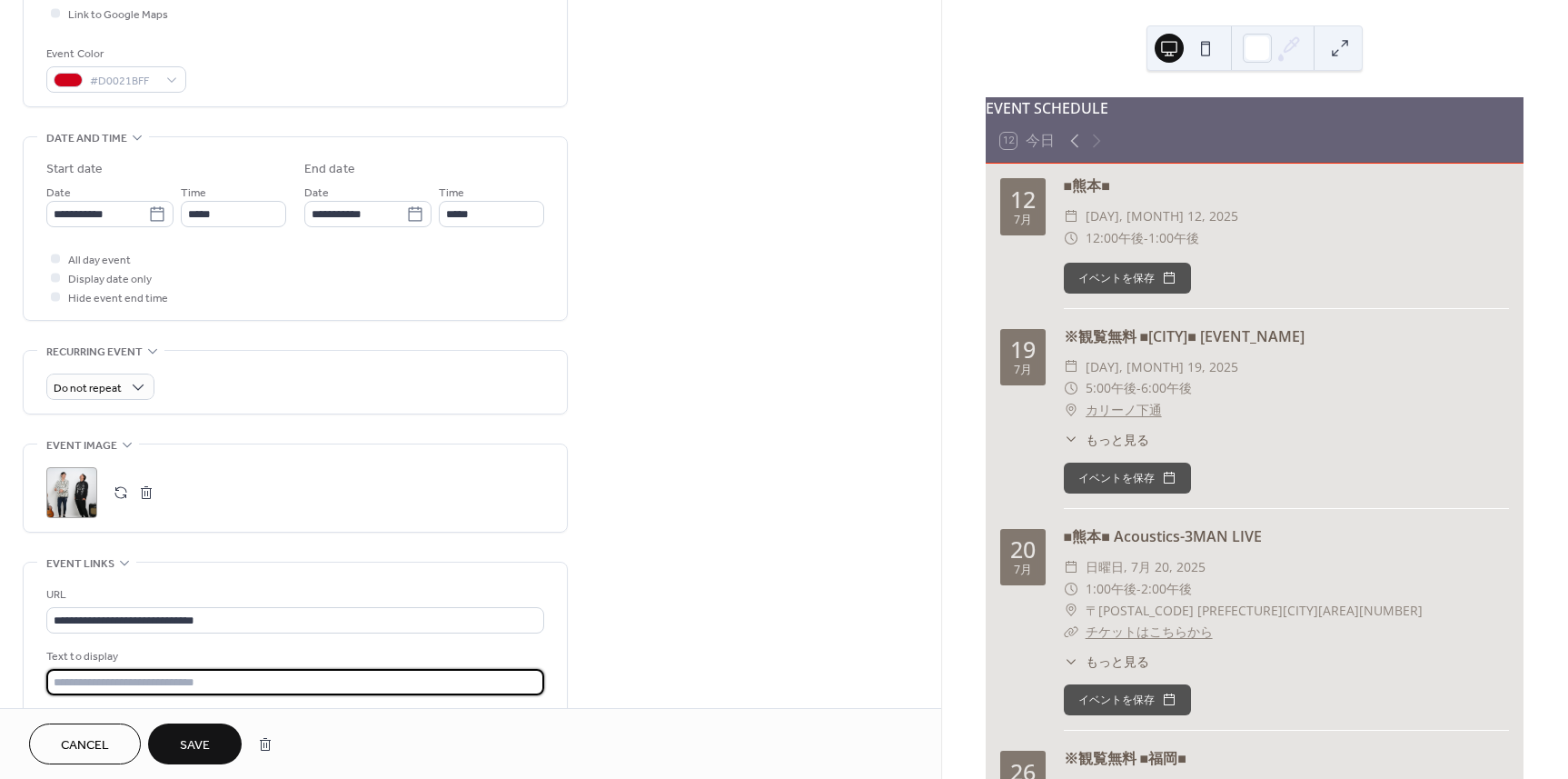 click at bounding box center (295, 682) 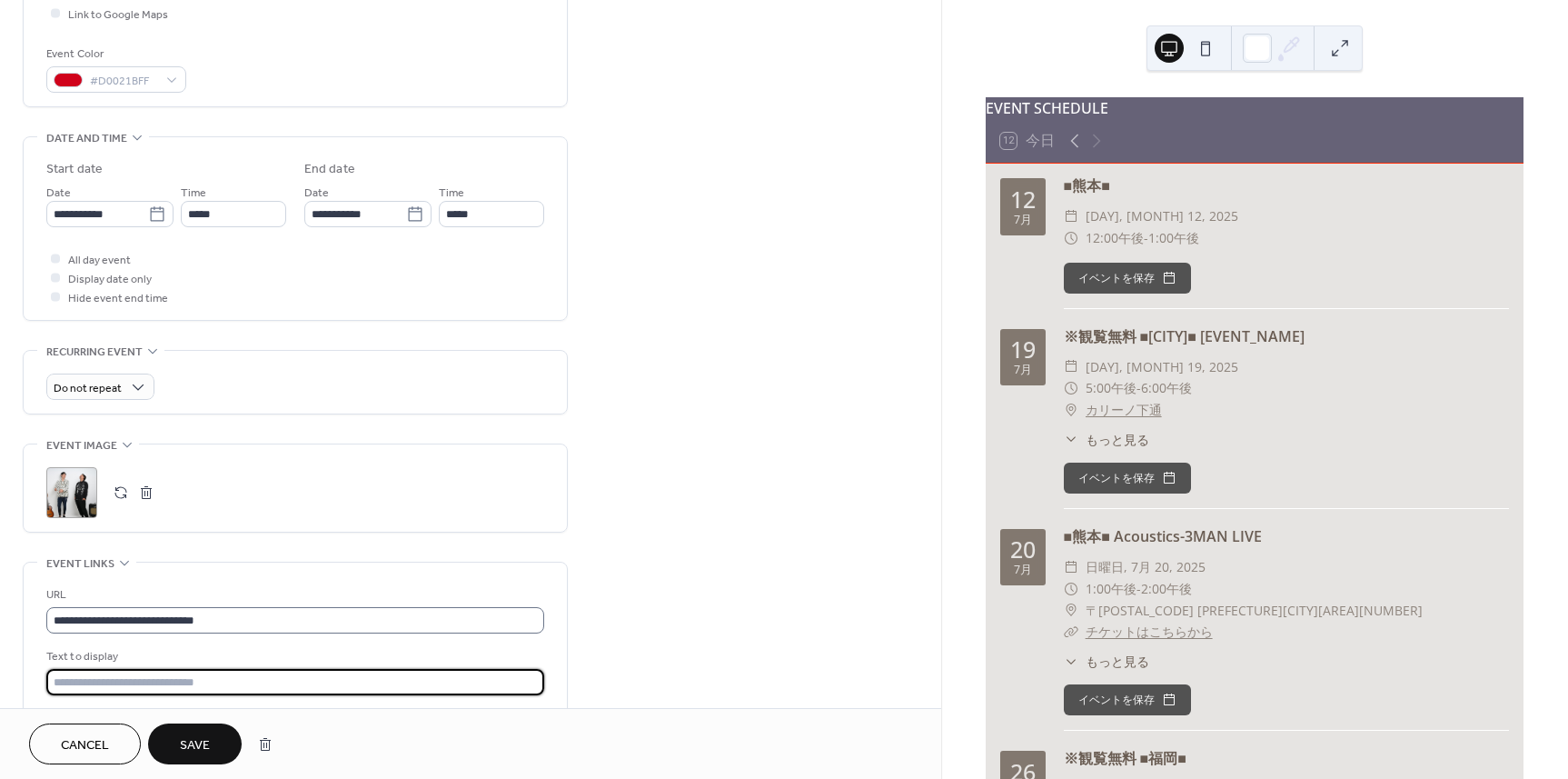 type on "**********" 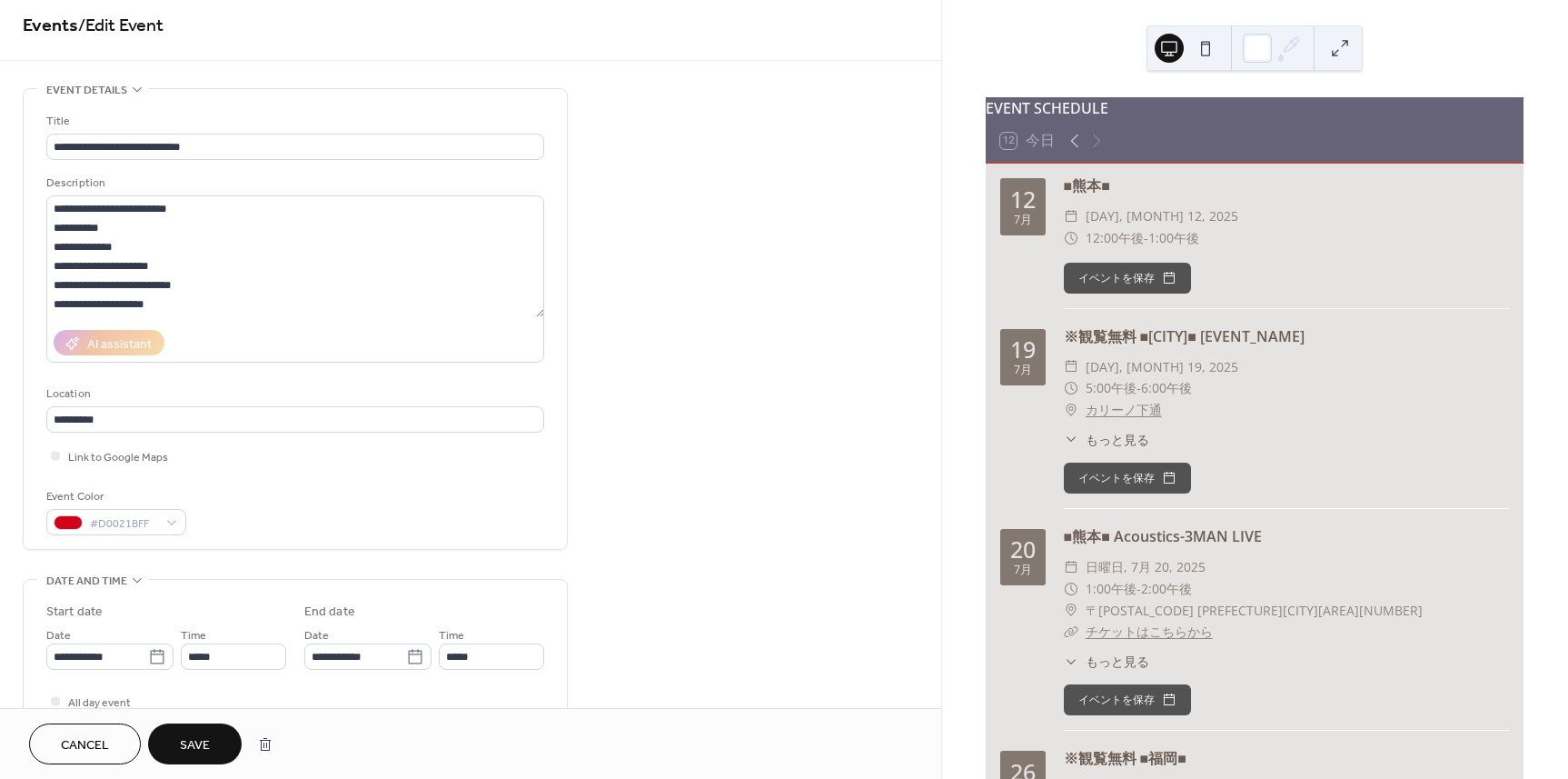 scroll, scrollTop: 0, scrollLeft: 0, axis: both 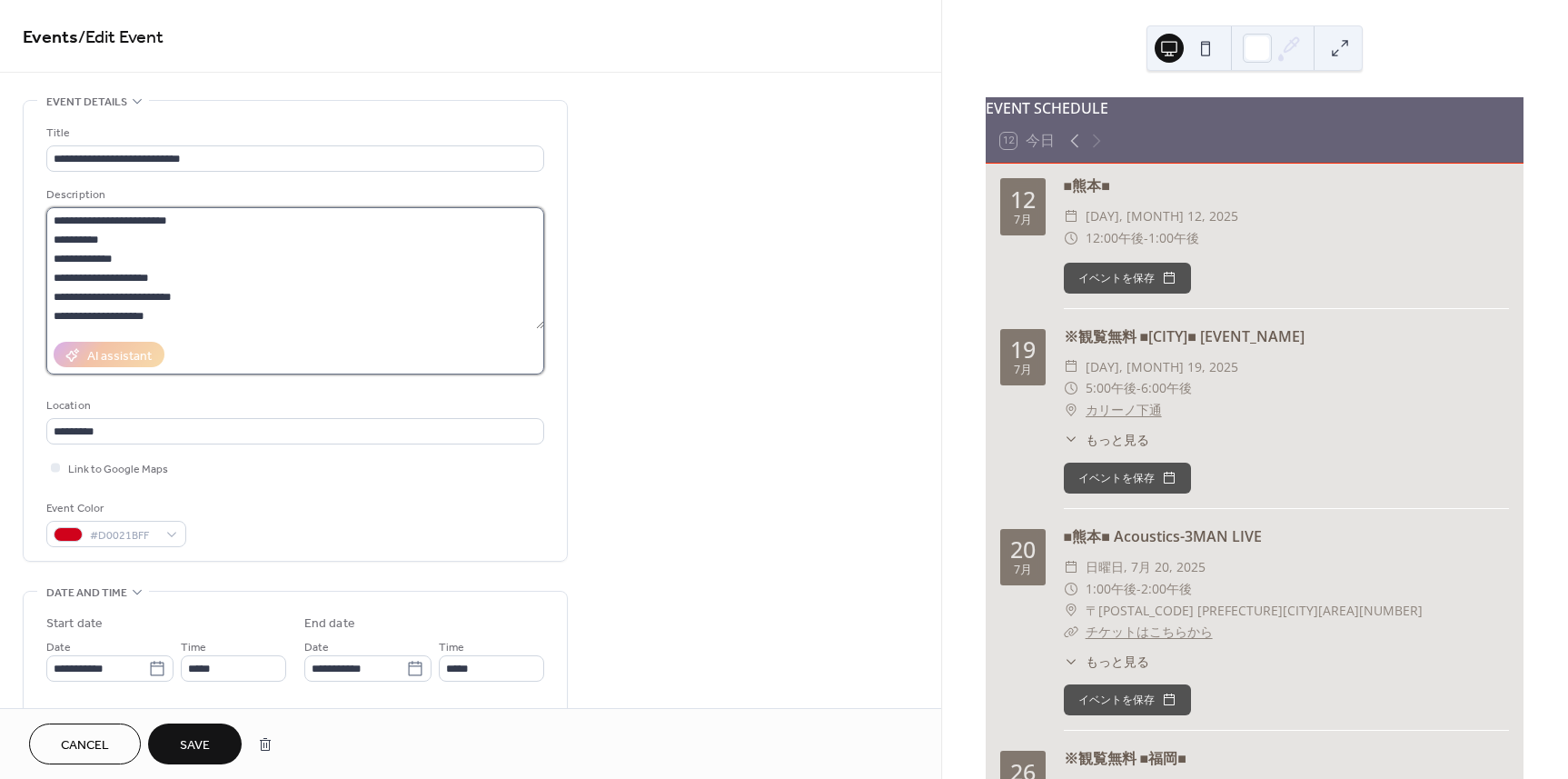 click on "**********" at bounding box center (295, 268) 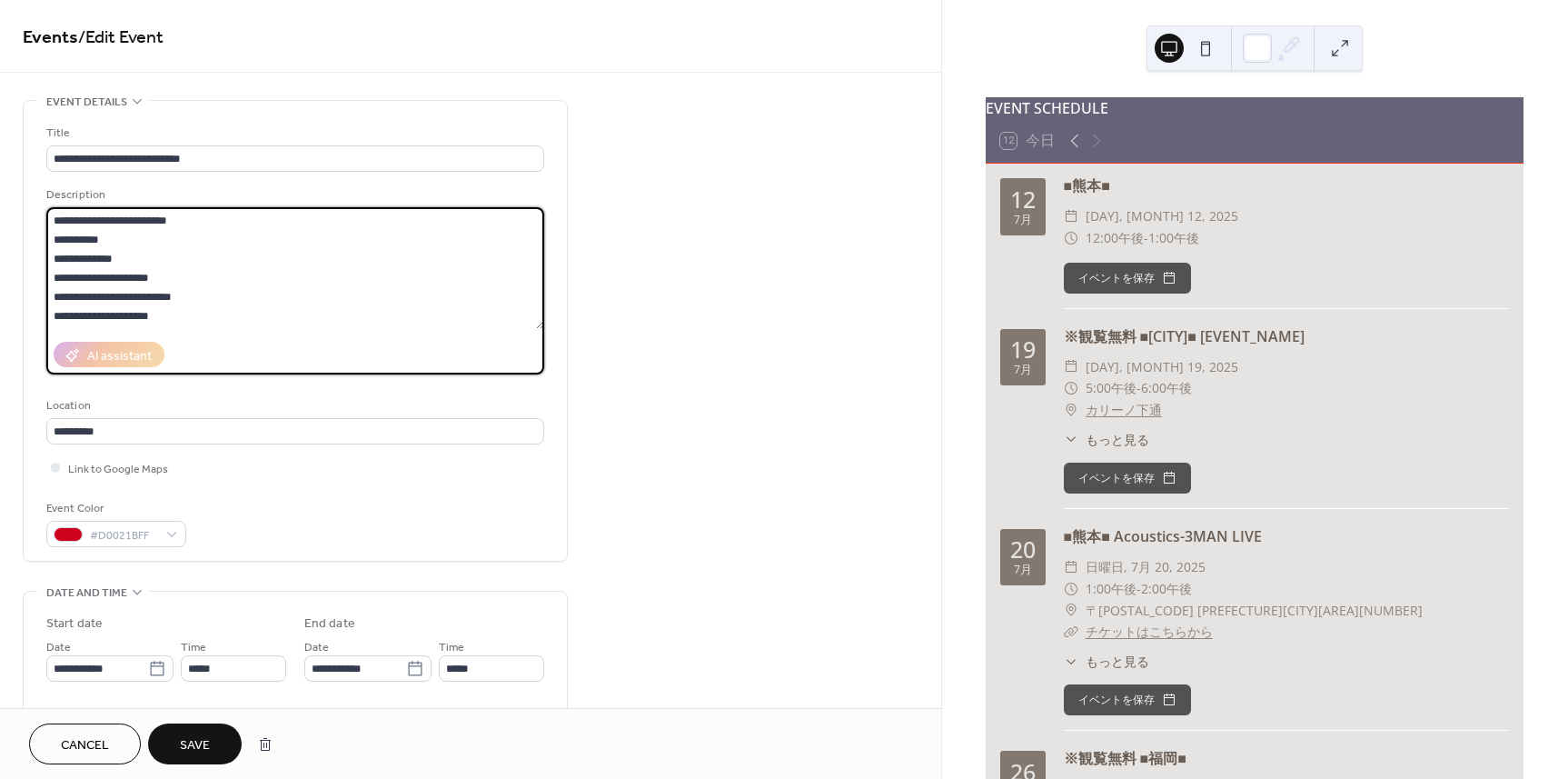 scroll, scrollTop: 35, scrollLeft: 0, axis: vertical 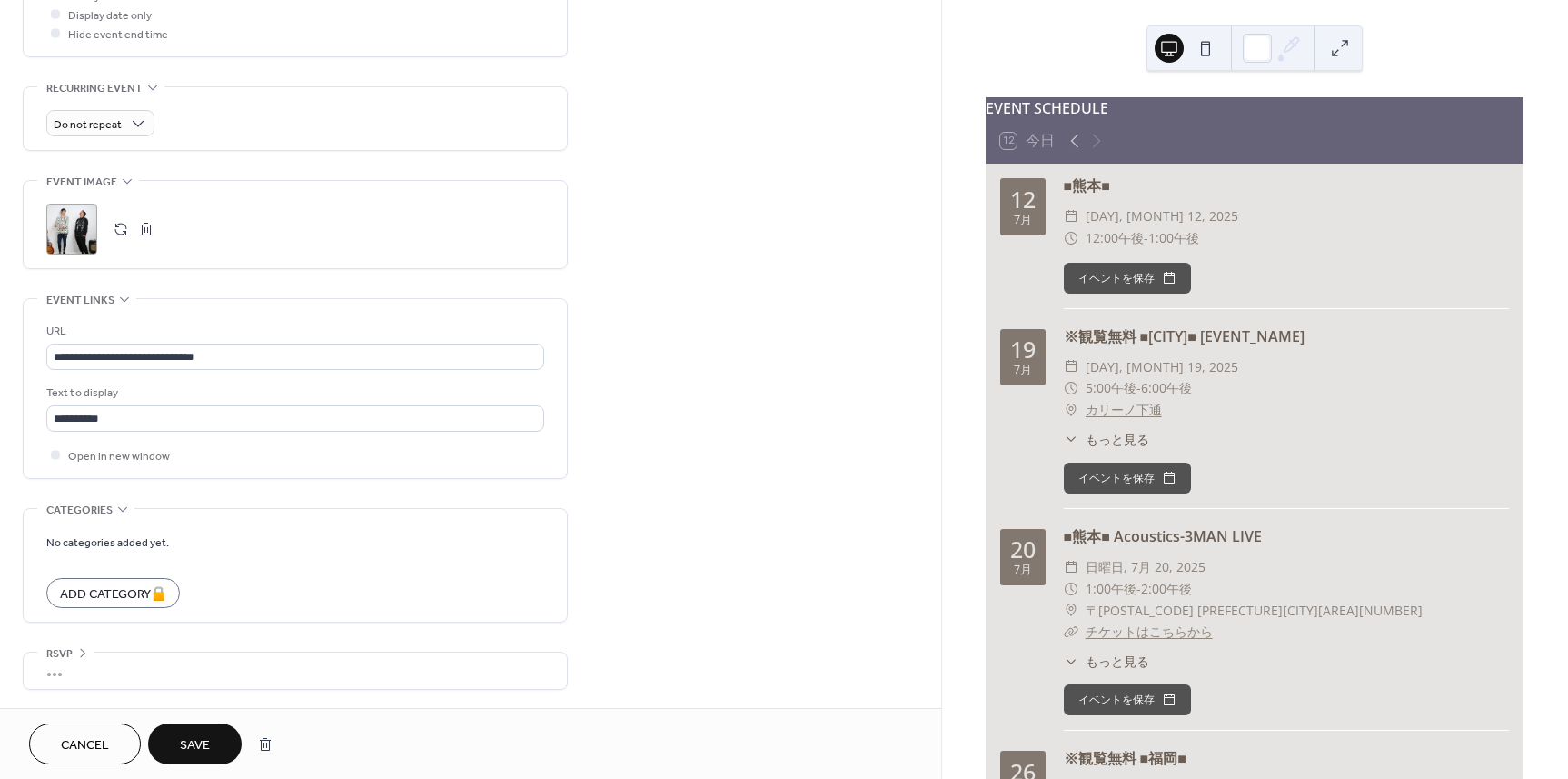 type on "**********" 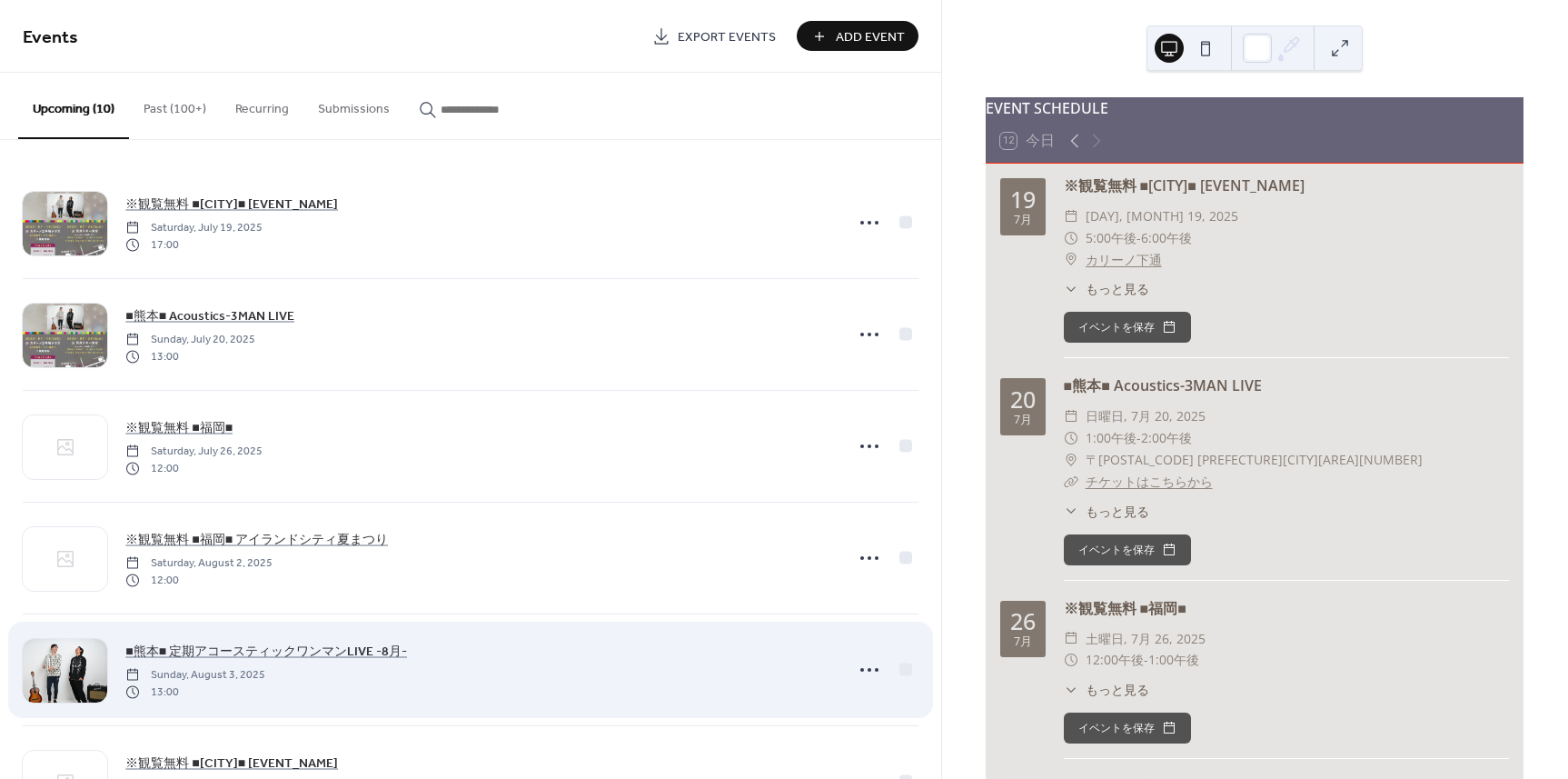 scroll, scrollTop: 533, scrollLeft: 0, axis: vertical 